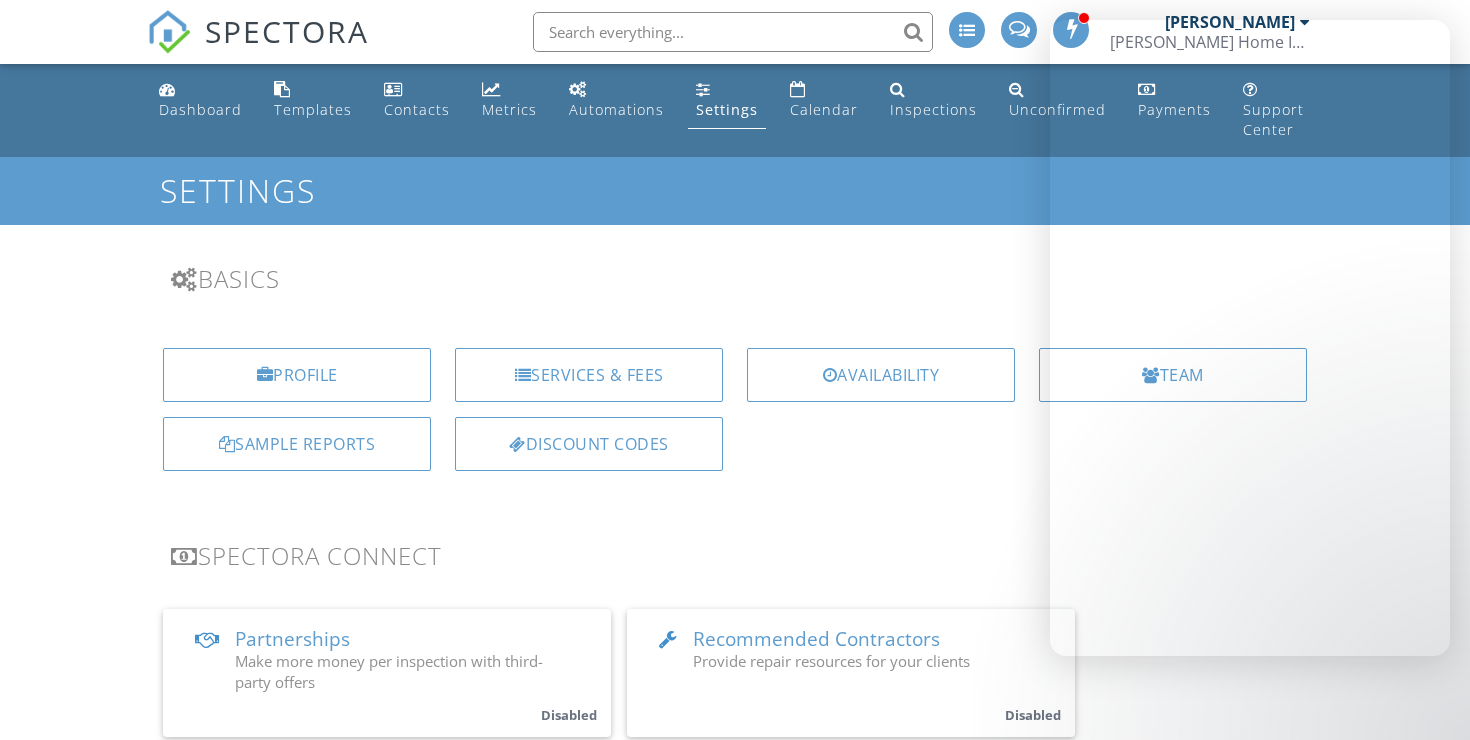 scroll, scrollTop: 2015, scrollLeft: 0, axis: vertical 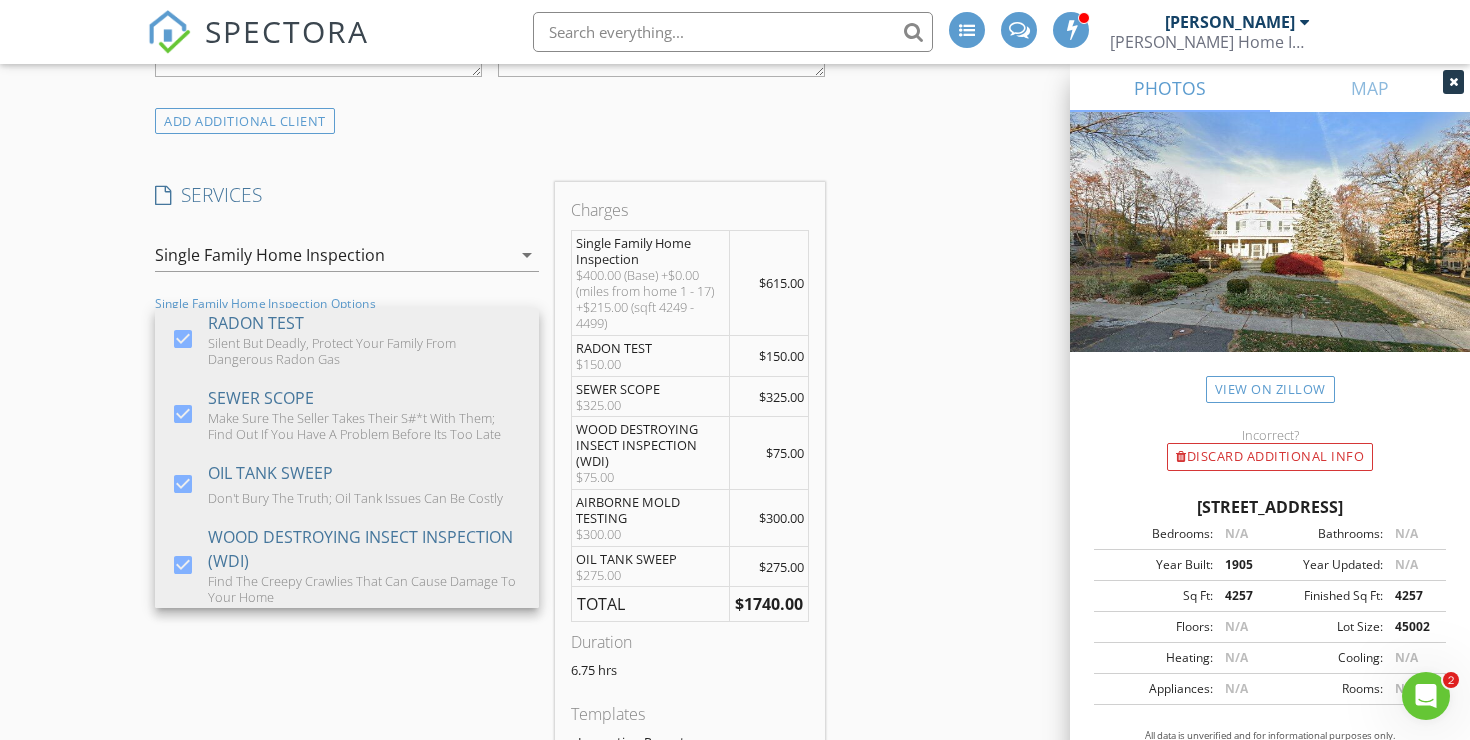 click on "INSPECTOR(S)
check_box   Erik Rooney   PRIMARY   Erik Rooney arrow_drop_down   check_box_outline_blank Erik Rooney specifically requested
Date/Time
07/11/2025 8:00 AM
Location
Address Search       Address 59 Mountain Ave   Unit   City Millburn   State NJ   Zip 07041   County Essex     Square Feet 4257   Year Built 1905   Foundation arrow_drop_down     Erik Rooney     2.9 miles     (5 minutes)
client
check_box Enable Client CC email for this inspection   Client Search     check_box_outline_blank Client is a Company/Organization     First Name   Last Name   Email   CC Email   Phone         Tags         Notes   Private Notes
ADD ADDITIONAL client
SERVICES
check_box   Single Family Home Inspection    Single Family Residential Inspection  check_box_outline_blank" at bounding box center [735, 944] 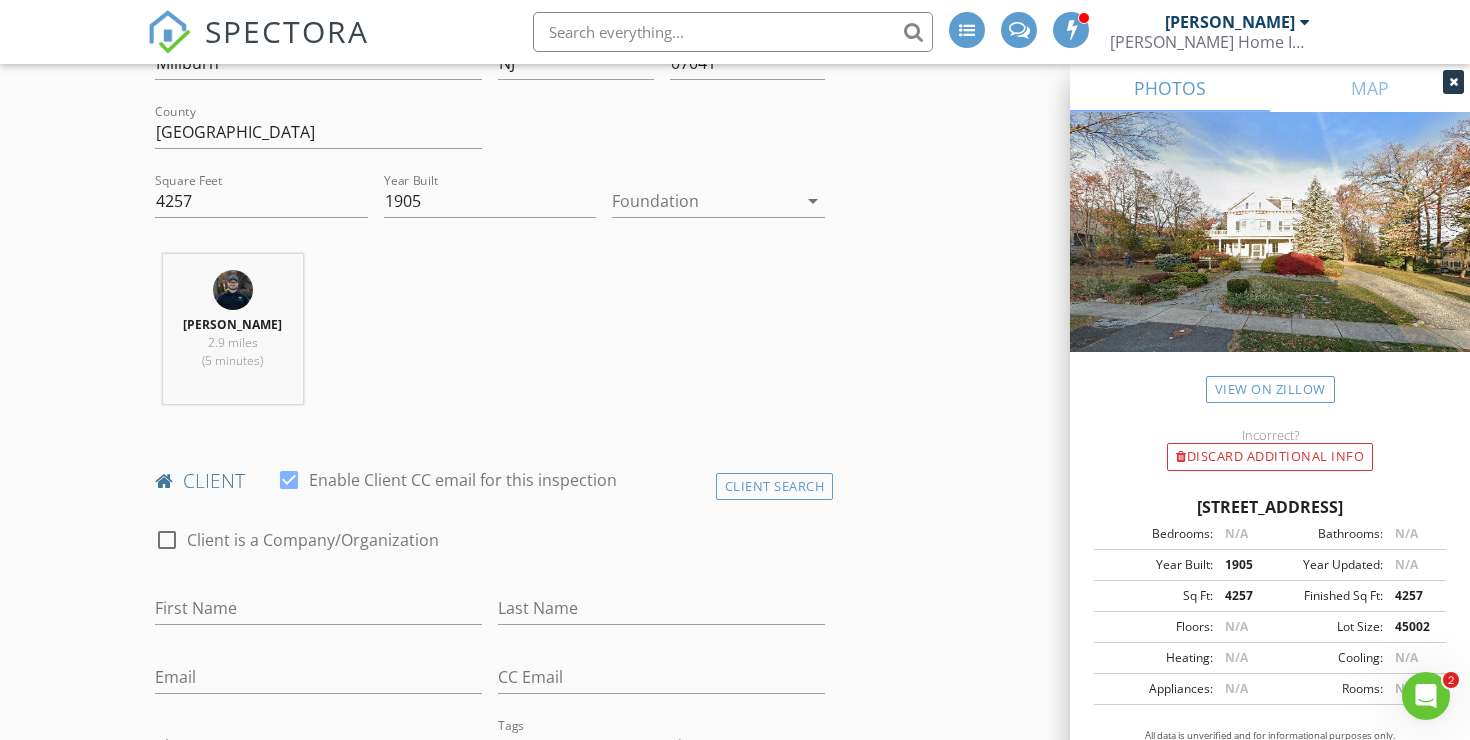 scroll, scrollTop: 0, scrollLeft: 0, axis: both 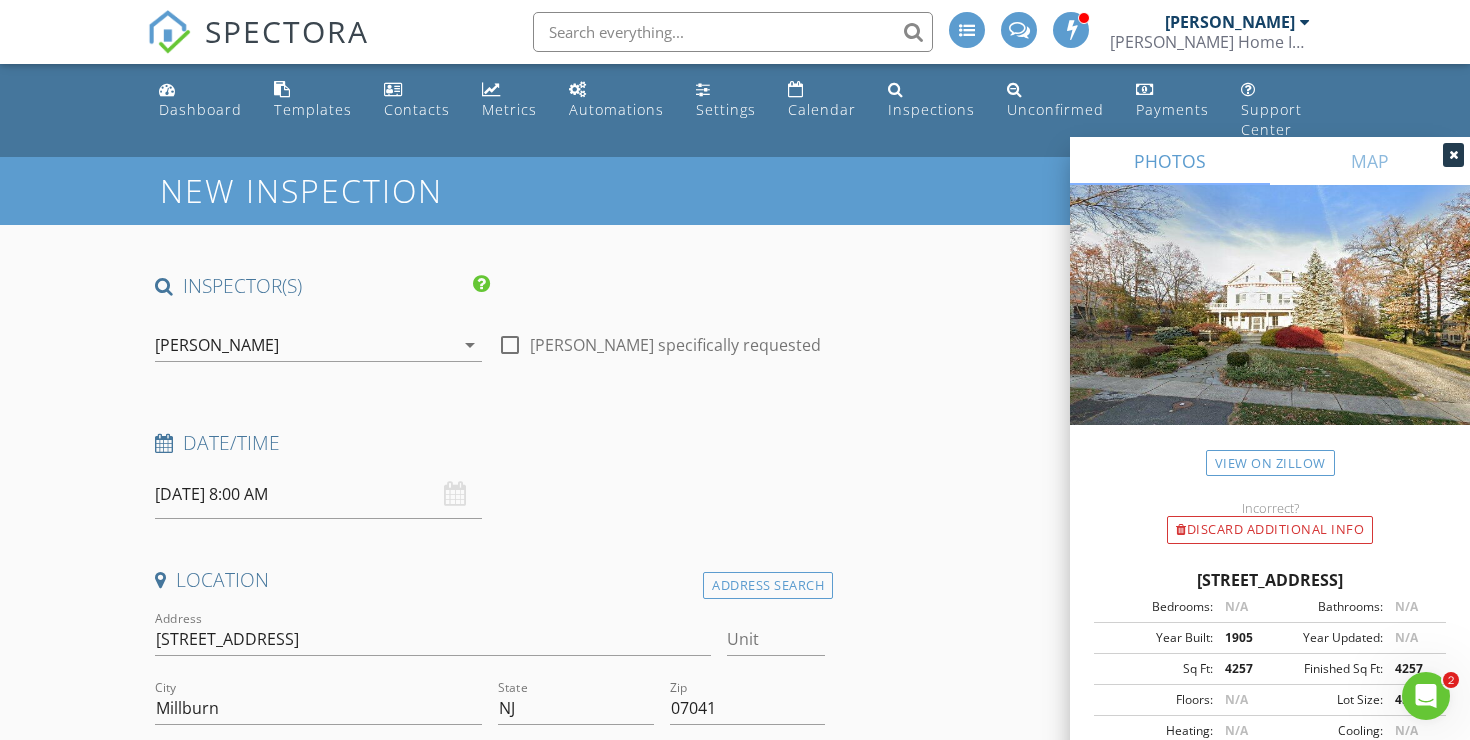 click at bounding box center [1453, 155] 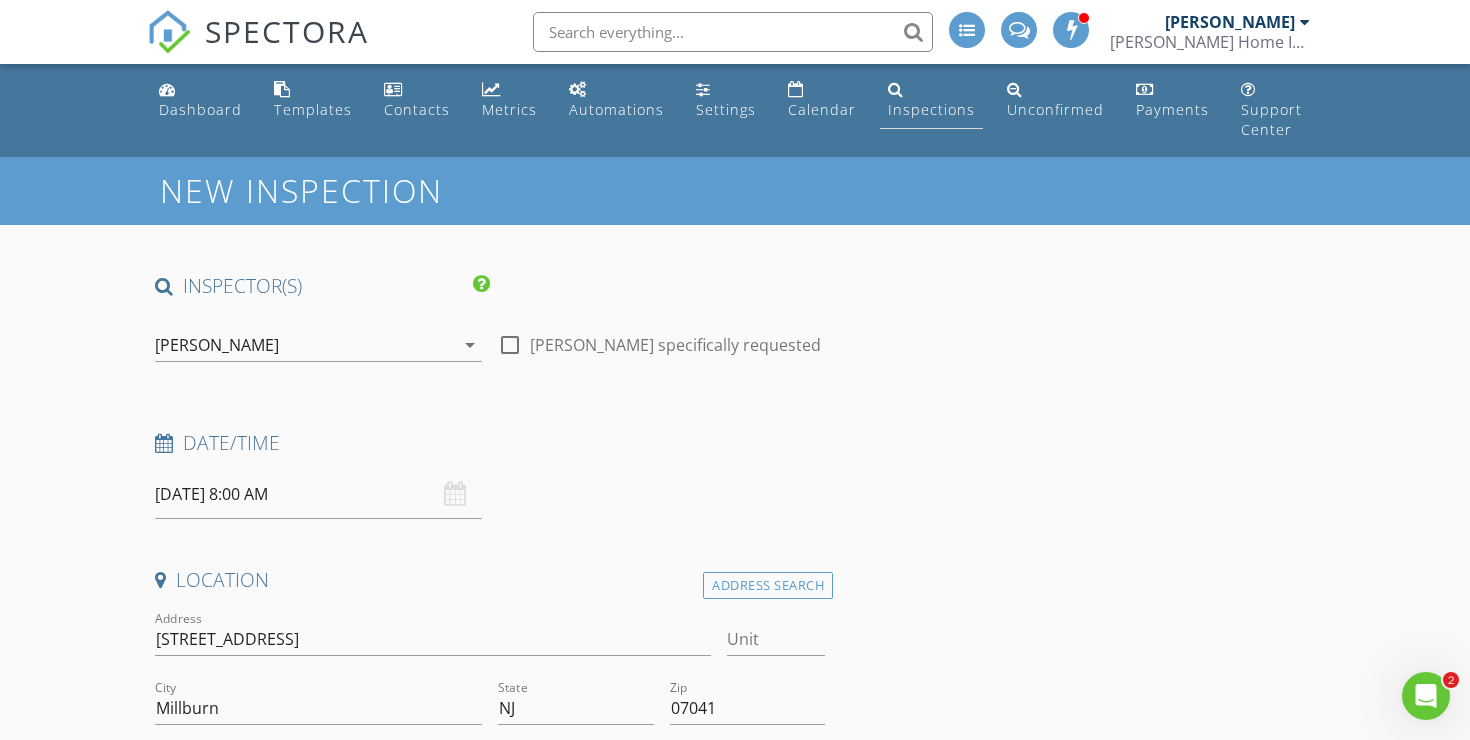 click on "Inspections" at bounding box center [931, 100] 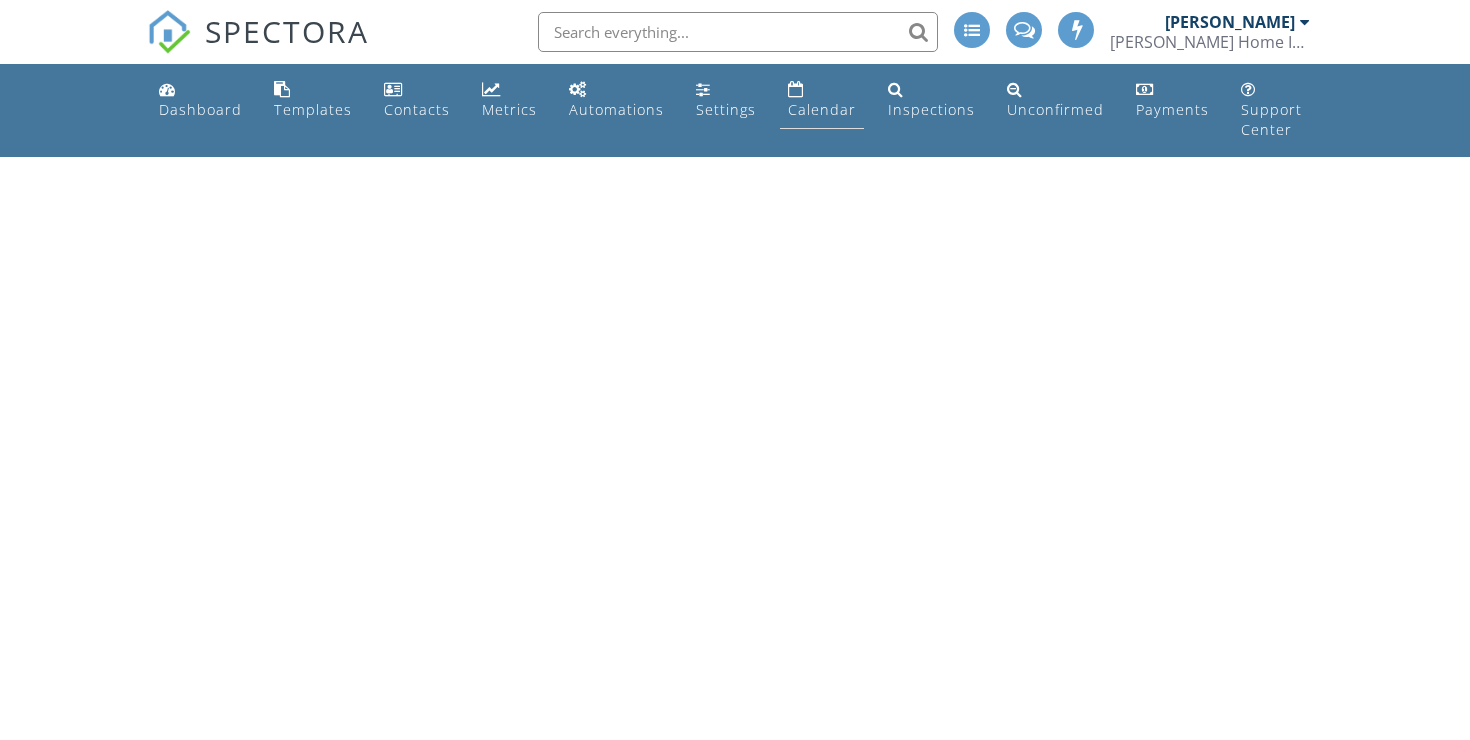 scroll, scrollTop: 0, scrollLeft: 0, axis: both 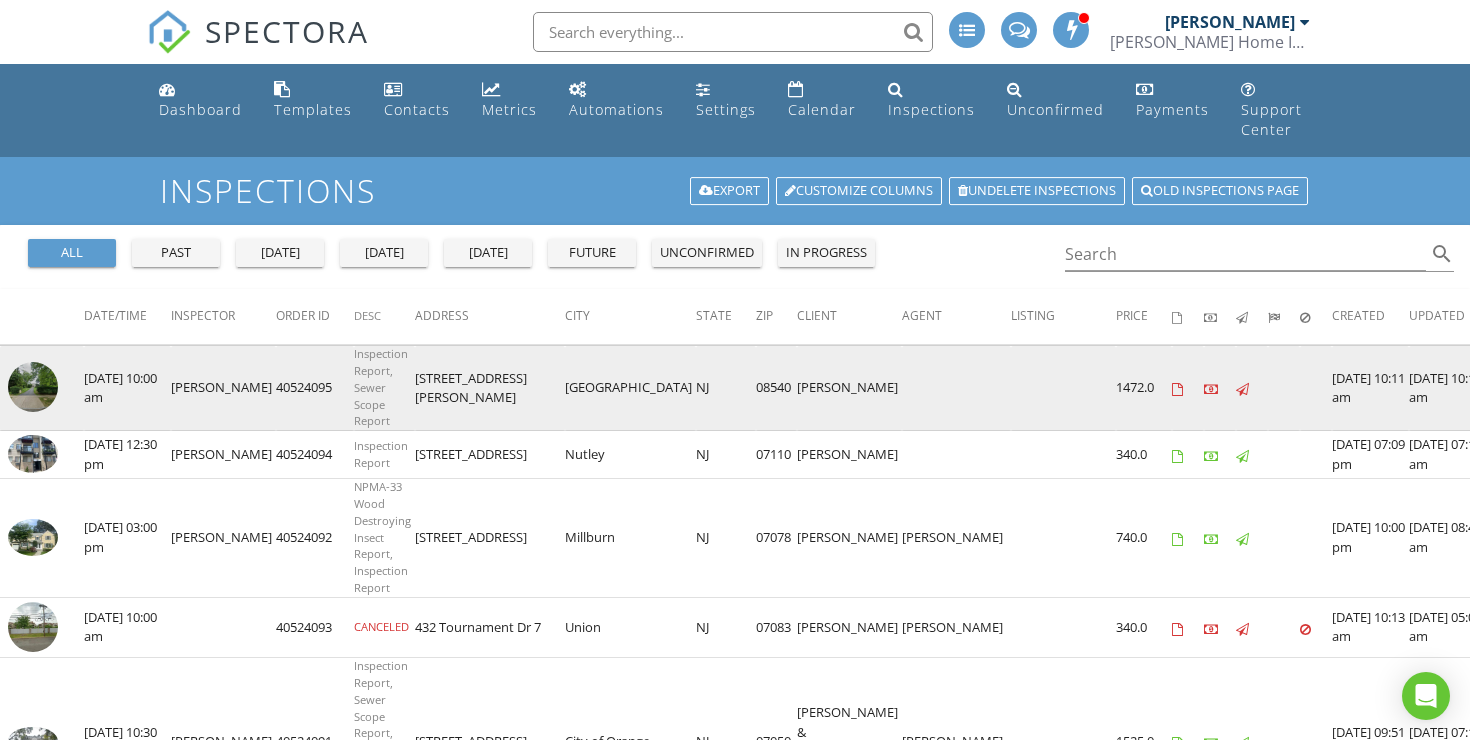 click at bounding box center (33, 387) 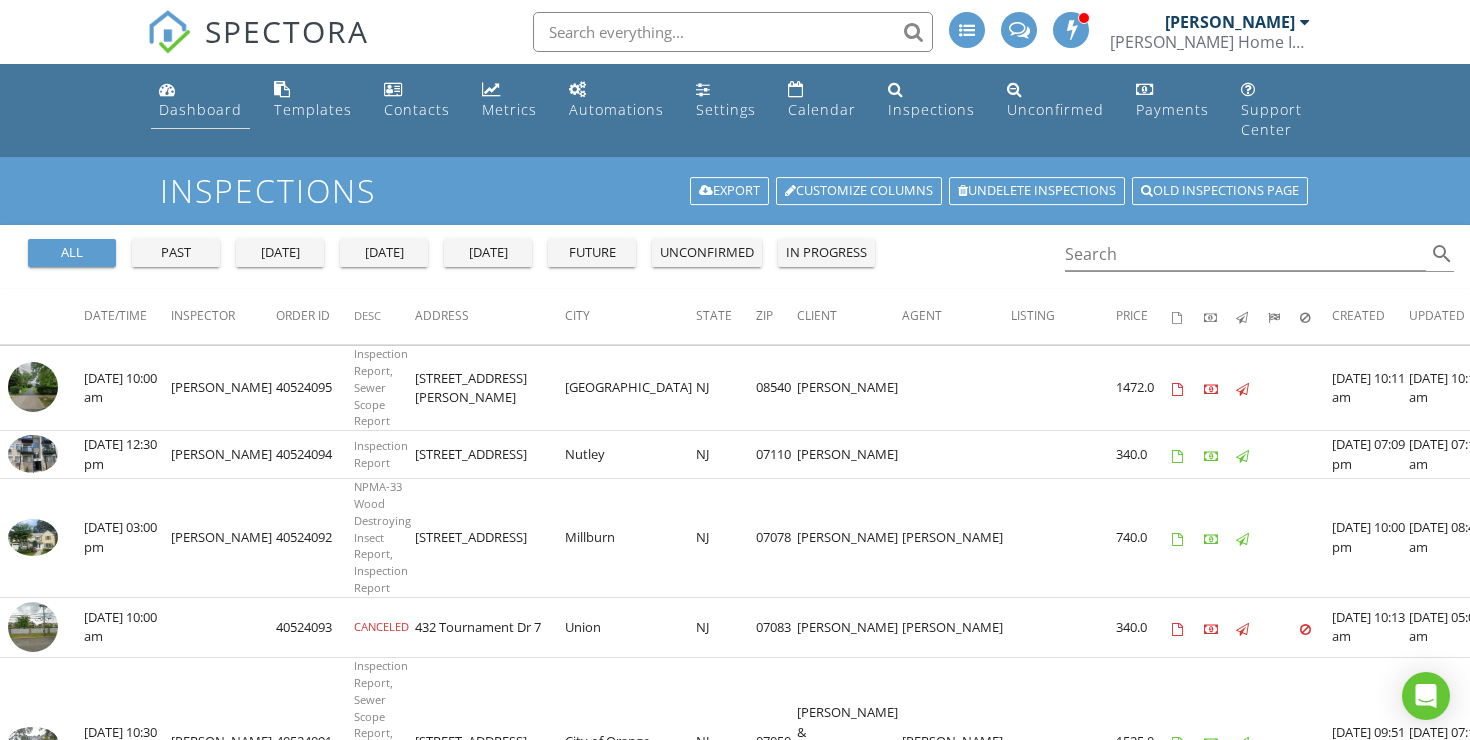 click on "Dashboard" at bounding box center (200, 100) 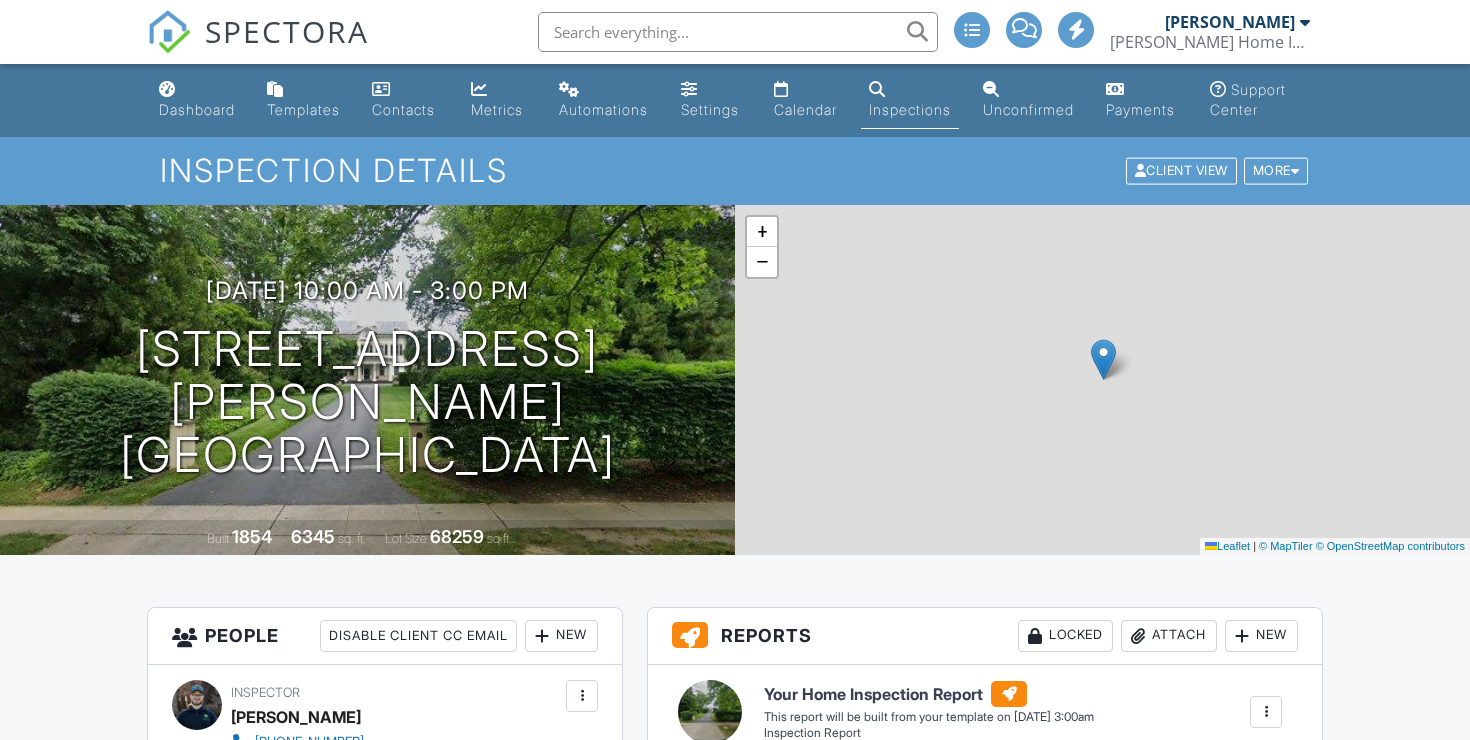 scroll, scrollTop: 0, scrollLeft: 0, axis: both 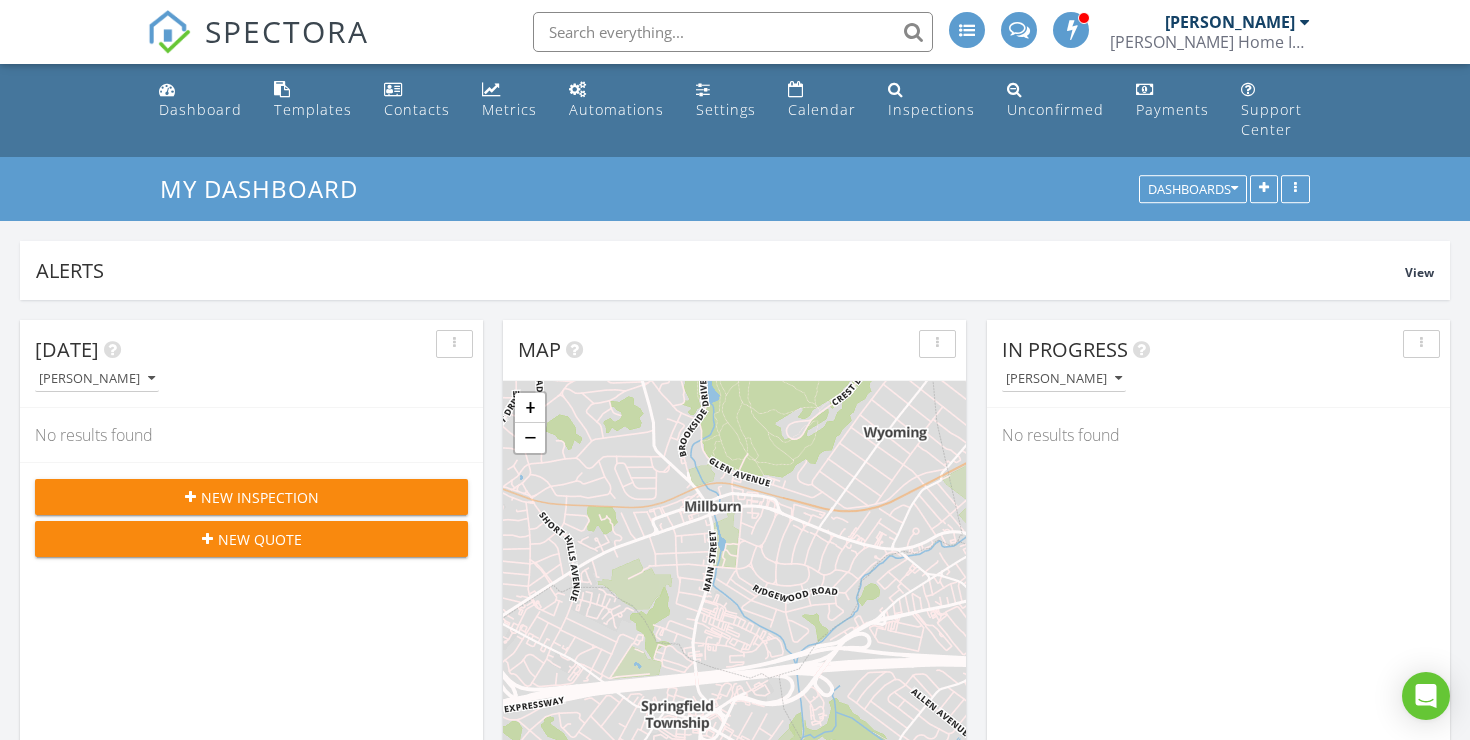 click on "New Inspection" at bounding box center [260, 497] 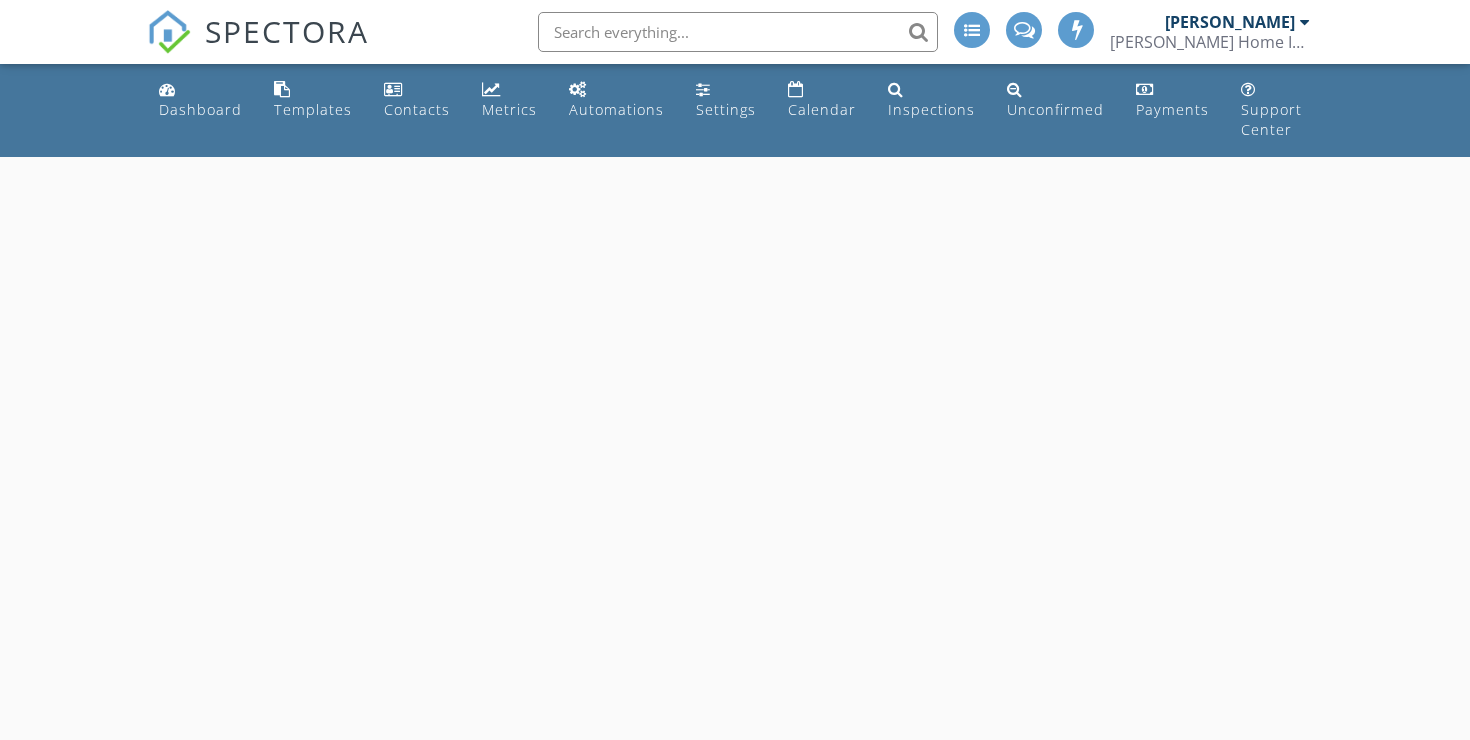 scroll, scrollTop: 0, scrollLeft: 0, axis: both 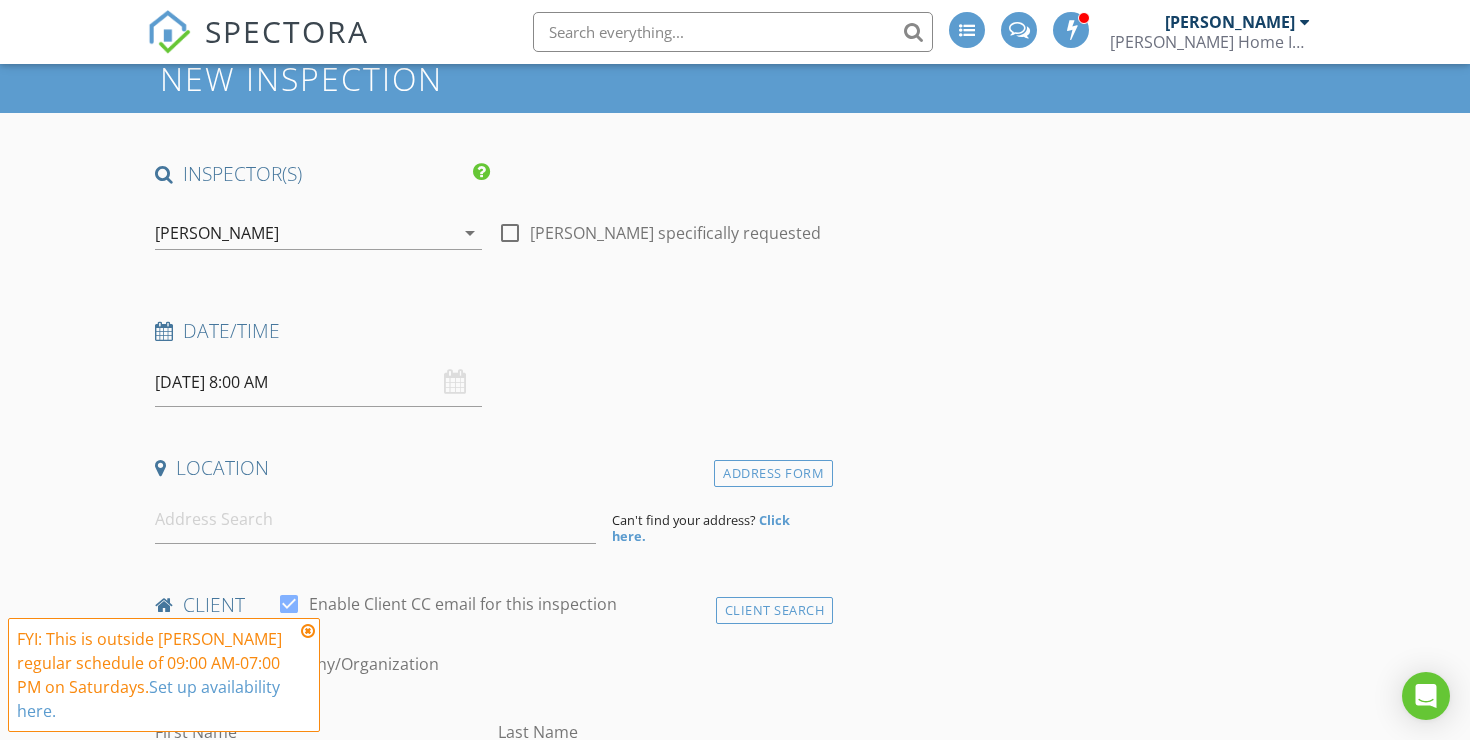 click on "[DATE] 8:00 AM" at bounding box center (318, 382) 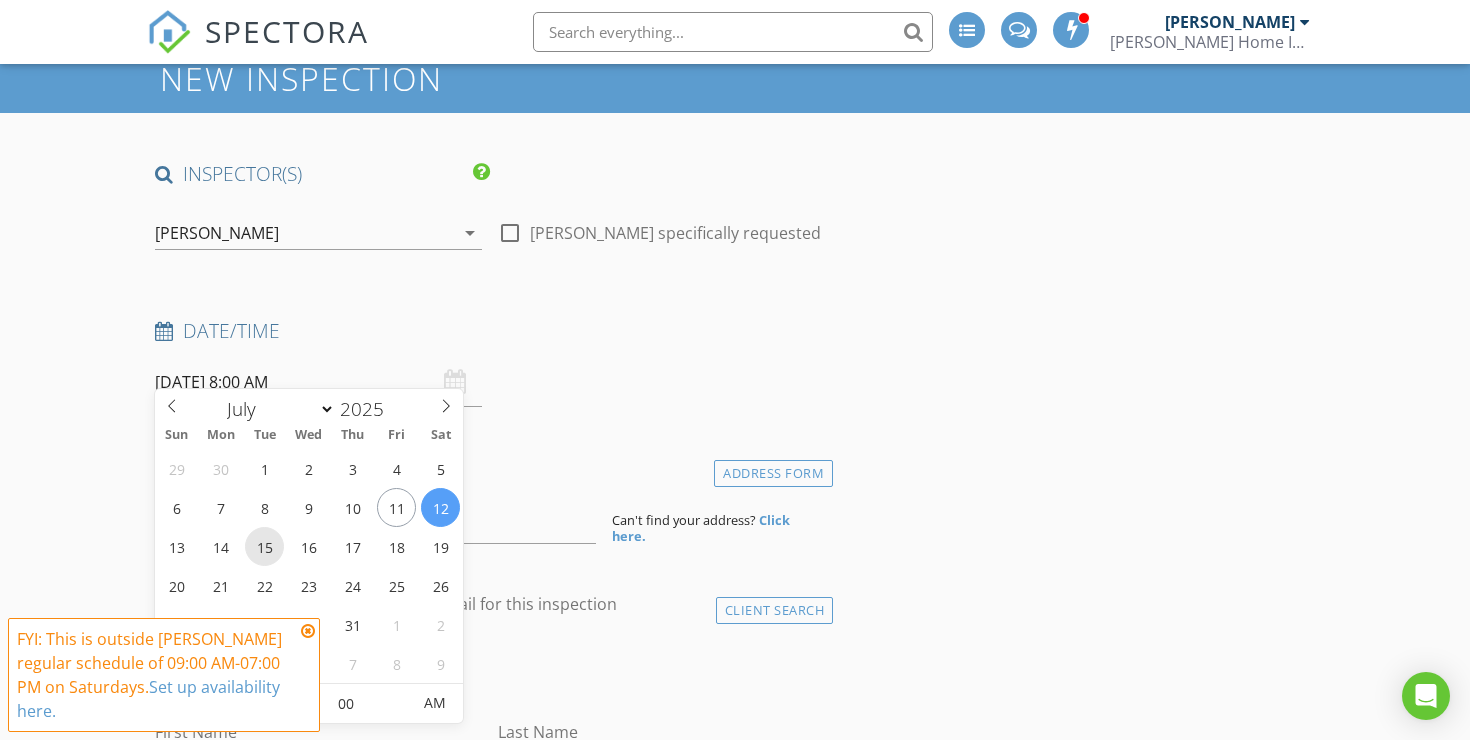 type on "[DATE] 8:00 AM" 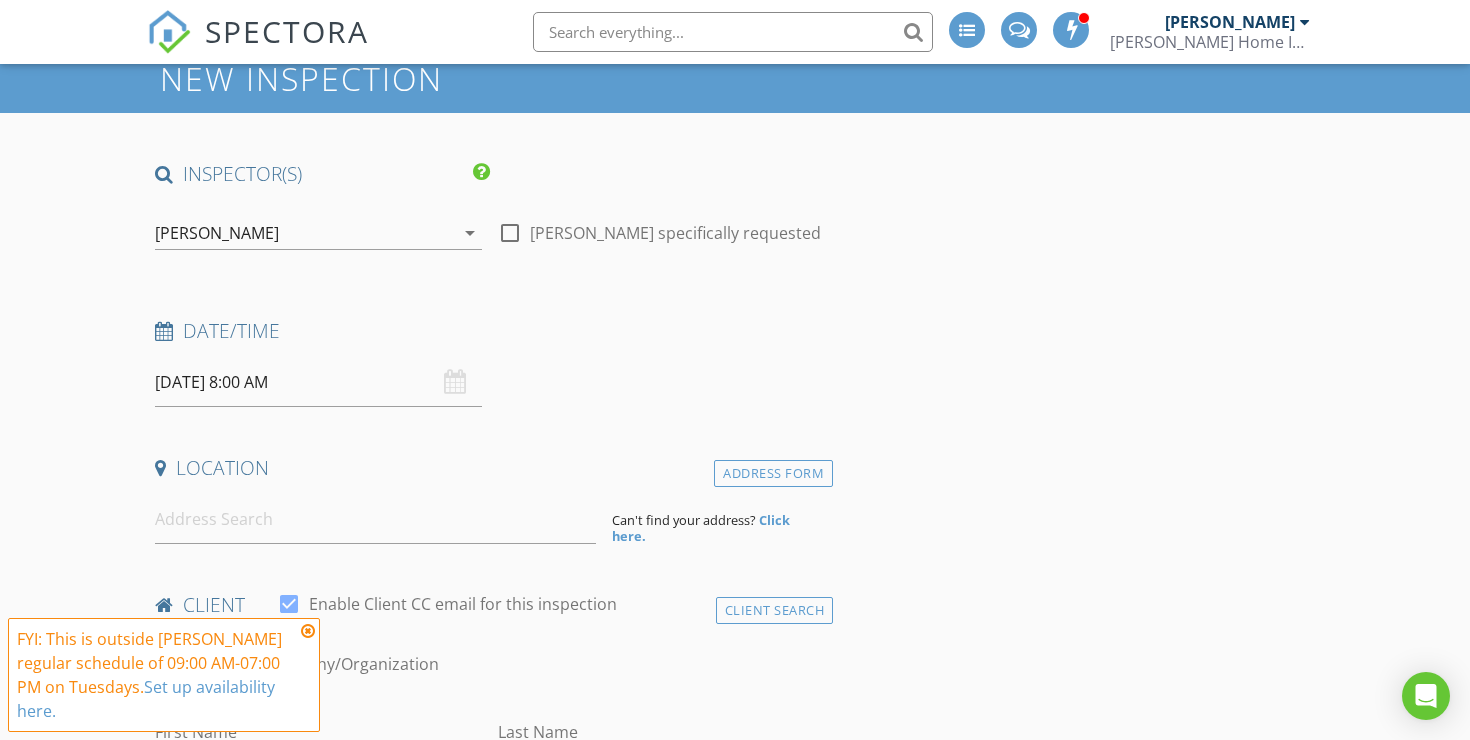 click at bounding box center [308, 631] 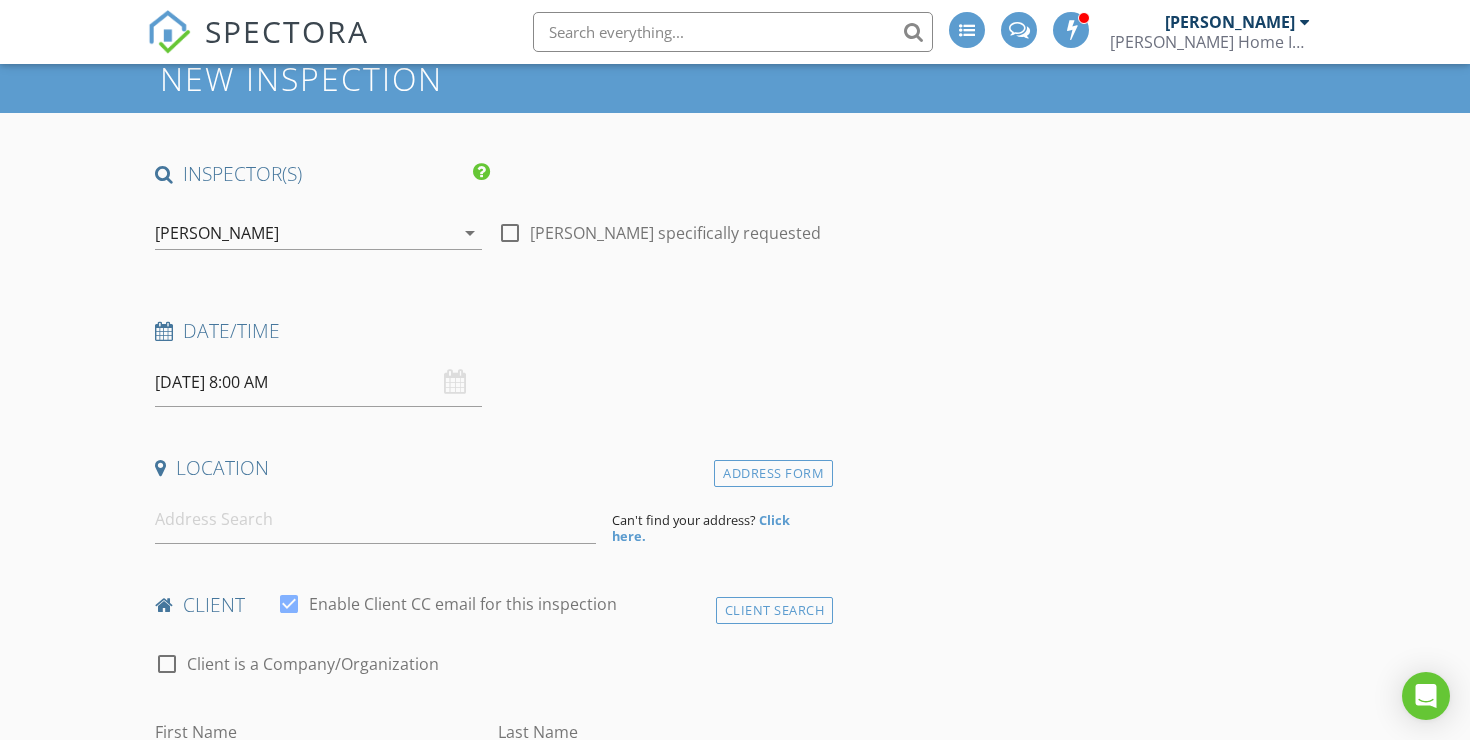 click on "[DATE] 8:00 AM" at bounding box center (318, 382) 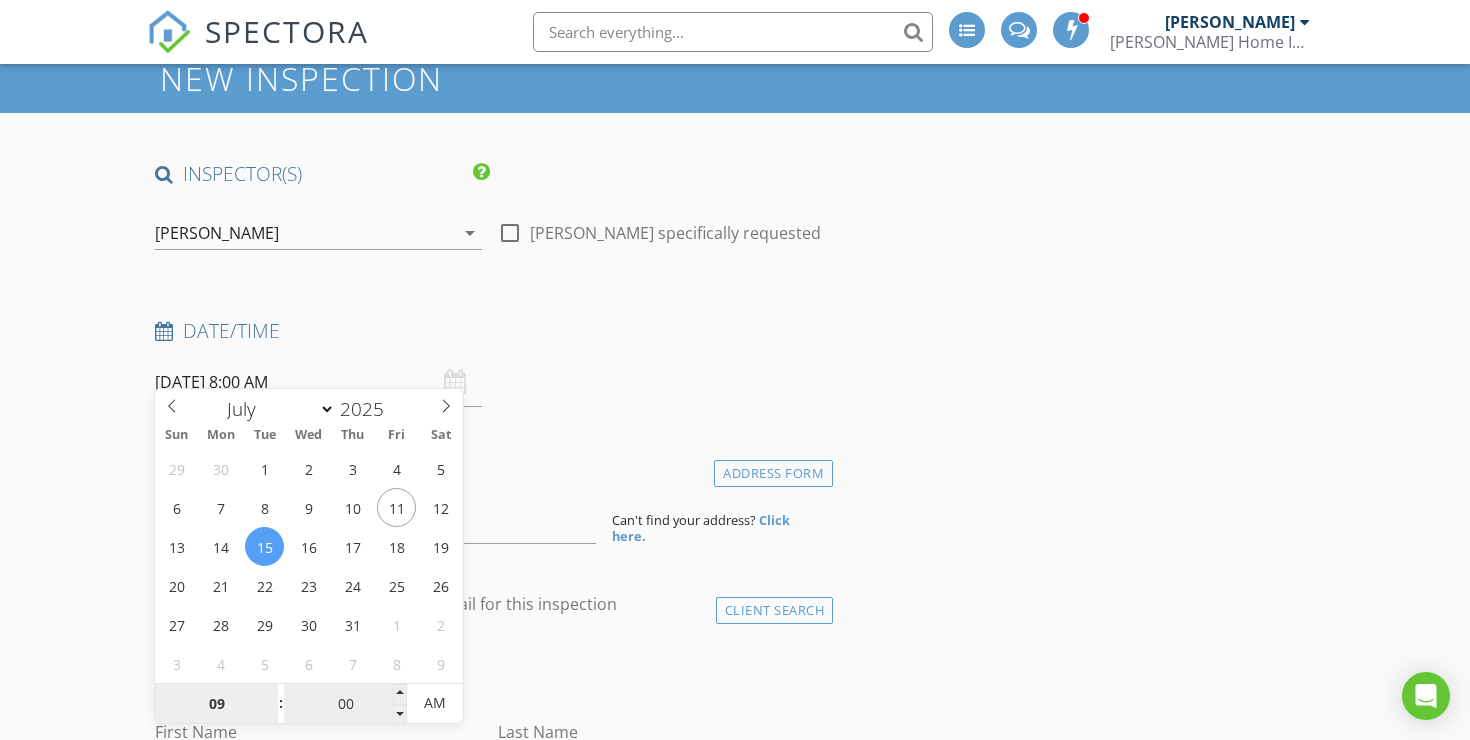 type on "09" 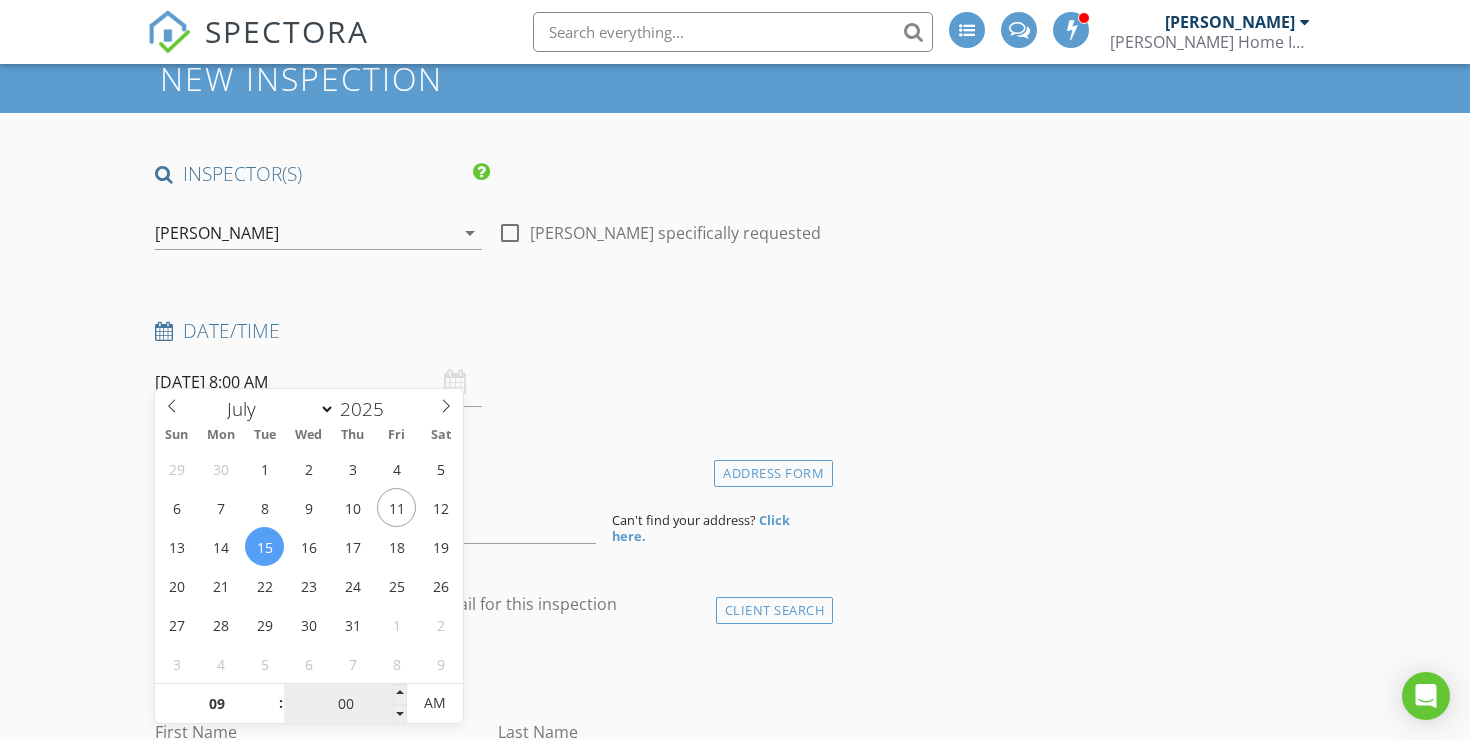 type on "07/15/2025 9:00 AM" 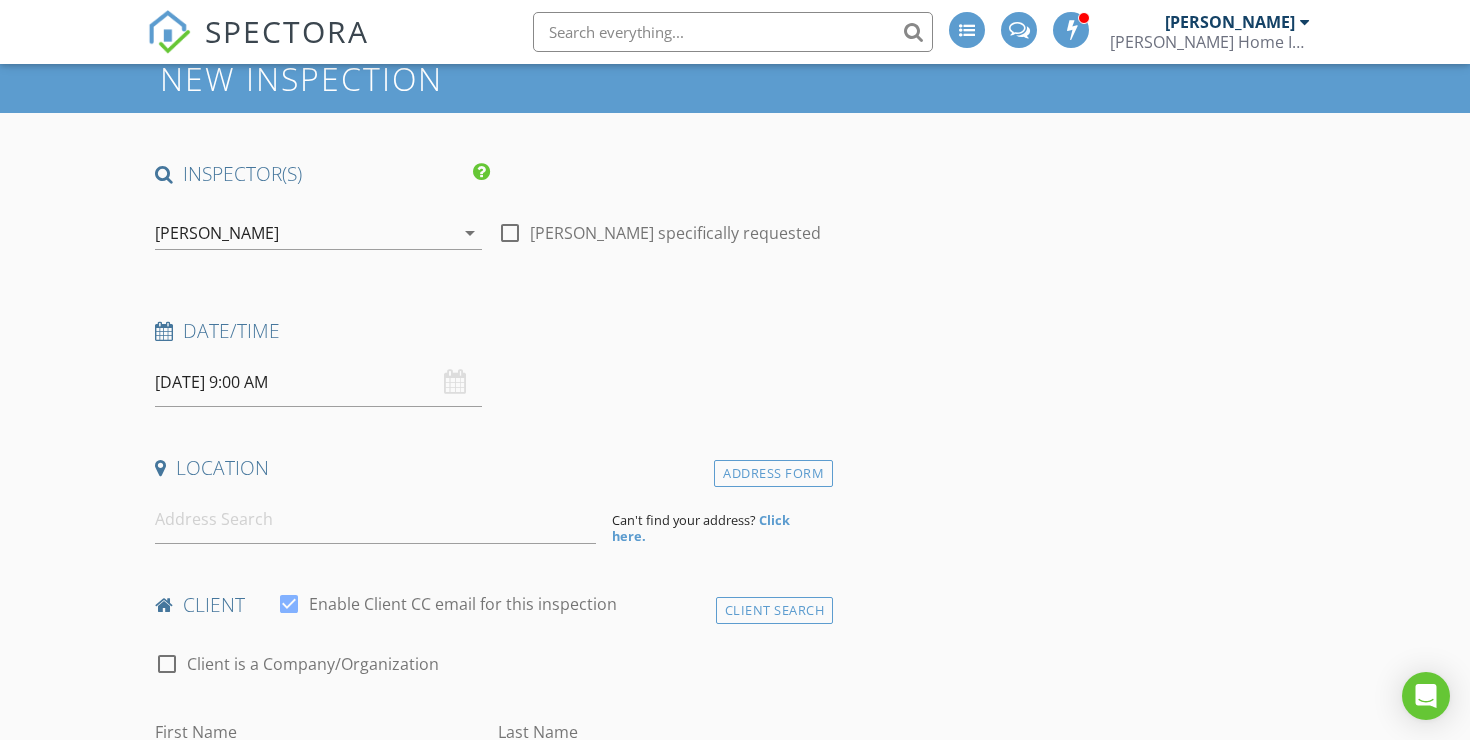 click on "Date/Time
07/15/2025 9:00 AM" at bounding box center (490, 362) 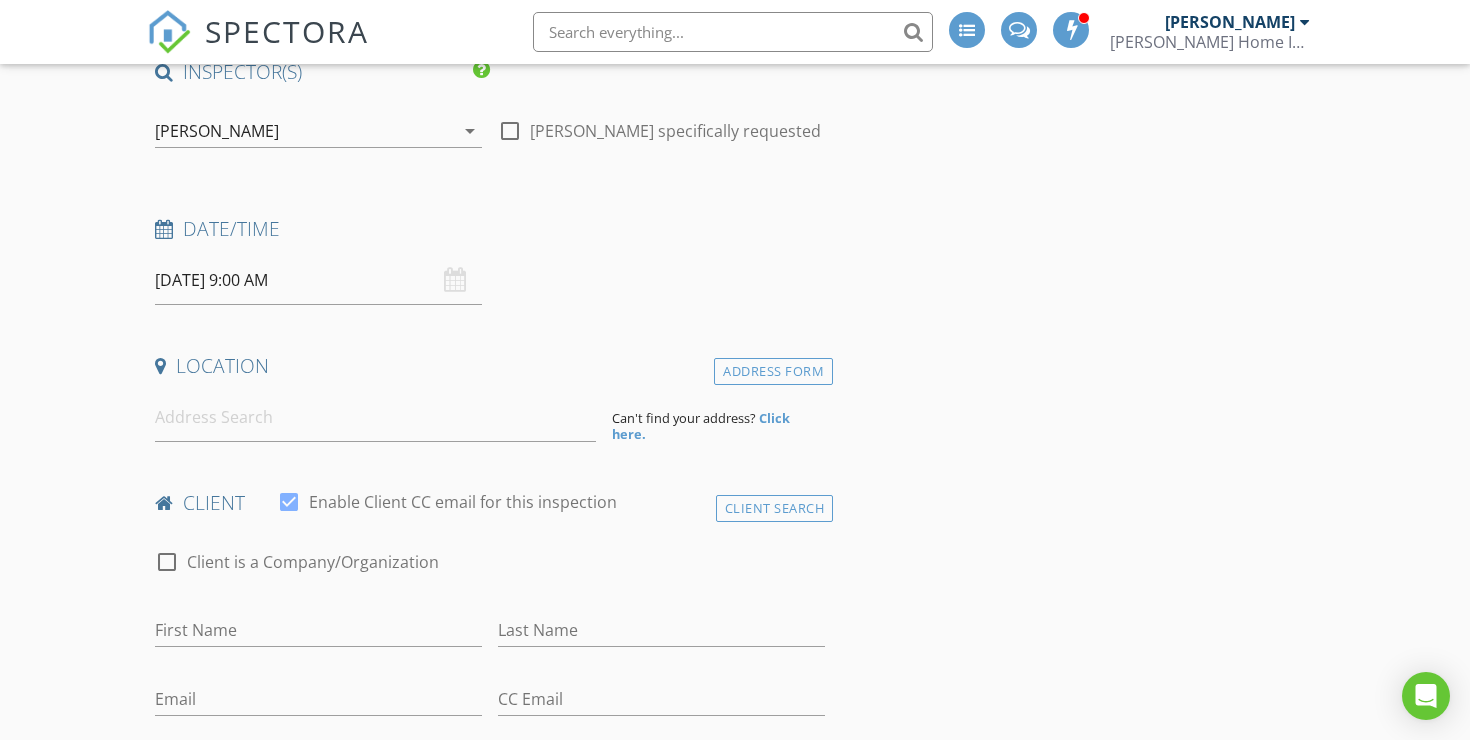 scroll, scrollTop: 232, scrollLeft: 0, axis: vertical 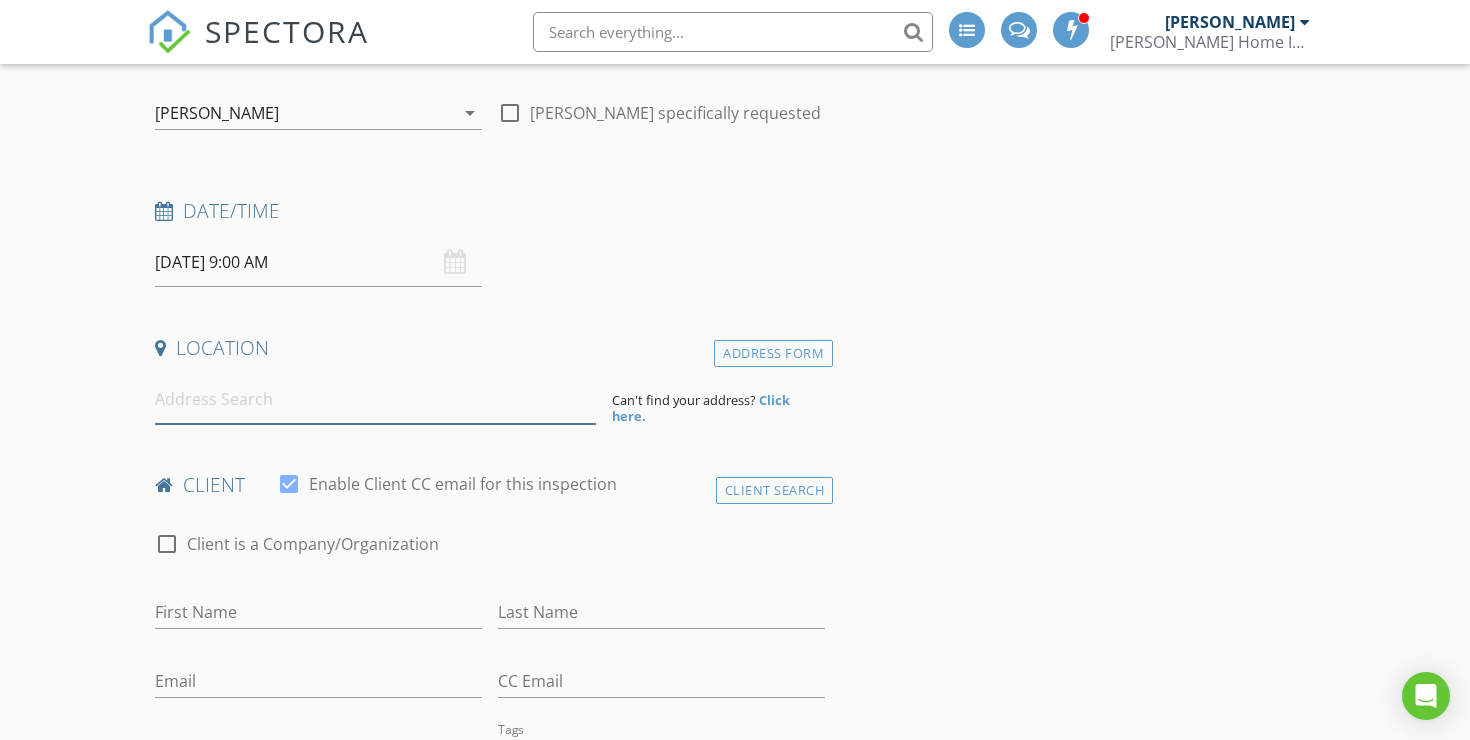 click at bounding box center (375, 399) 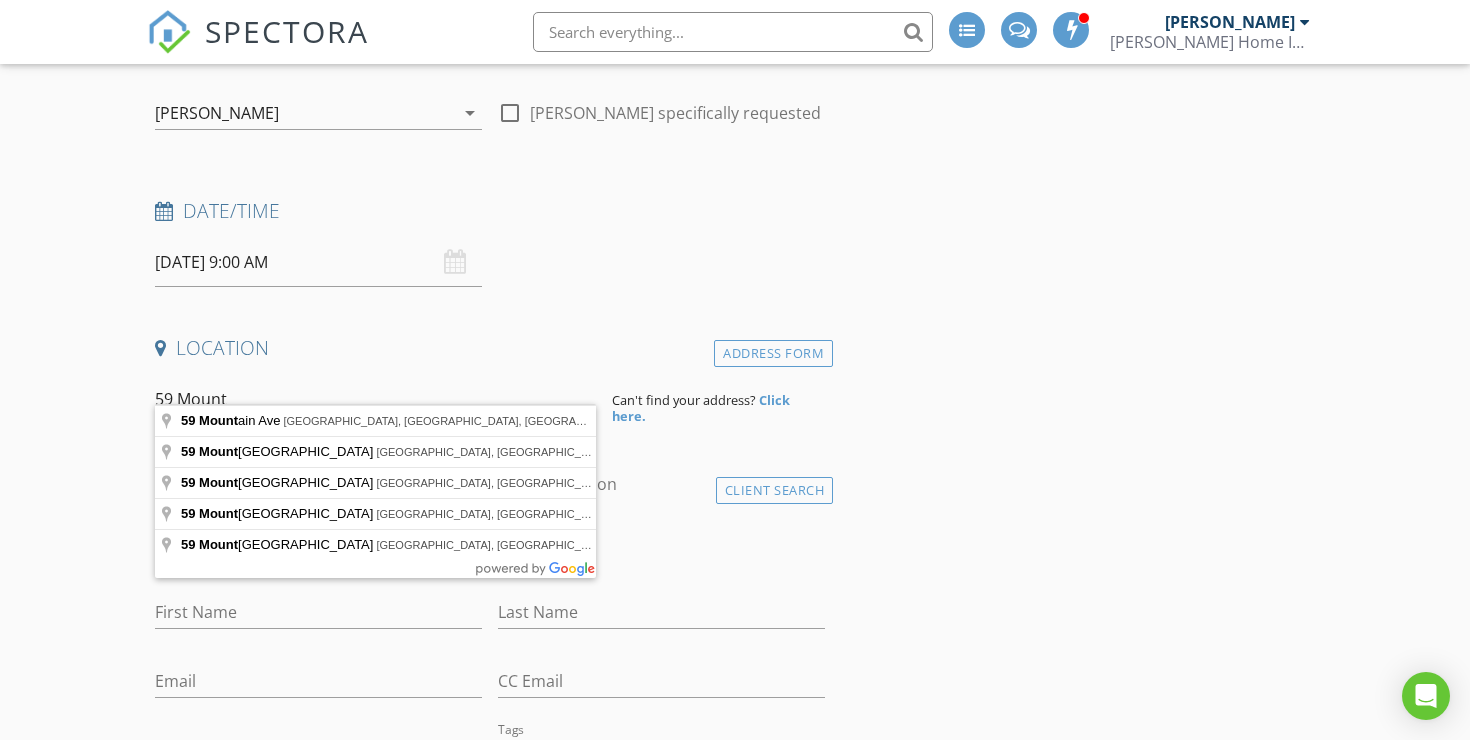 type on "59 Mountain Ave, Millburn, NJ, USA" 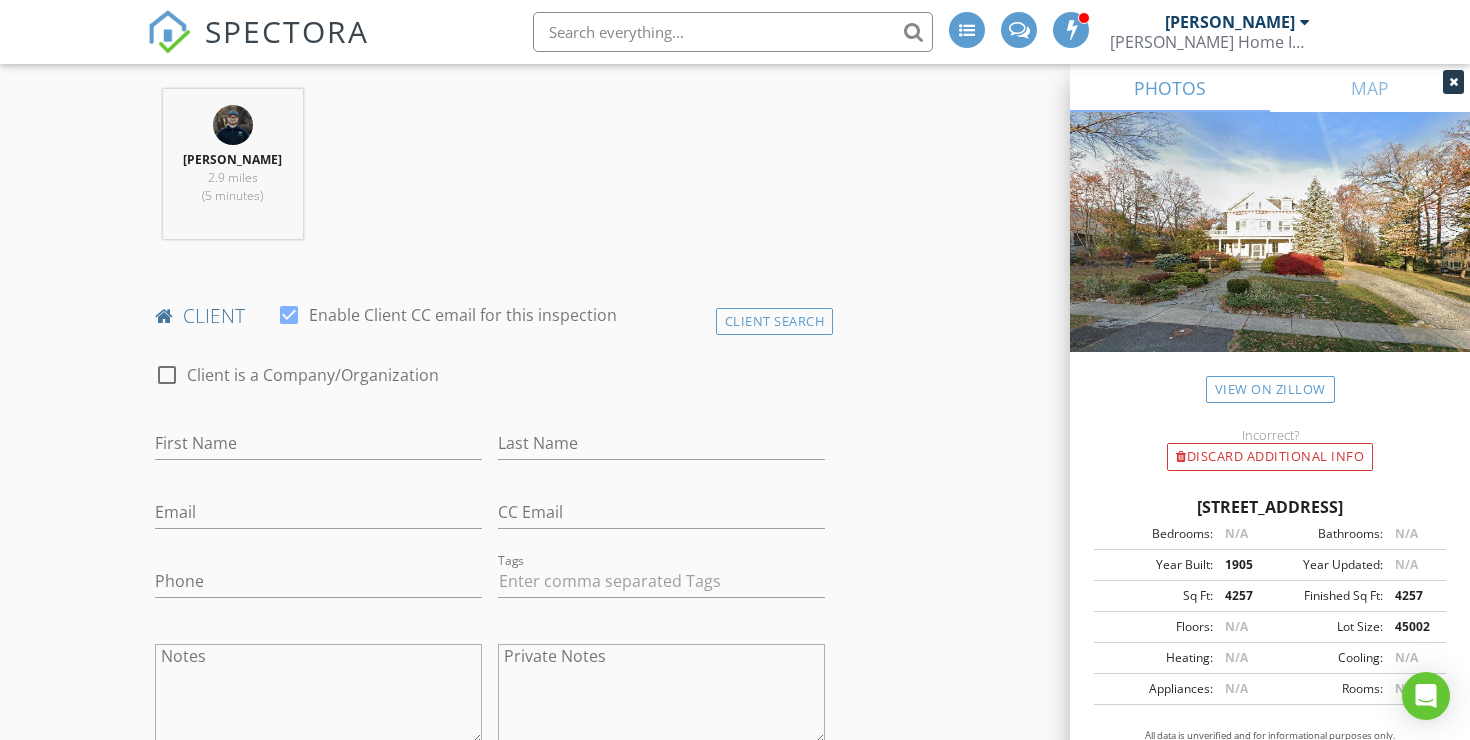 scroll, scrollTop: 826, scrollLeft: 0, axis: vertical 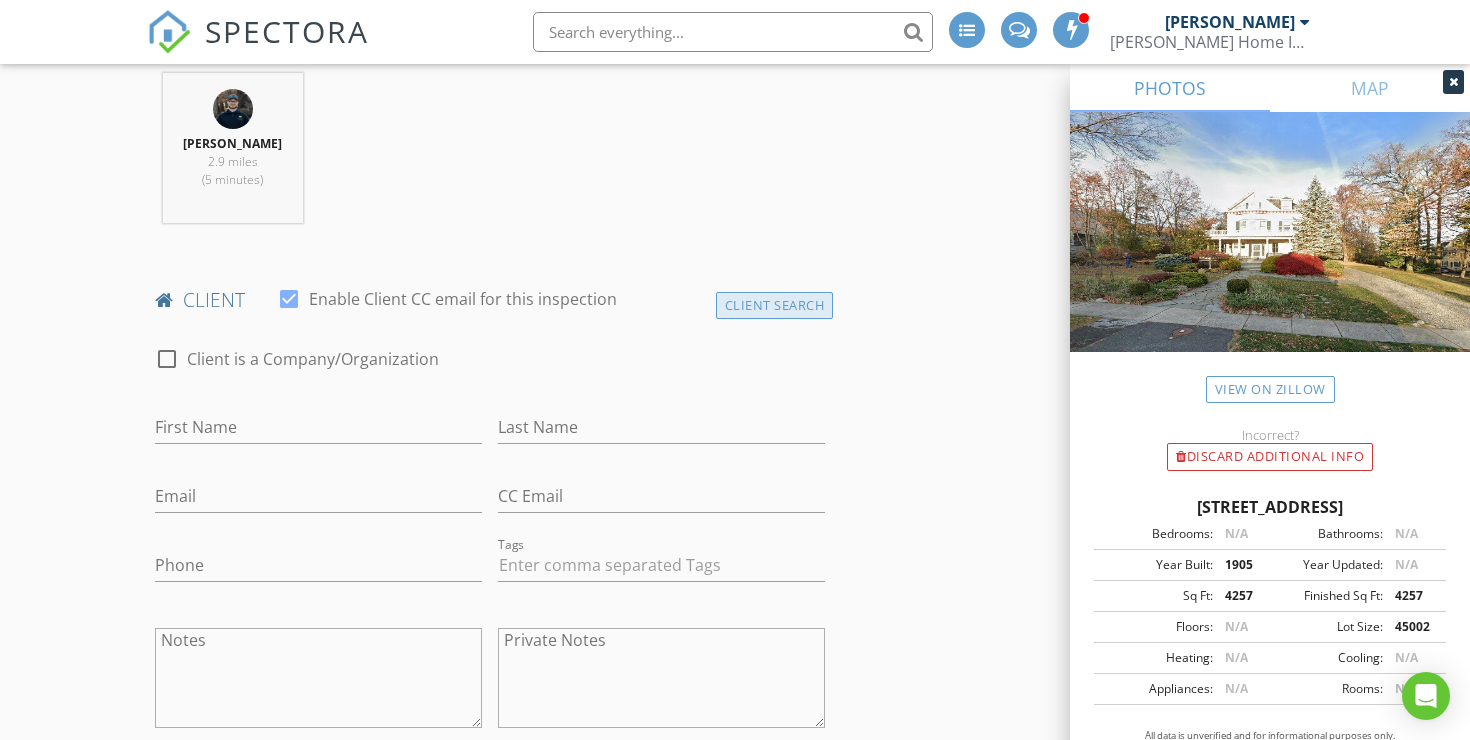 click on "Client Search" at bounding box center (775, 305) 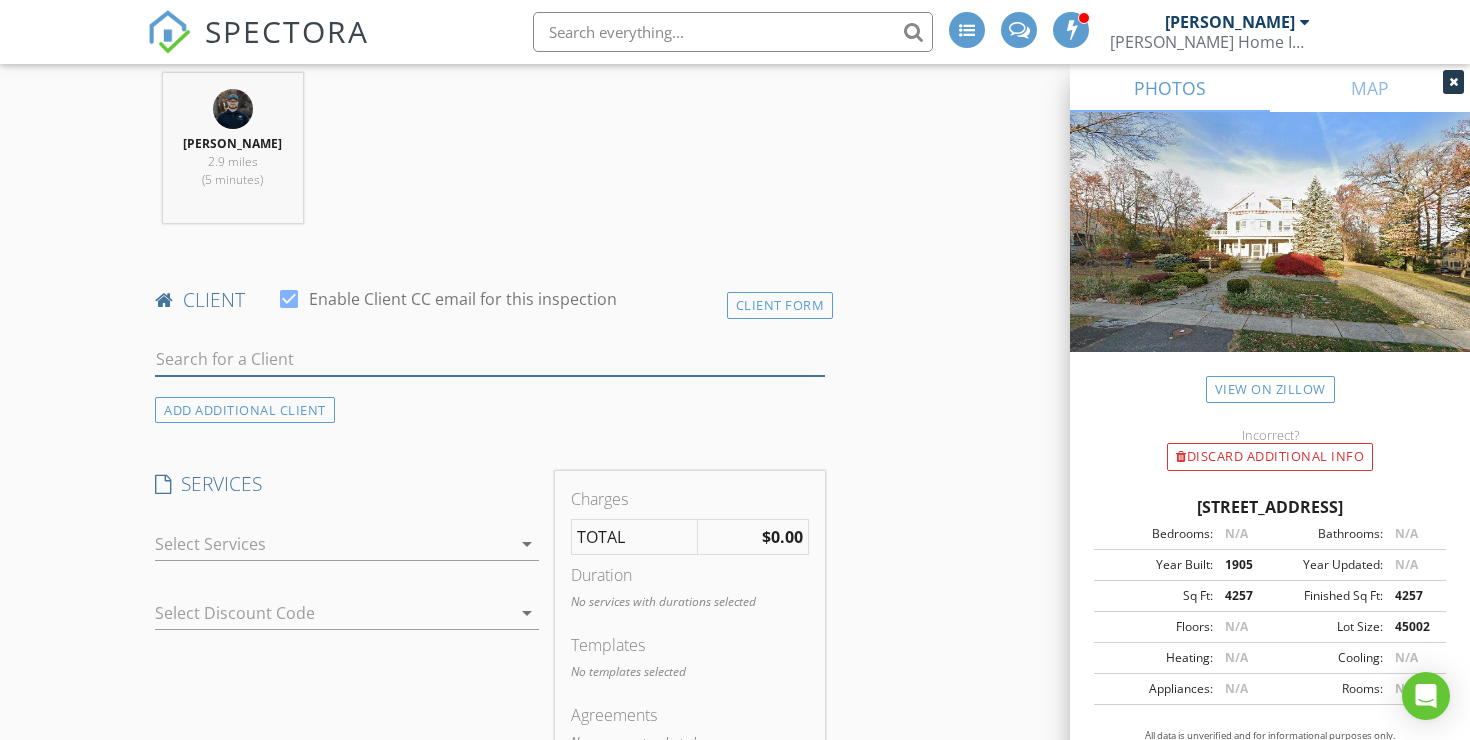 click at bounding box center [490, 359] 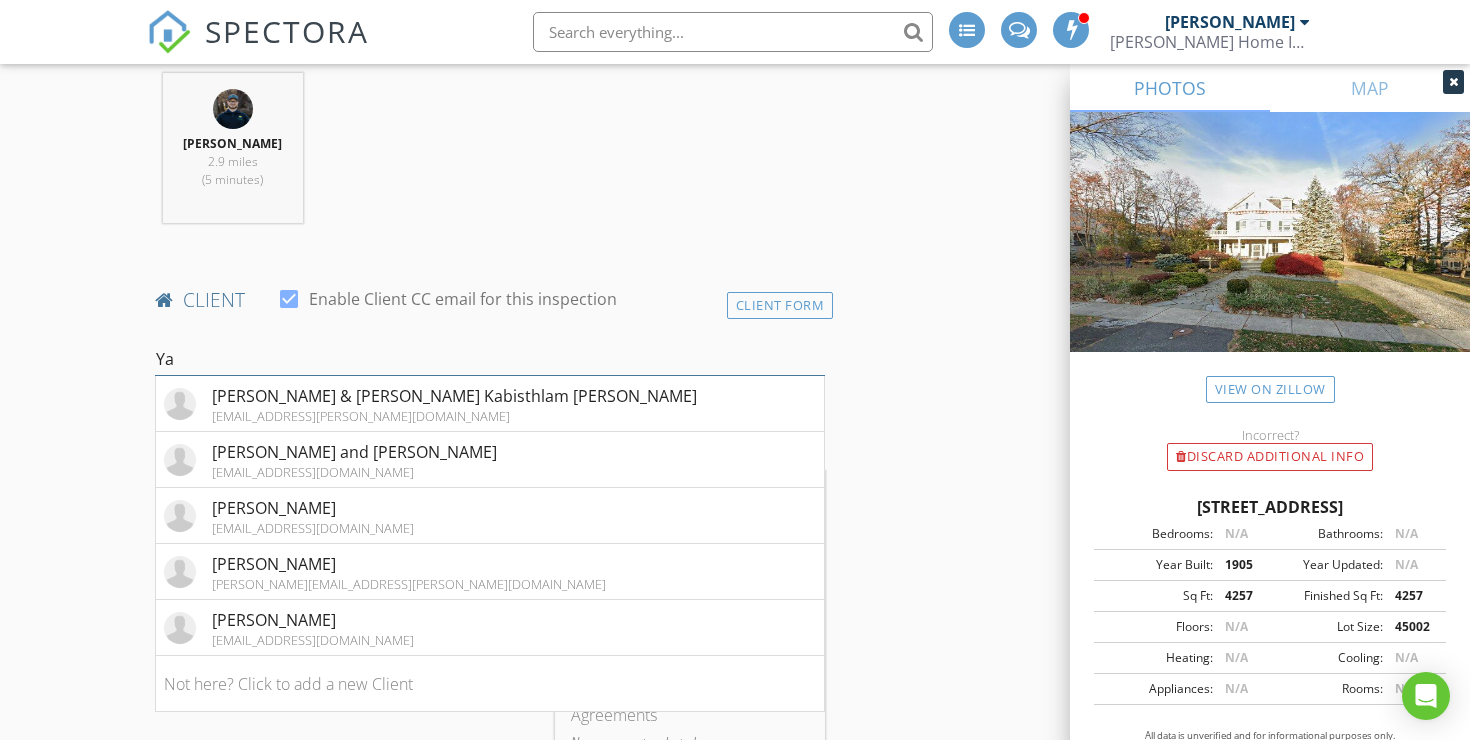type on "Y" 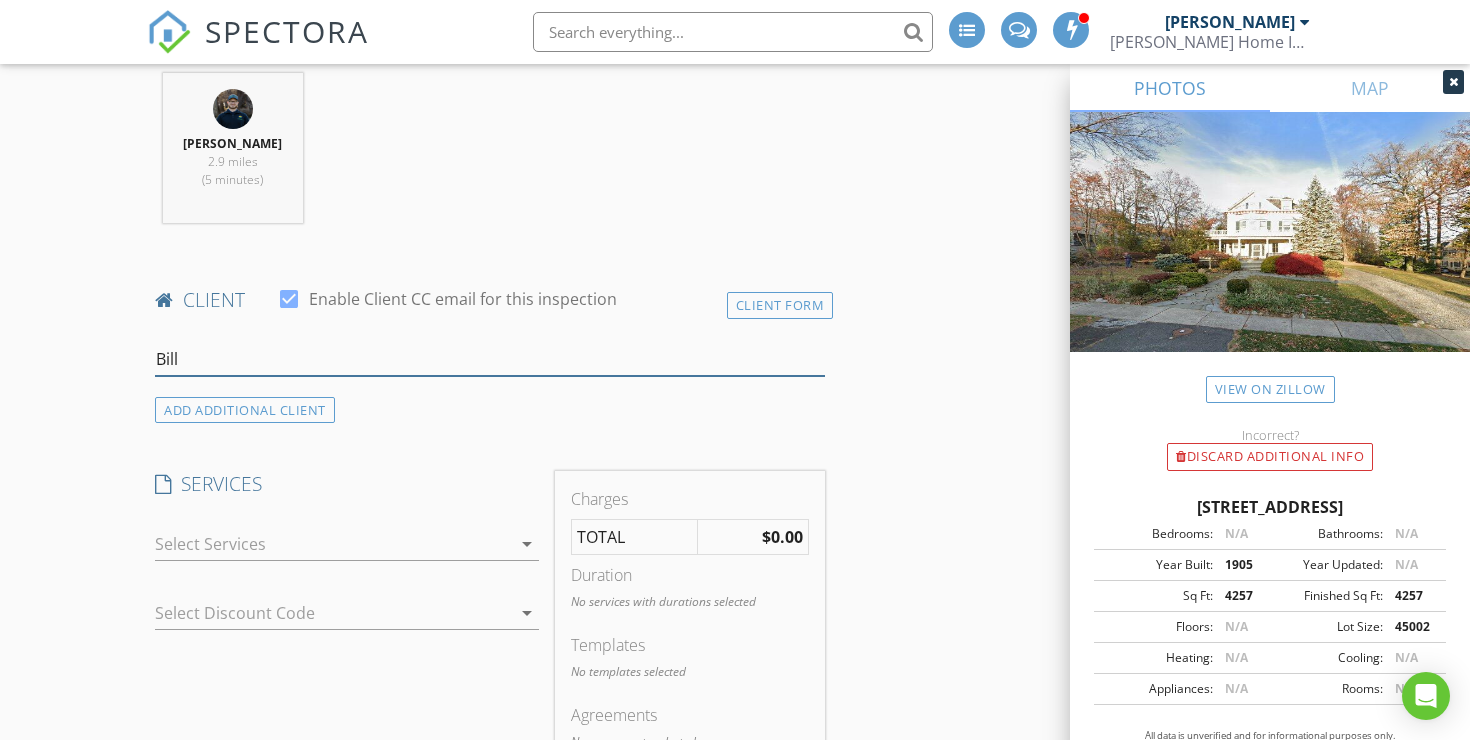type on "Bill" 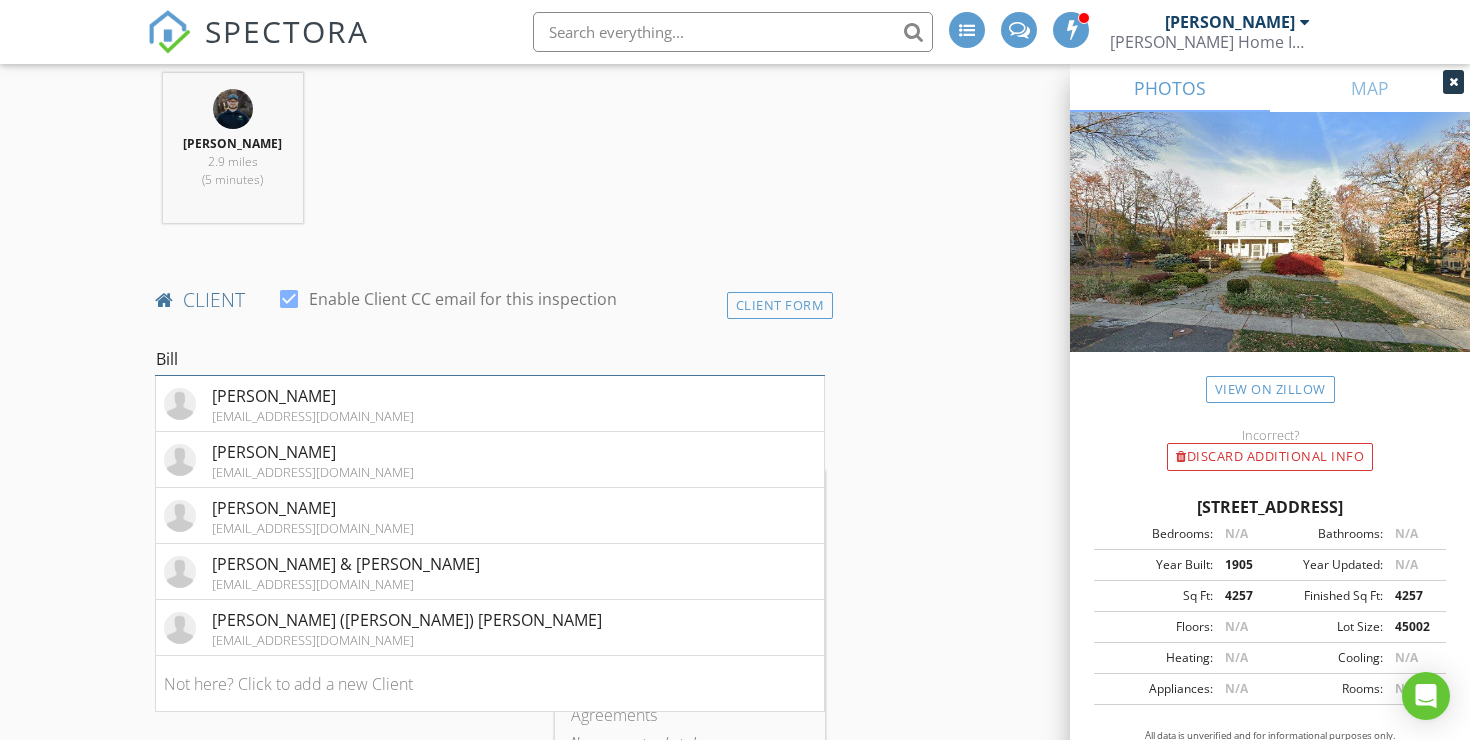 click on "Bill" at bounding box center [490, 359] 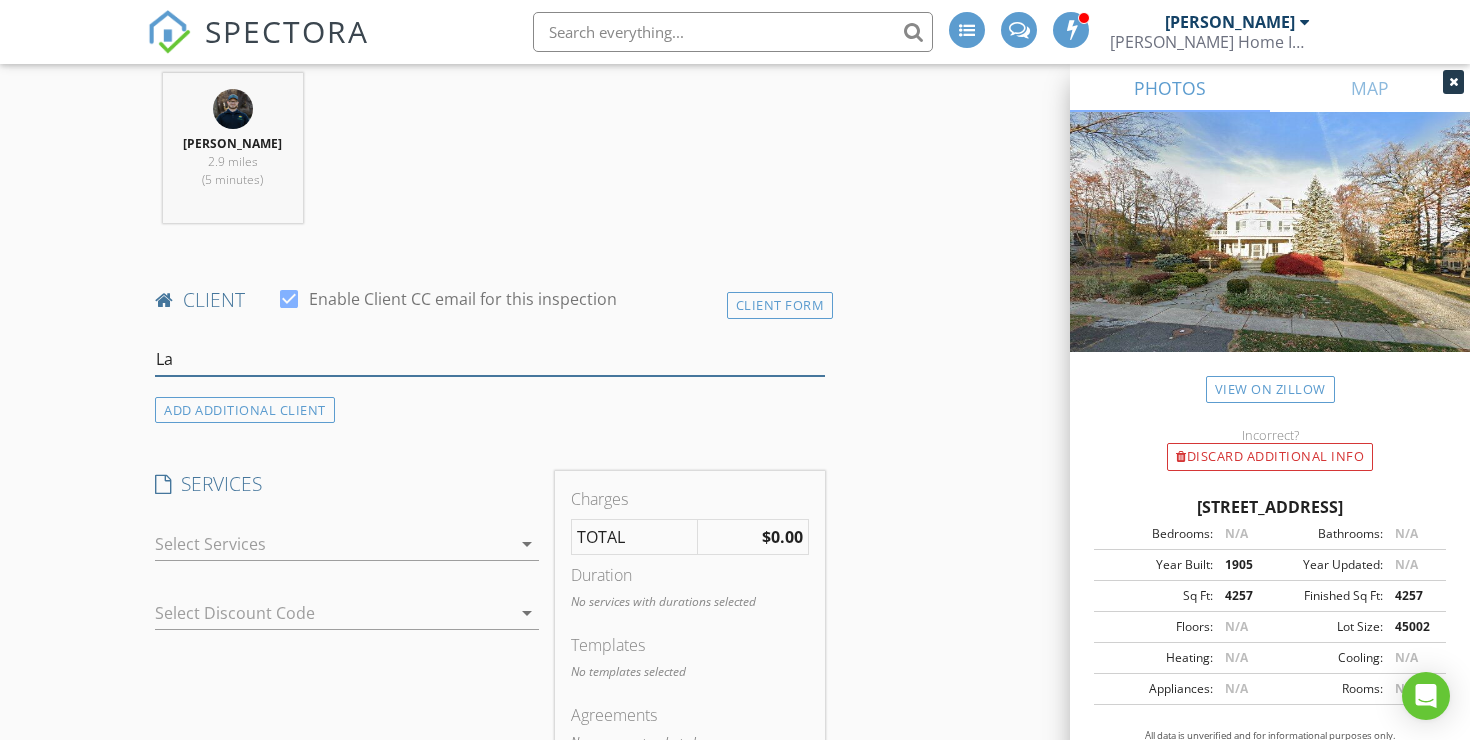 type on "L" 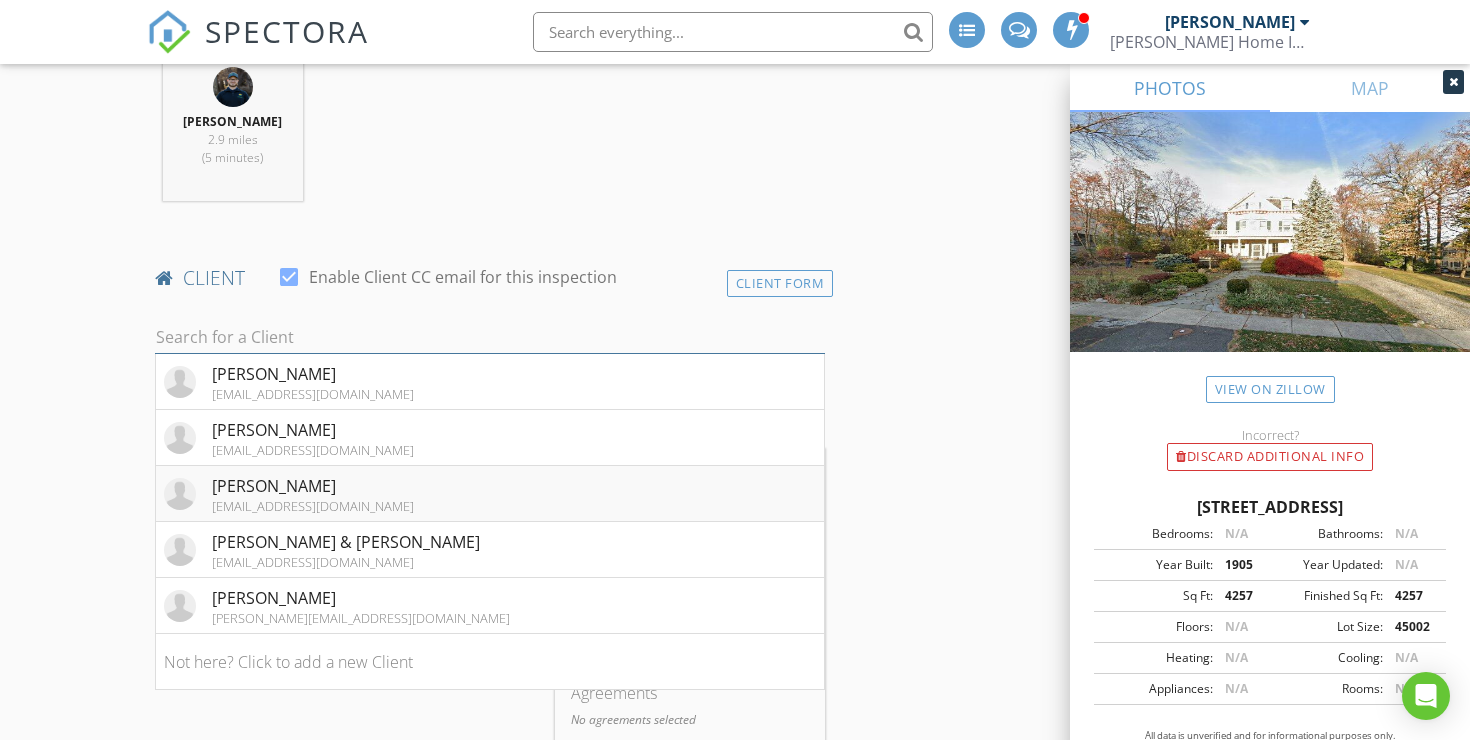 scroll, scrollTop: 849, scrollLeft: 0, axis: vertical 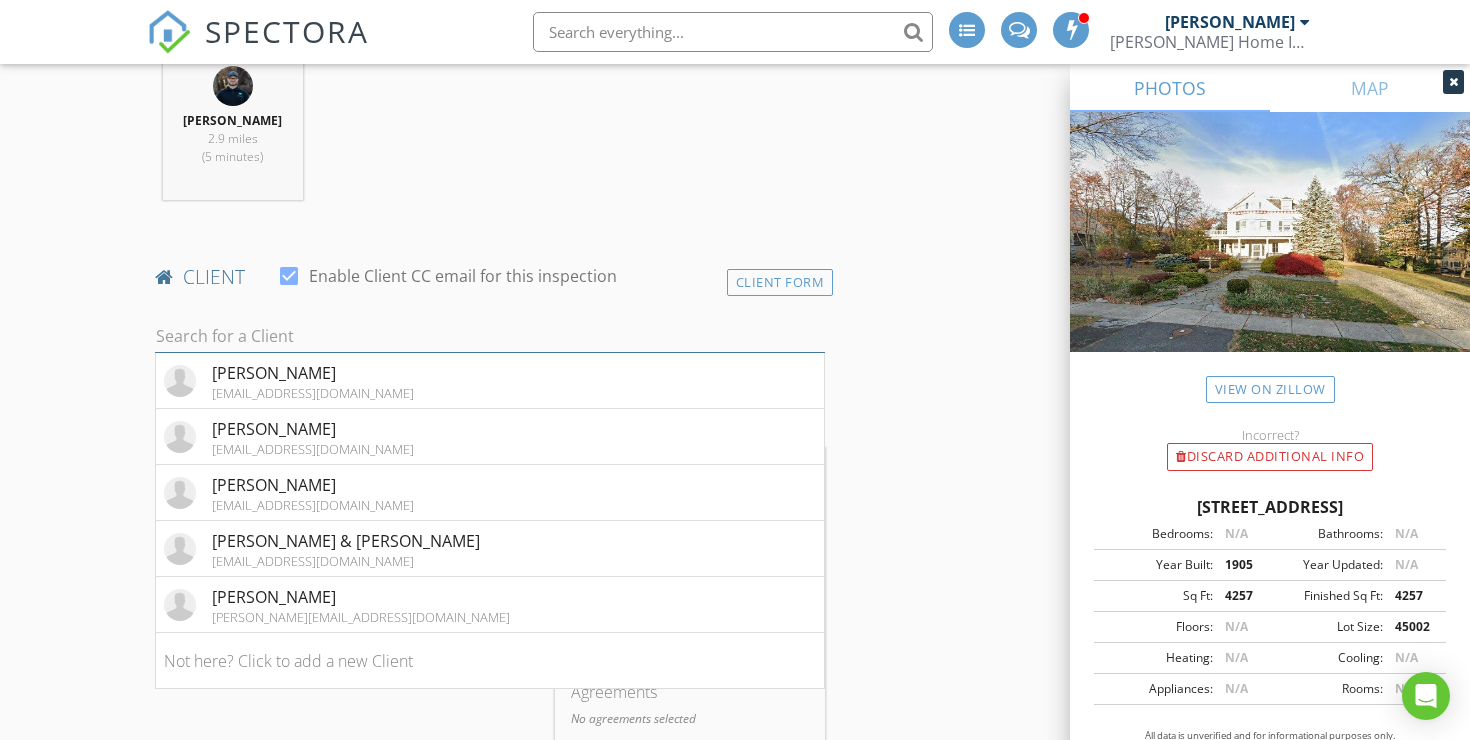 type 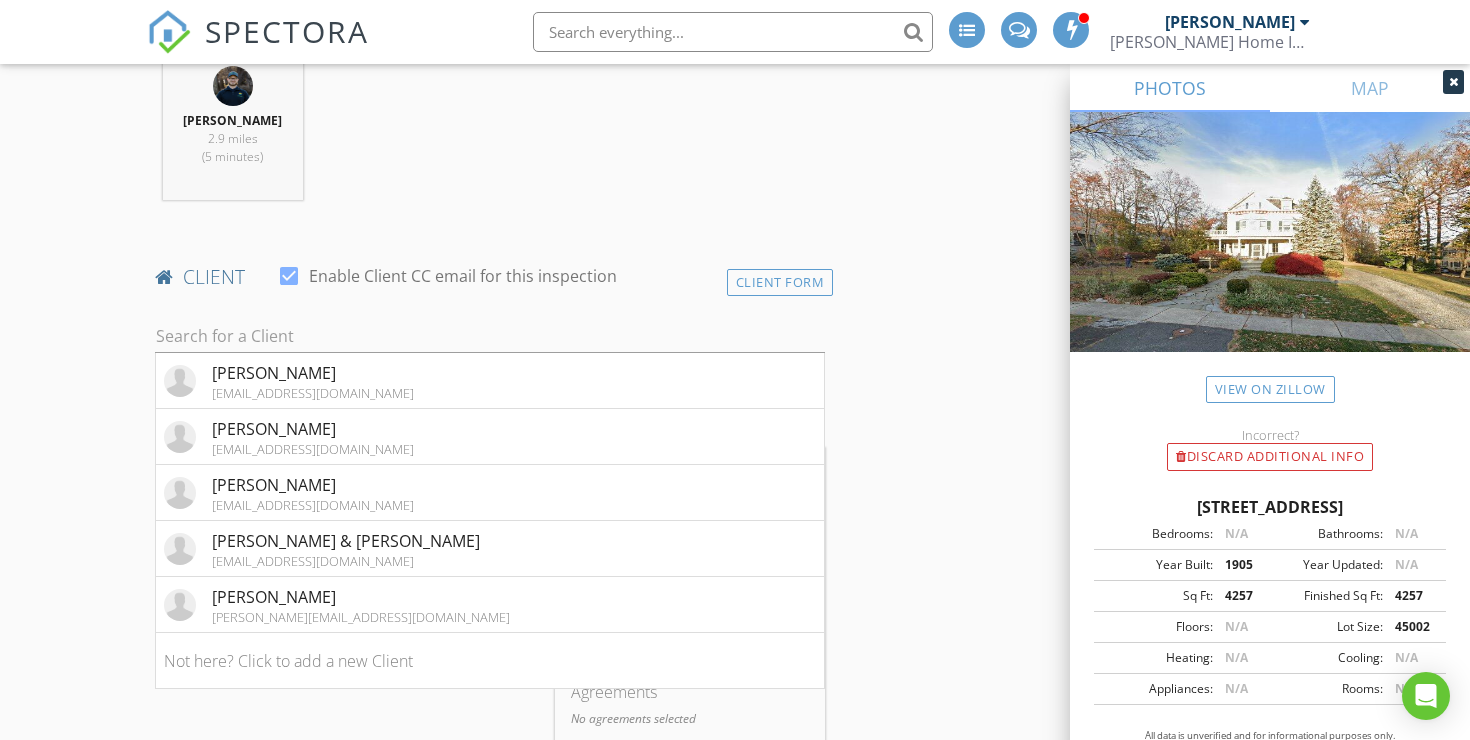 click on "Erik Rooney     2.9 miles     (5 minutes)" at bounding box center [490, 133] 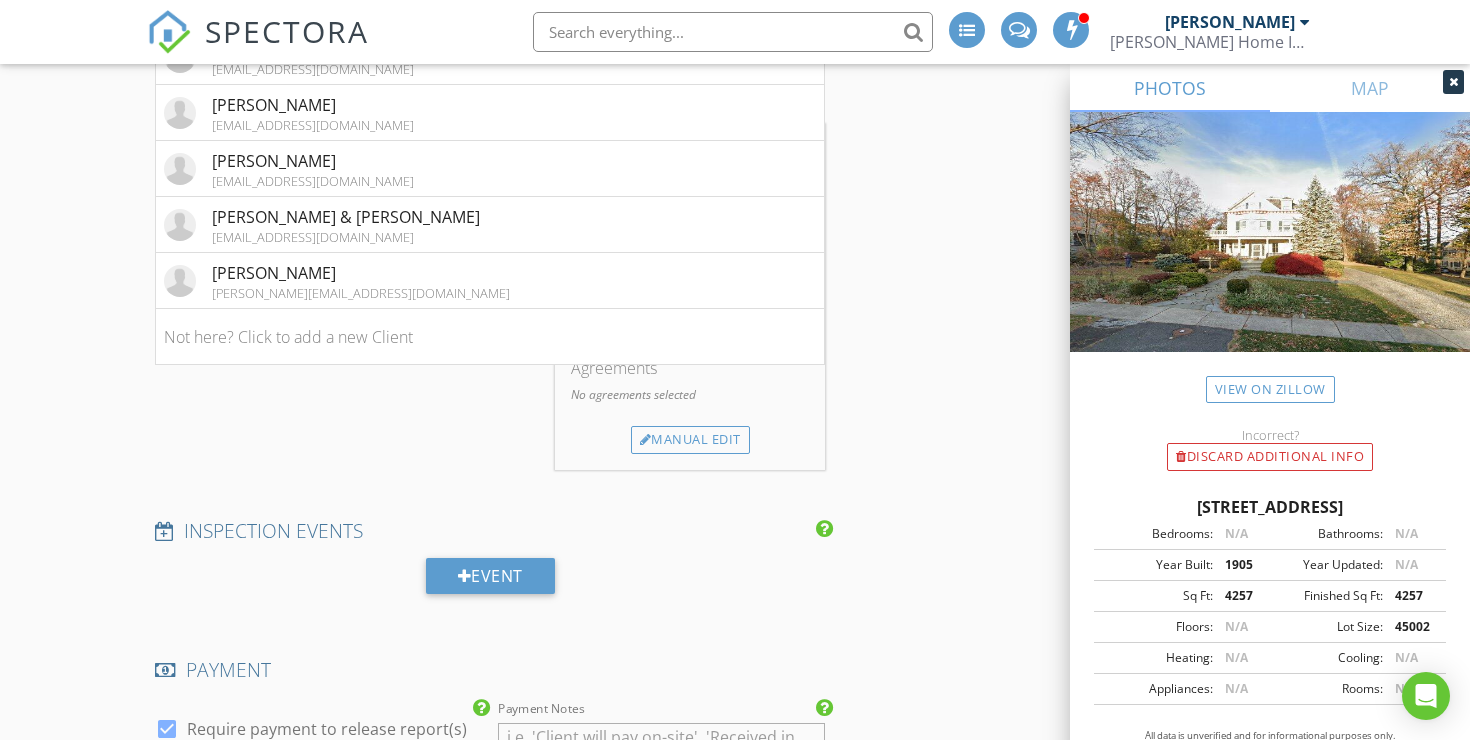 scroll, scrollTop: 1175, scrollLeft: 0, axis: vertical 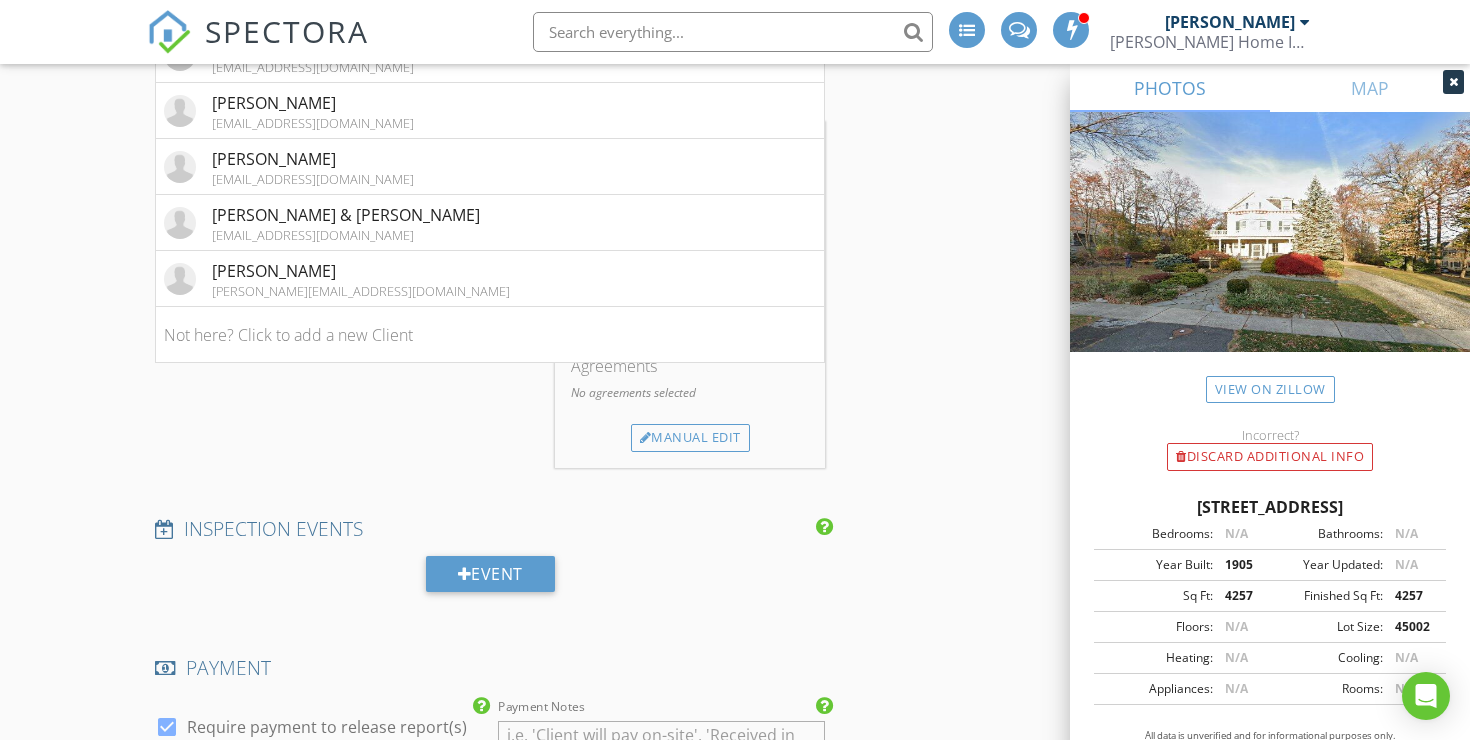 click on "INSPECTOR(S)
check_box   Erik Rooney   PRIMARY   Erik Rooney arrow_drop_down   check_box_outline_blank Erik Rooney specifically requested
Date/Time
07/15/2025 9:00 AM
Location
Address Search       Address 59 Mountain Ave   Unit   City Millburn   State NJ   Zip 07041   County Essex     Square Feet 4257   Year Built 1905   Foundation arrow_drop_down     Erik Rooney     2.9 miles     (5 minutes)
client
check_box Enable Client CC email for this inspection   Client Form         Maria D. Rosado
lanenamaria71@yahoo.com
Susanne Sental
pennylane909@aol.com
Brendan Spillane
brenspill@hotmail.com
Joanne Delaney & Christian Halverson
khjo2009@yahoo.com
Michael Anello" at bounding box center (735, 728) 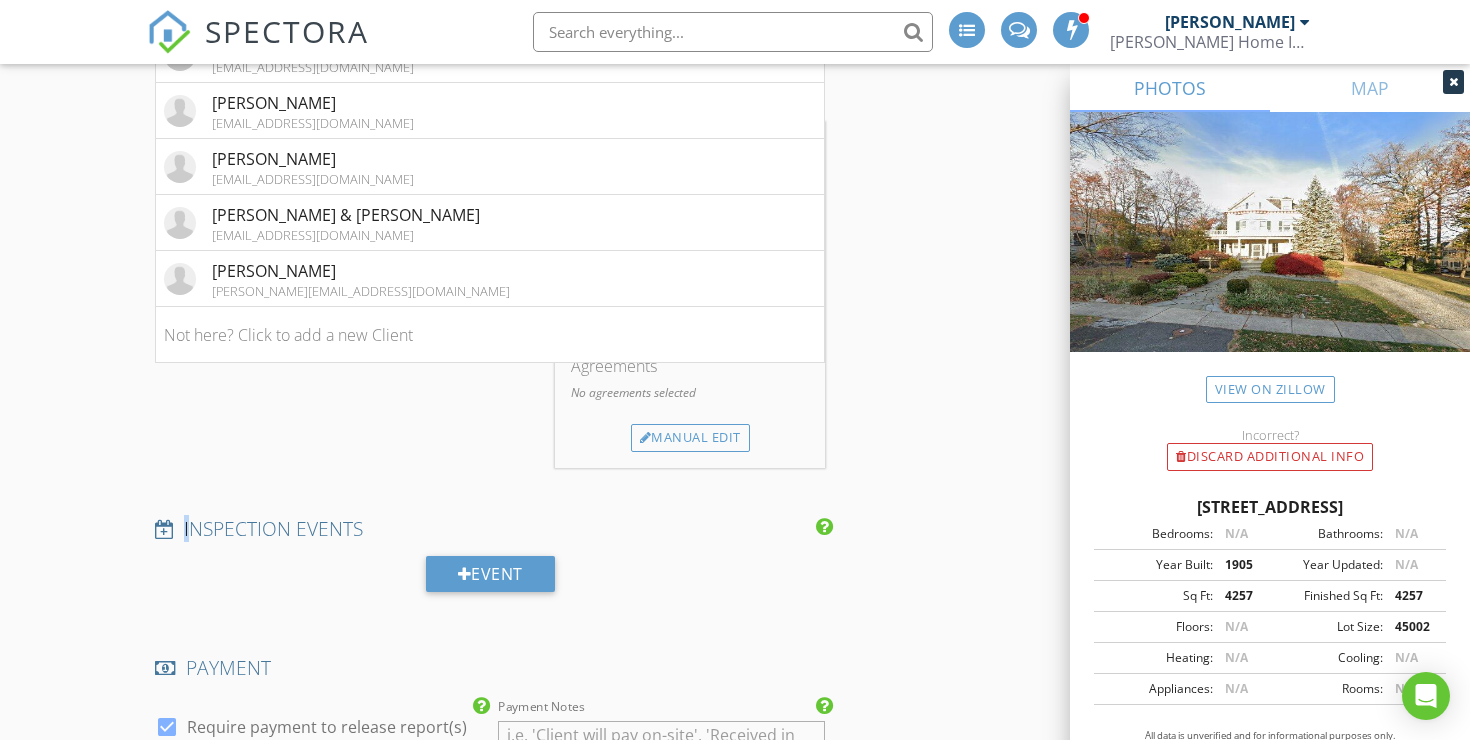 click on "INSPECTOR(S)
check_box   Erik Rooney   PRIMARY   Erik Rooney arrow_drop_down   check_box_outline_blank Erik Rooney specifically requested
Date/Time
07/15/2025 9:00 AM
Location
Address Search       Address 59 Mountain Ave   Unit   City Millburn   State NJ   Zip 07041   County Essex     Square Feet 4257   Year Built 1905   Foundation arrow_drop_down     Erik Rooney     2.9 miles     (5 minutes)
client
check_box Enable Client CC email for this inspection   Client Form         Maria D. Rosado
lanenamaria71@yahoo.com
Susanne Sental
pennylane909@aol.com
Brendan Spillane
brenspill@hotmail.com
Joanne Delaney & Christian Halverson
khjo2009@yahoo.com
Michael Anello" at bounding box center (490, 670) 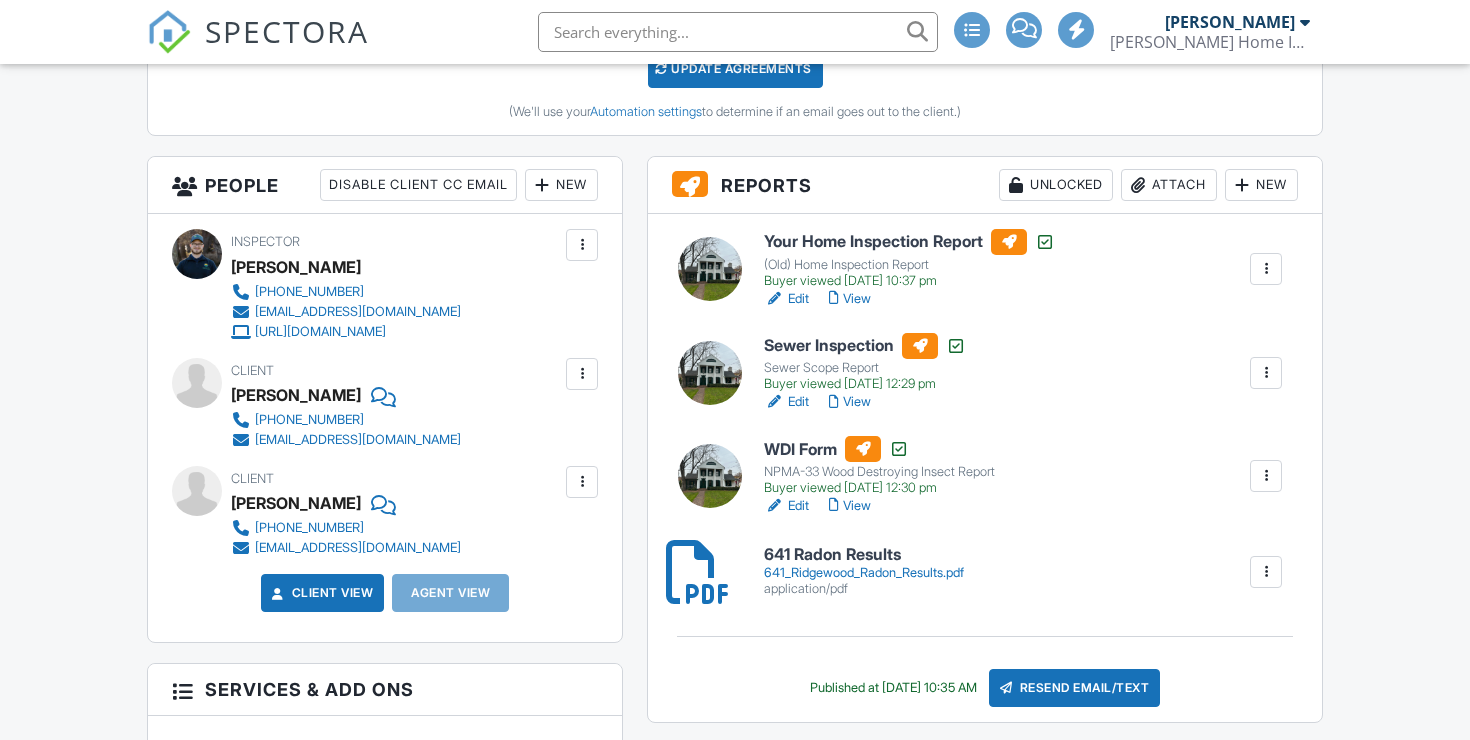 scroll, scrollTop: 0, scrollLeft: 0, axis: both 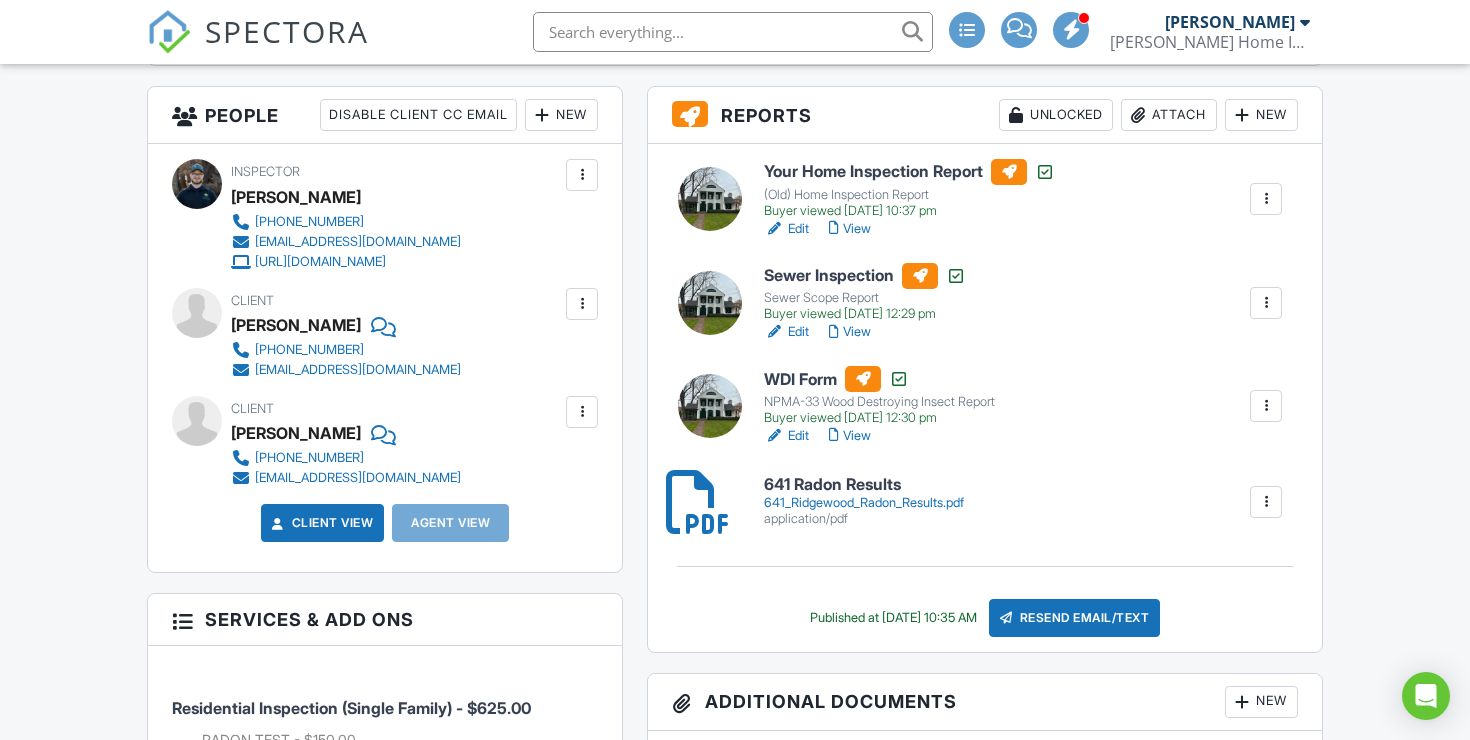 click at bounding box center [582, 304] 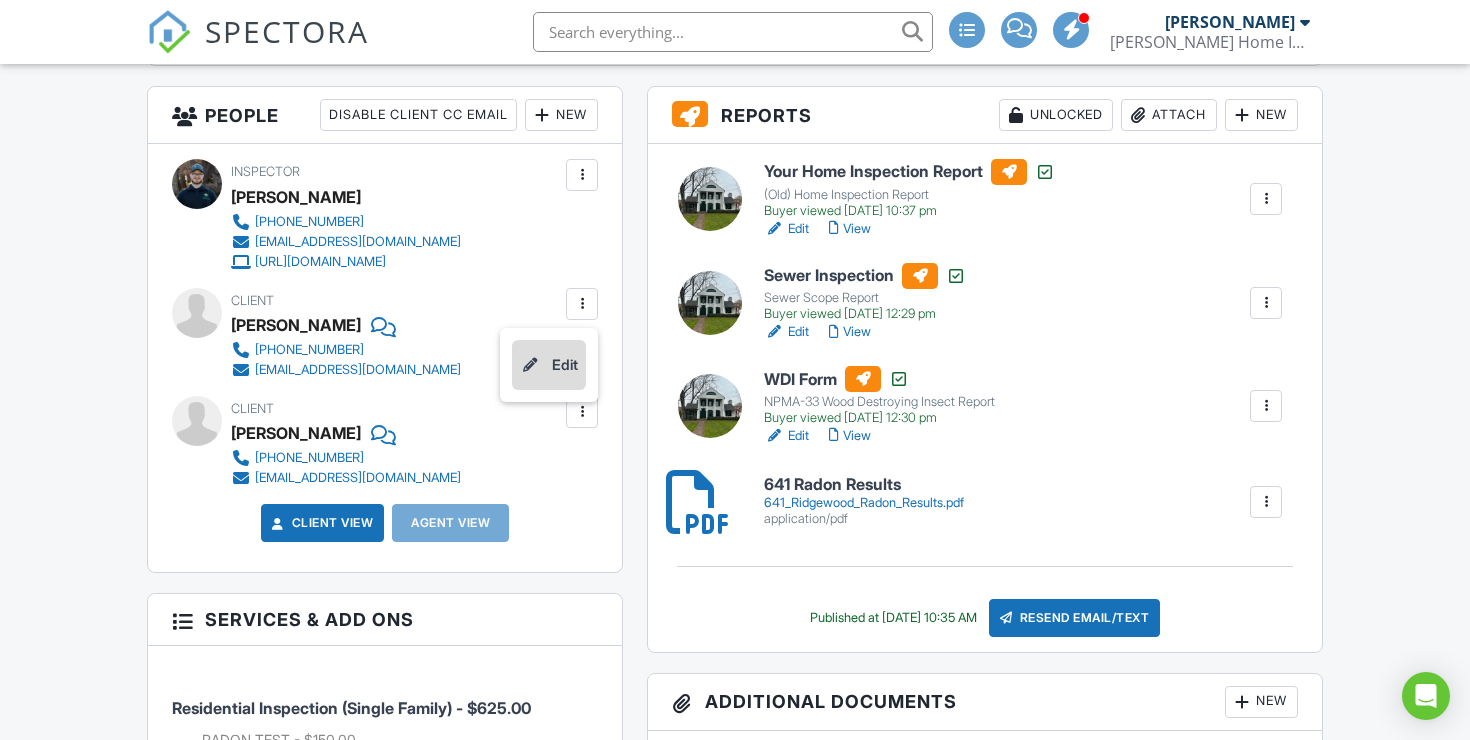 click on "Edit" at bounding box center (549, 365) 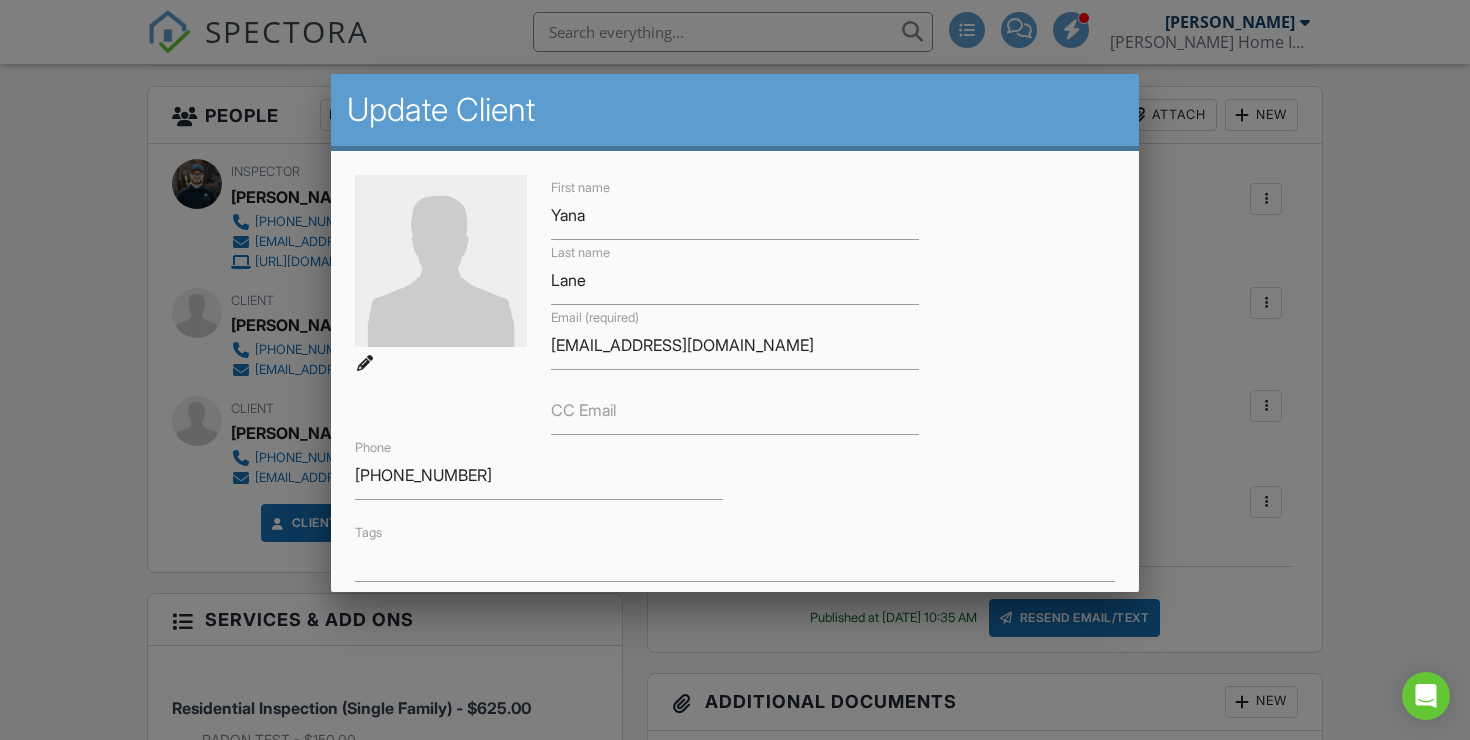 click at bounding box center (735, 362) 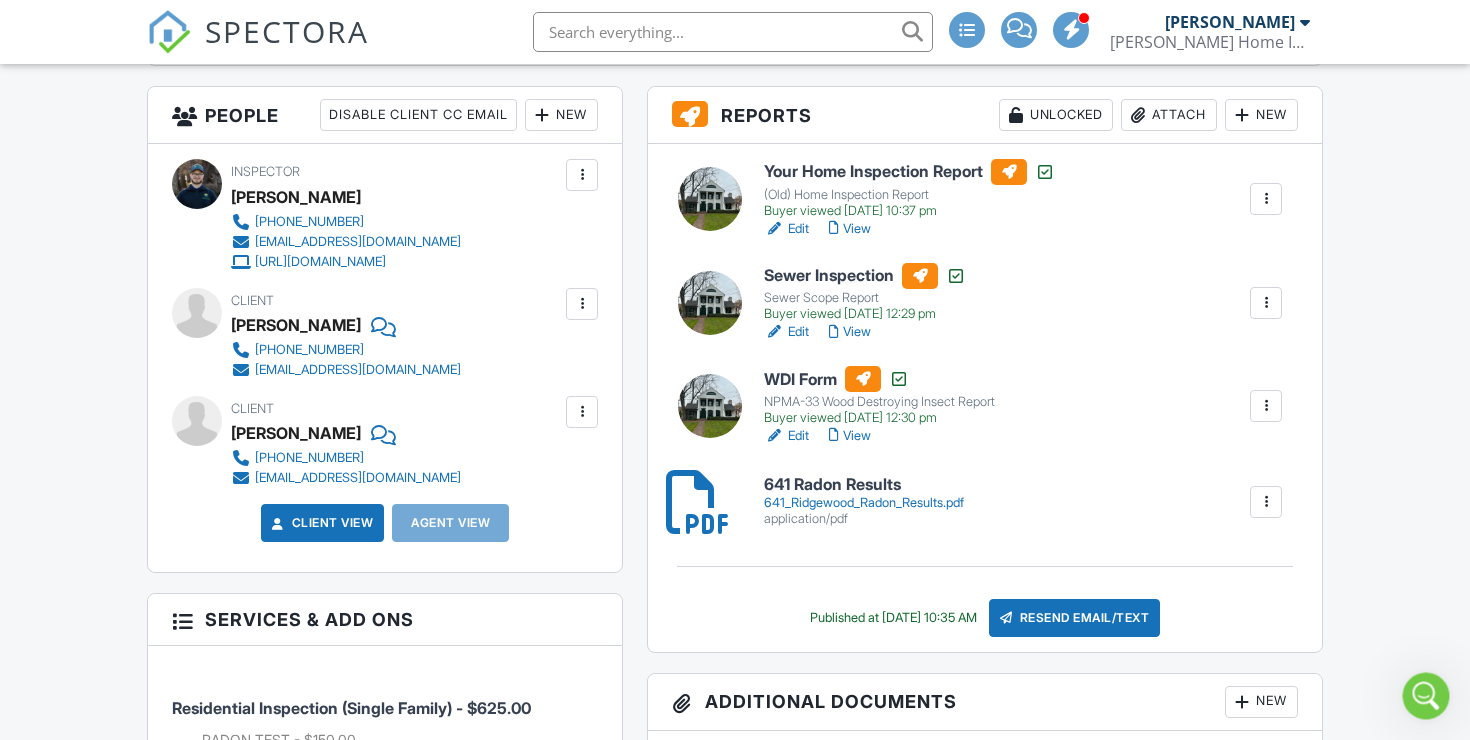 scroll, scrollTop: 0, scrollLeft: 0, axis: both 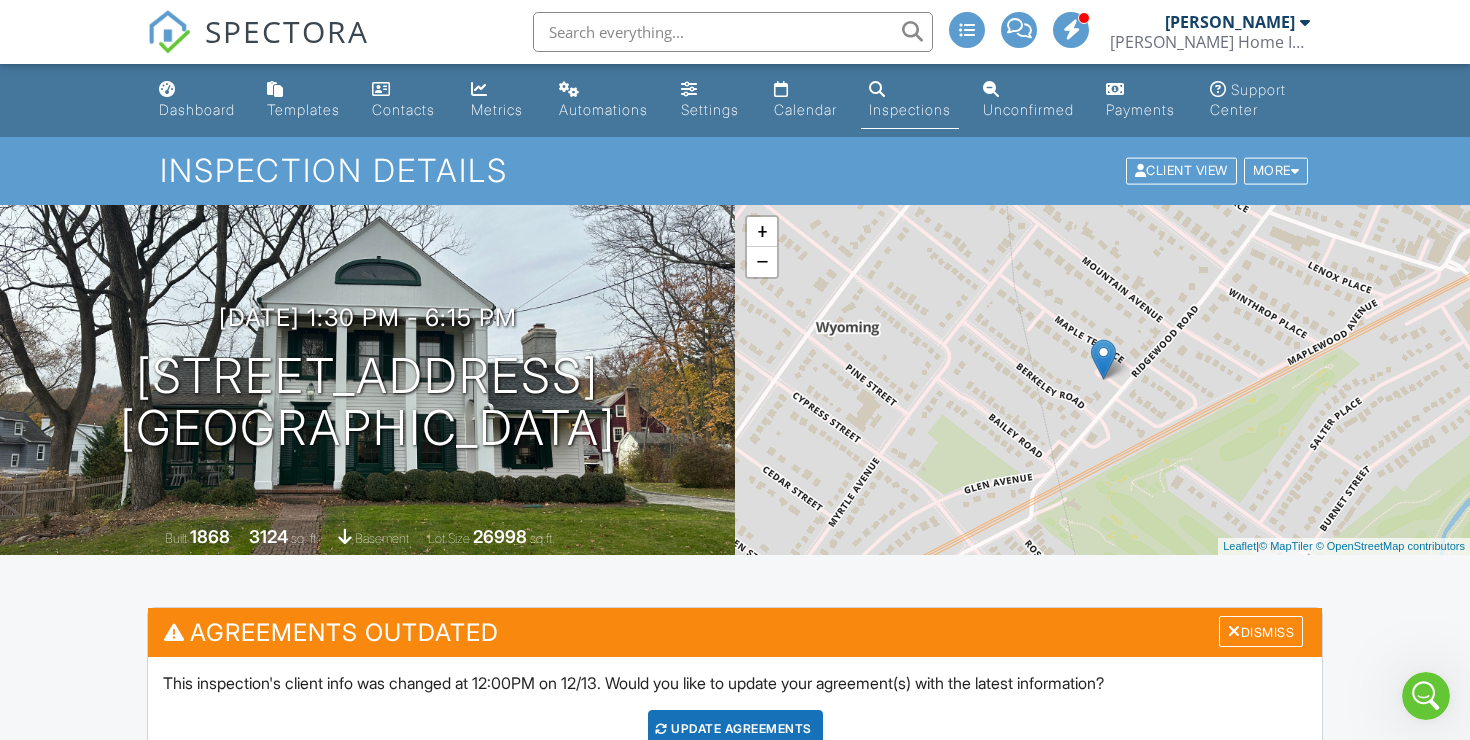 drag, startPoint x: 137, startPoint y: 391, endPoint x: 600, endPoint y: 481, distance: 471.6662 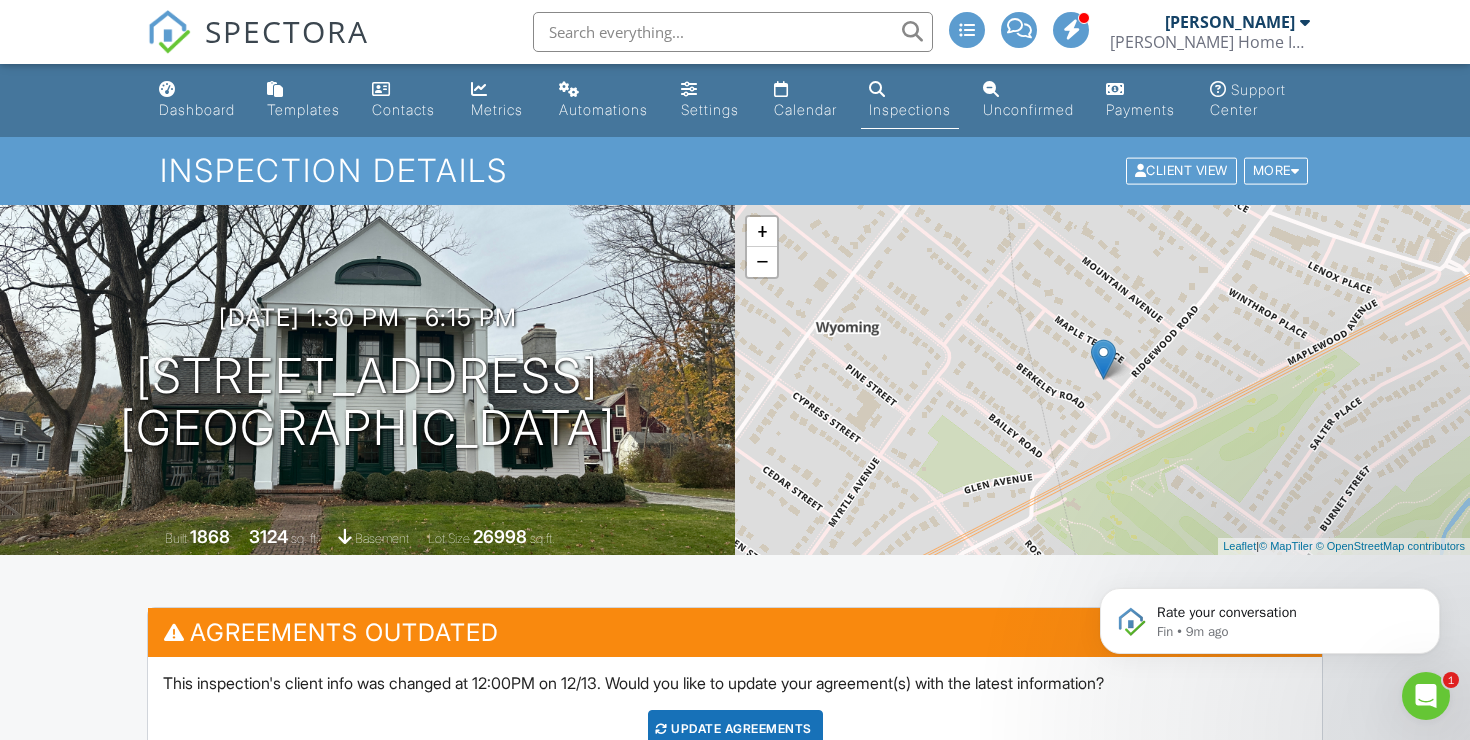 scroll, scrollTop: 0, scrollLeft: 0, axis: both 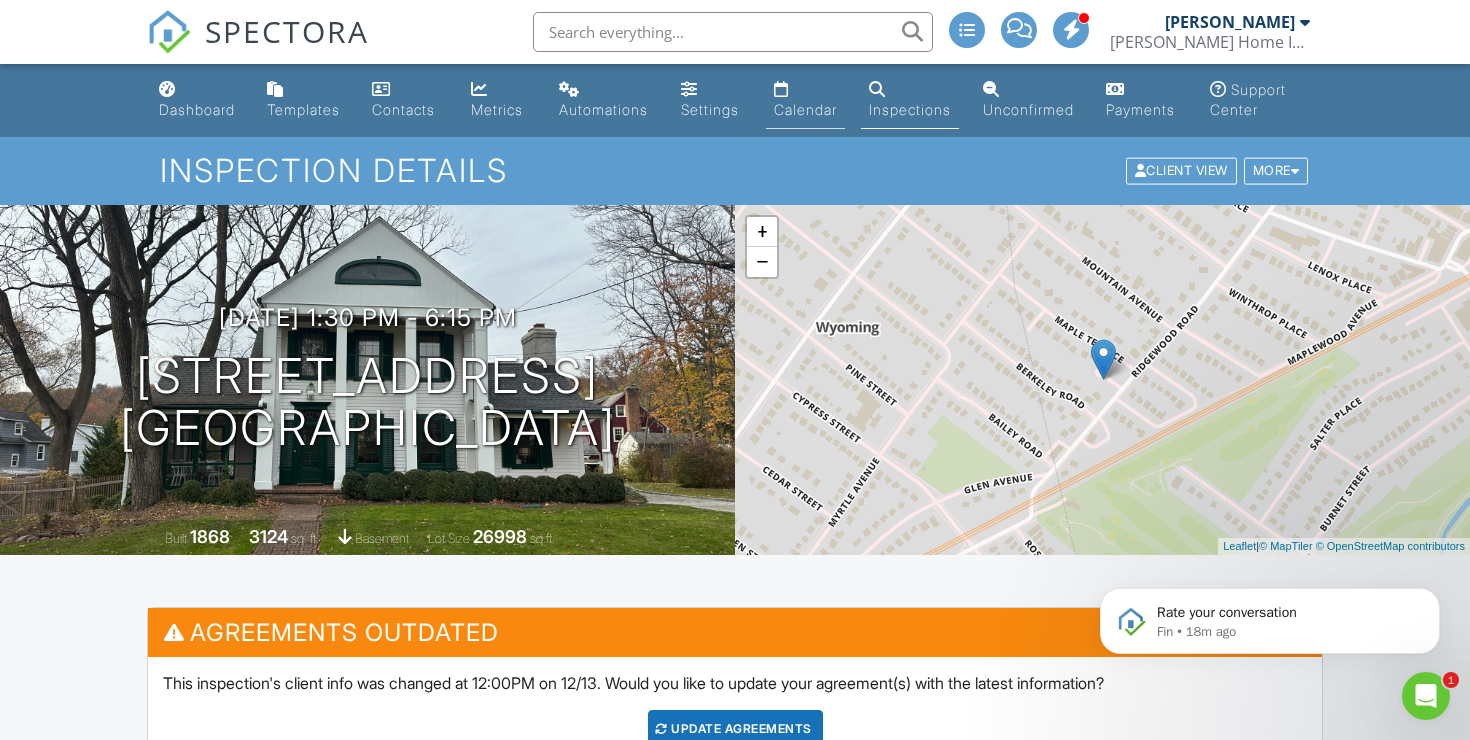 click on "Calendar" at bounding box center [806, 100] 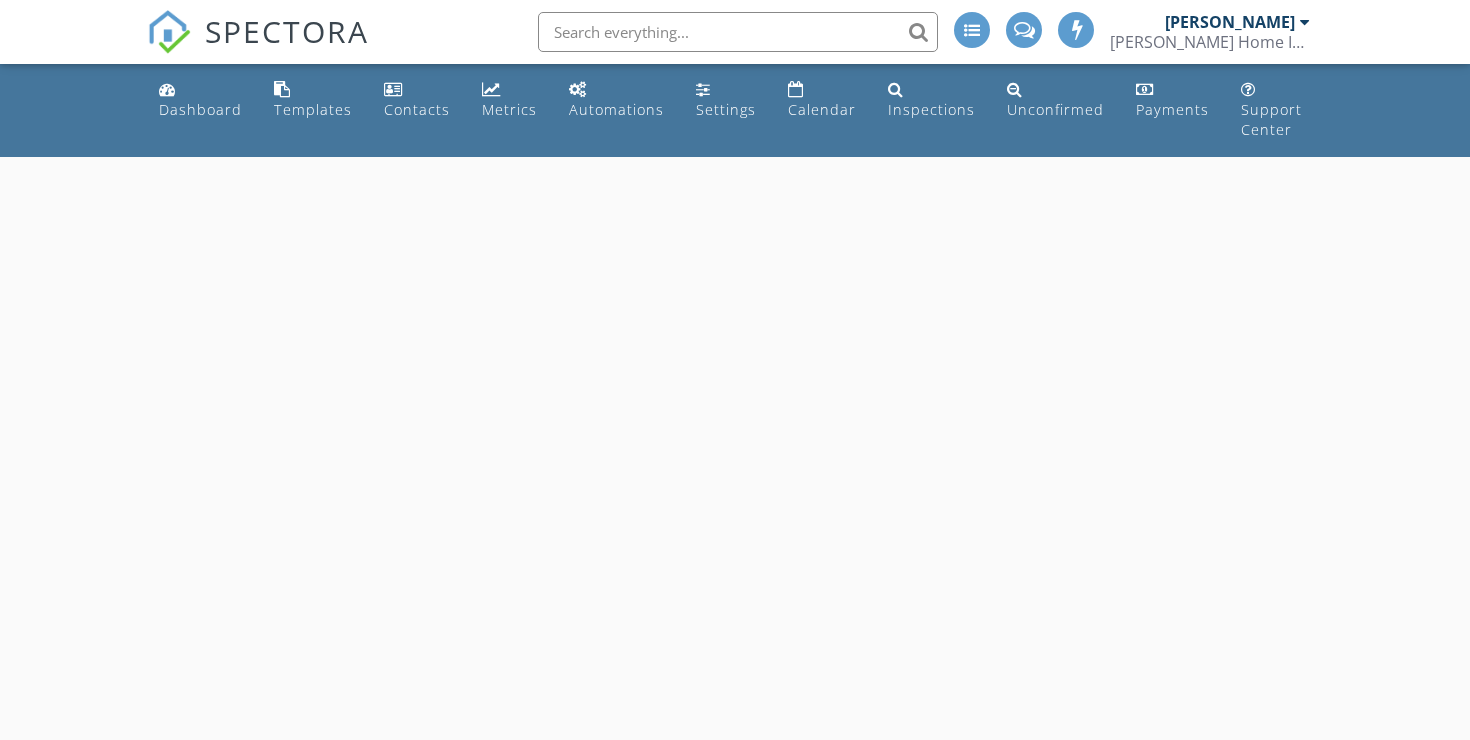 scroll, scrollTop: 0, scrollLeft: 0, axis: both 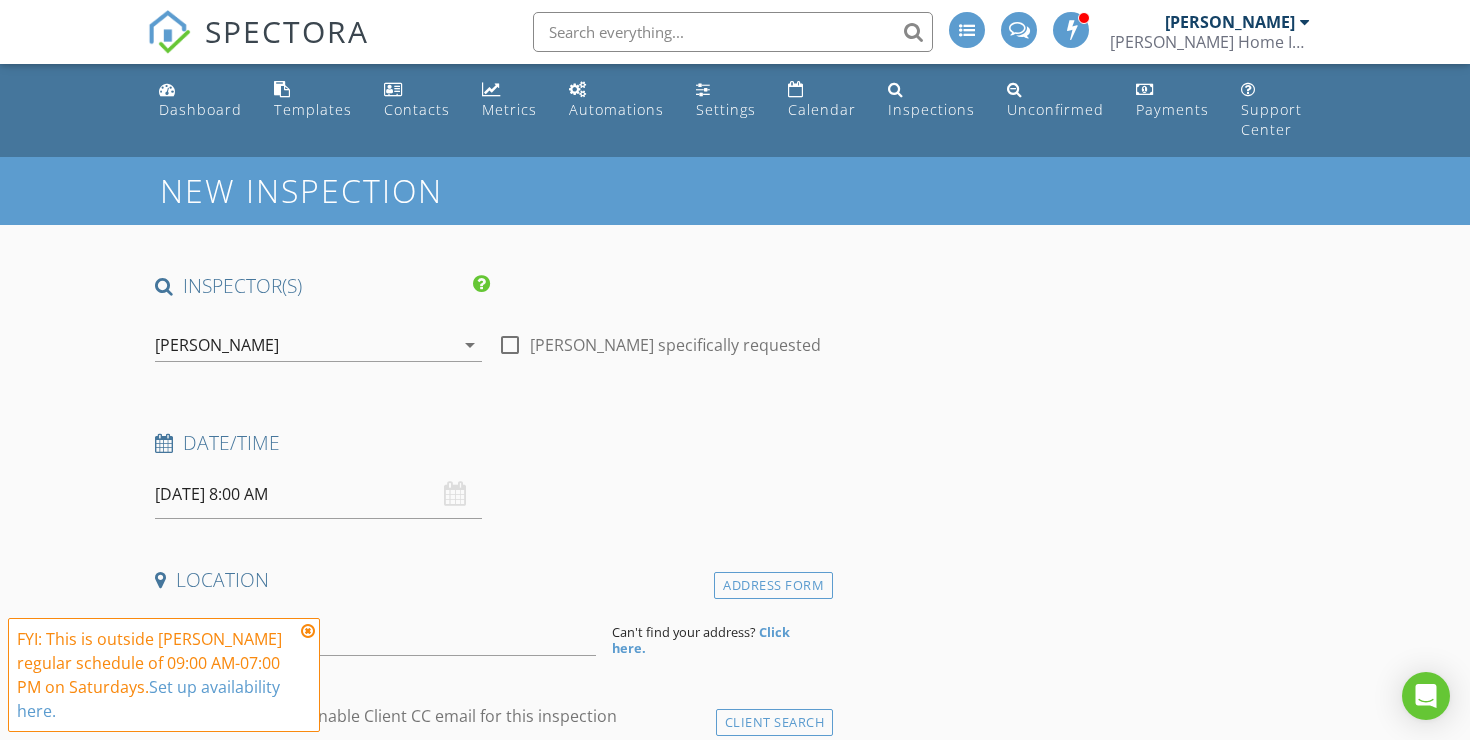 click at bounding box center [308, 631] 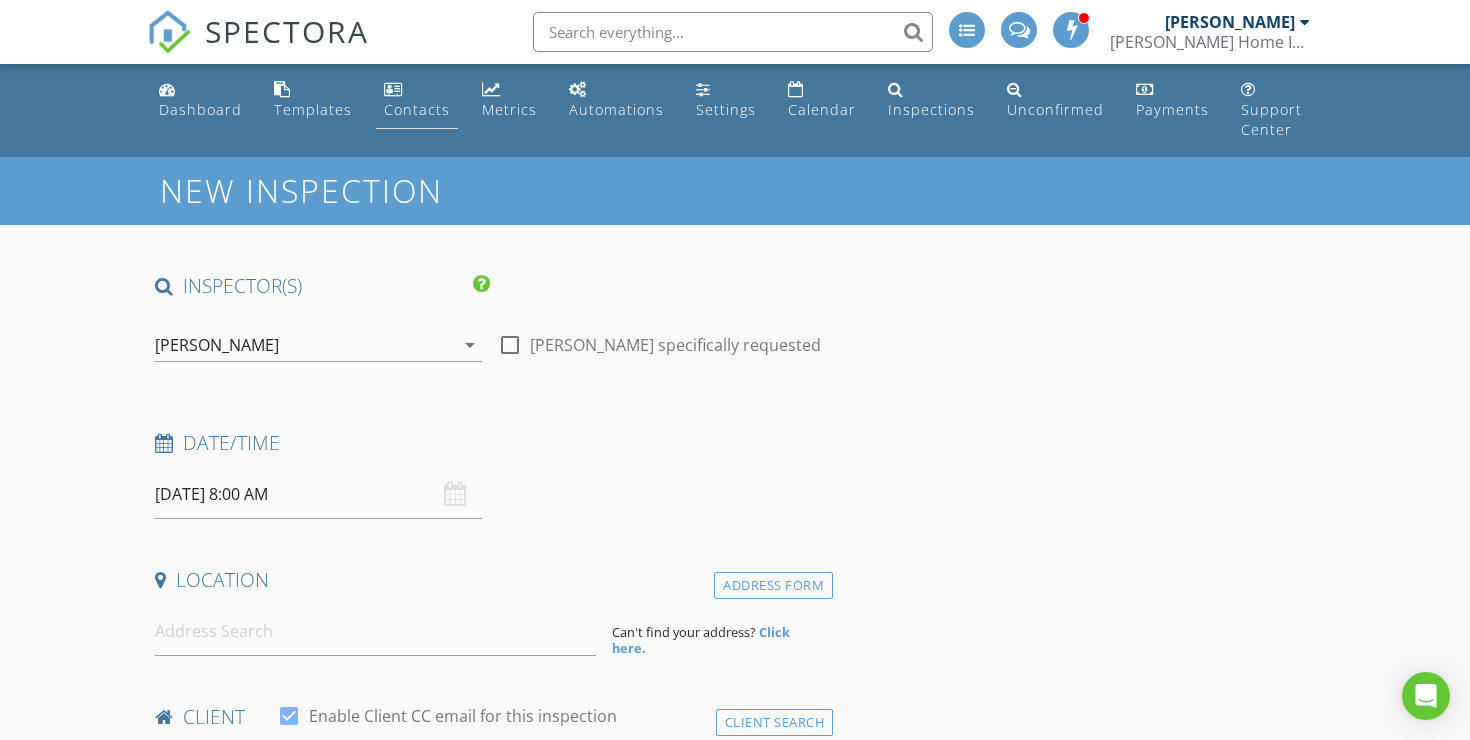click on "Contacts" at bounding box center [417, 109] 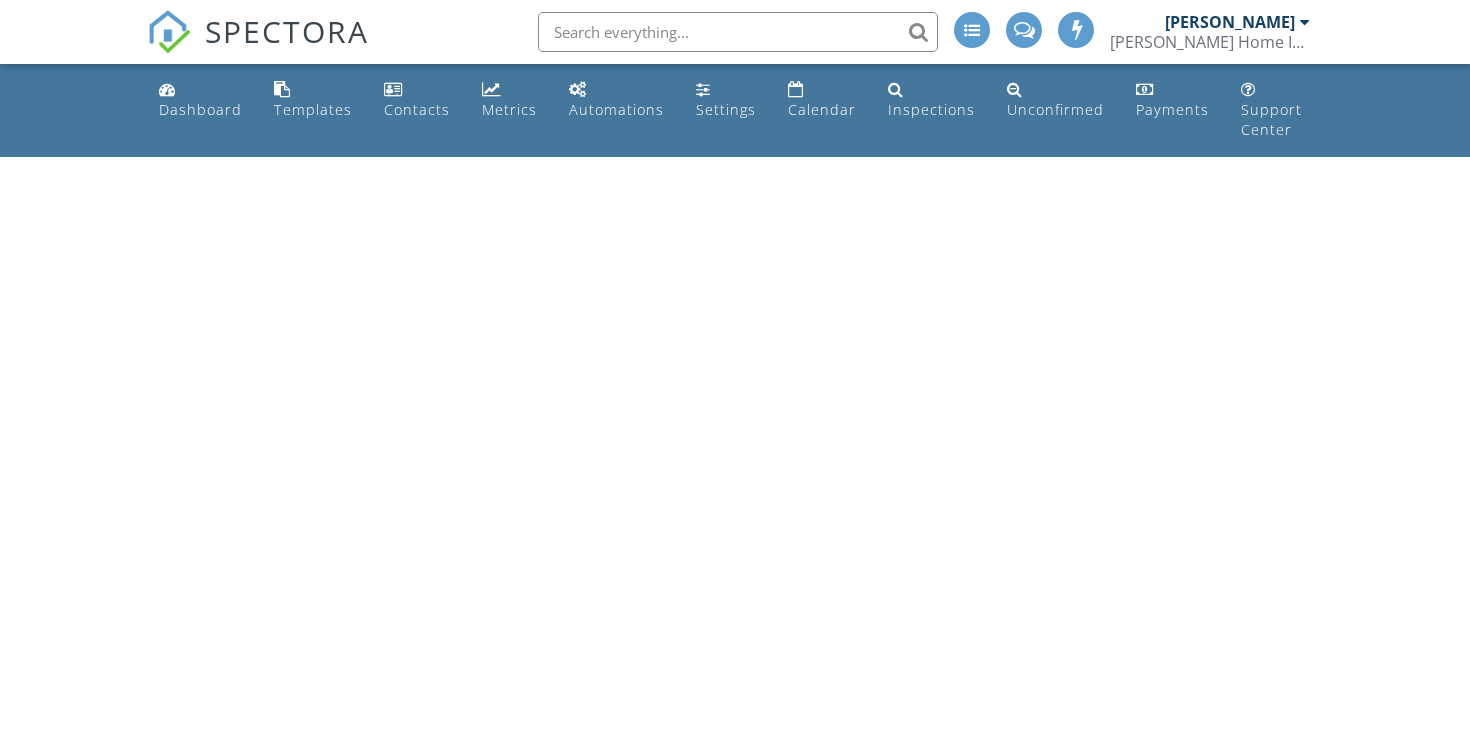 scroll, scrollTop: 0, scrollLeft: 0, axis: both 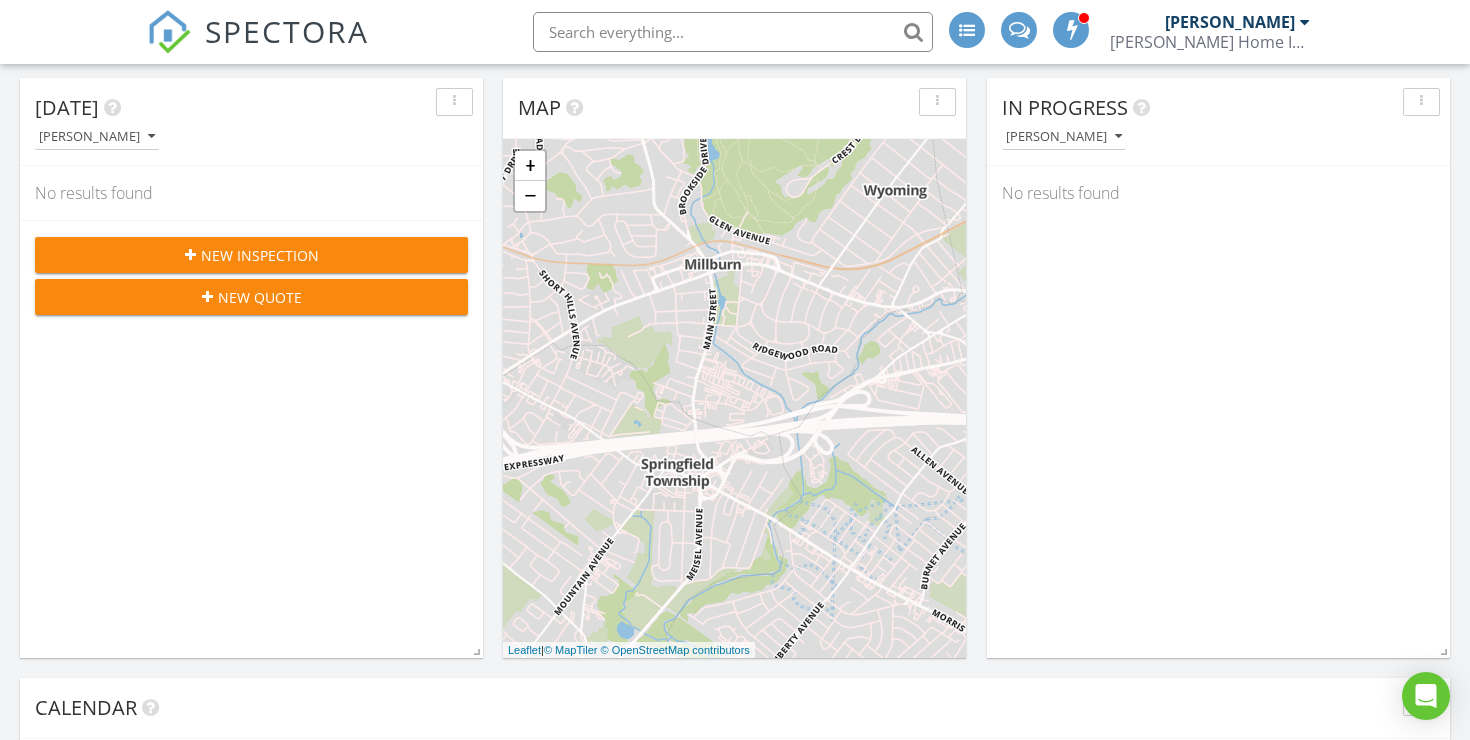 click on "New Inspection" at bounding box center (260, 255) 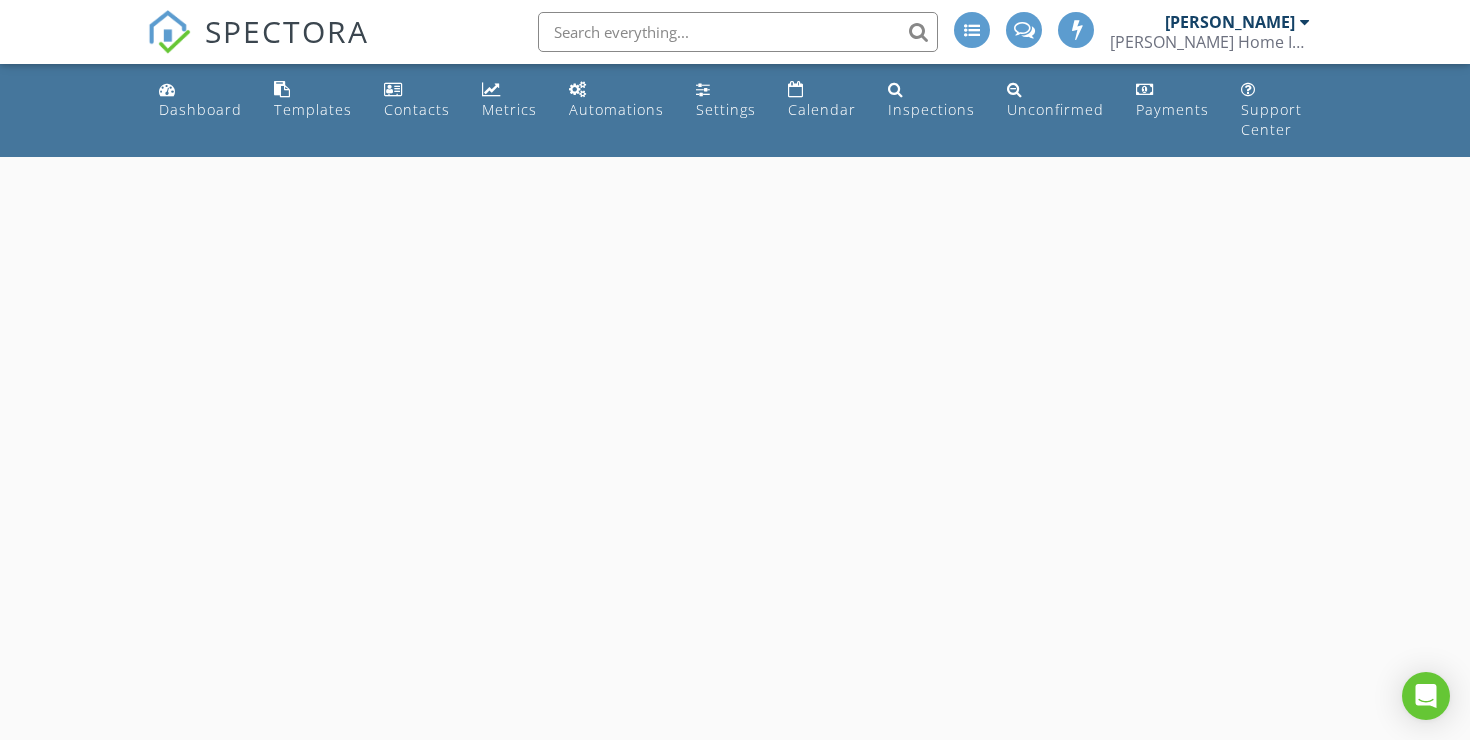 scroll, scrollTop: 0, scrollLeft: 0, axis: both 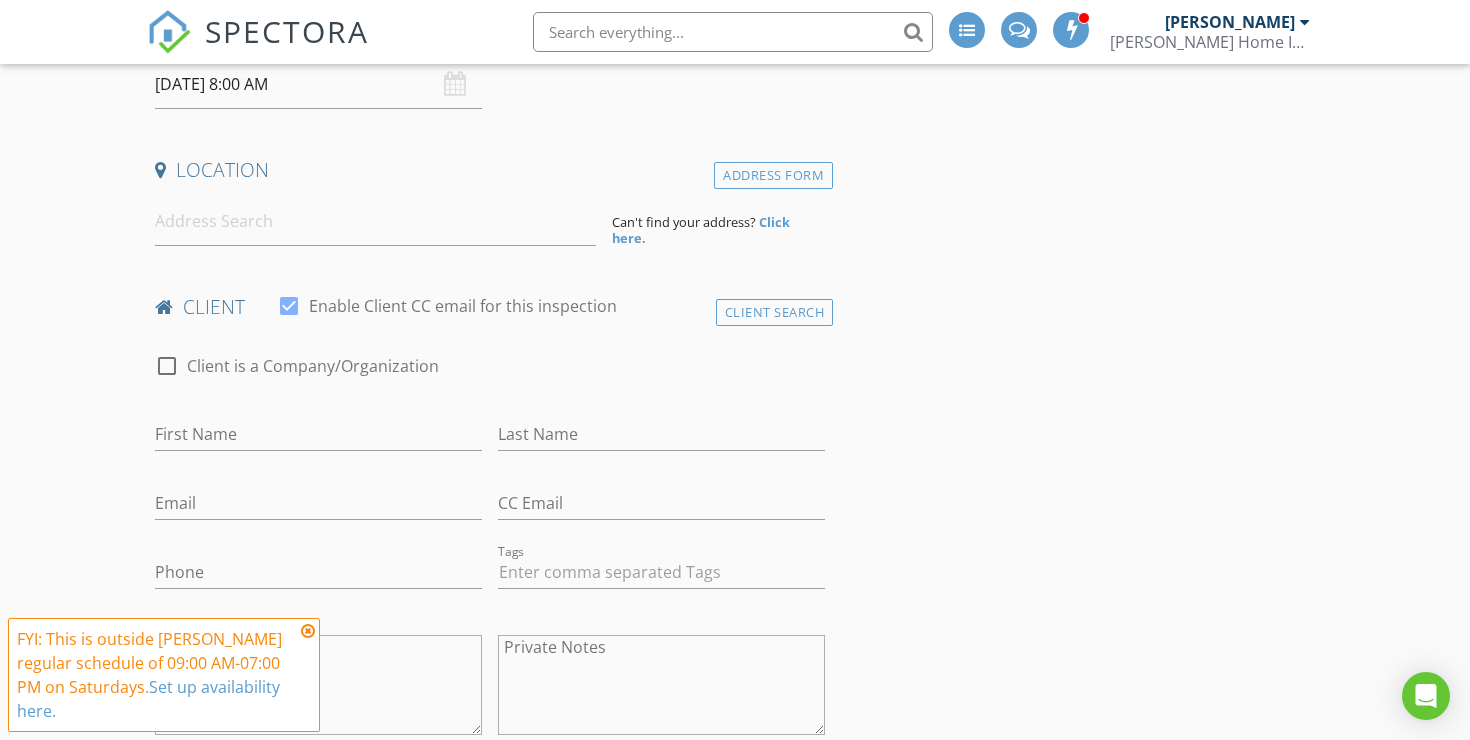 click at bounding box center (308, 631) 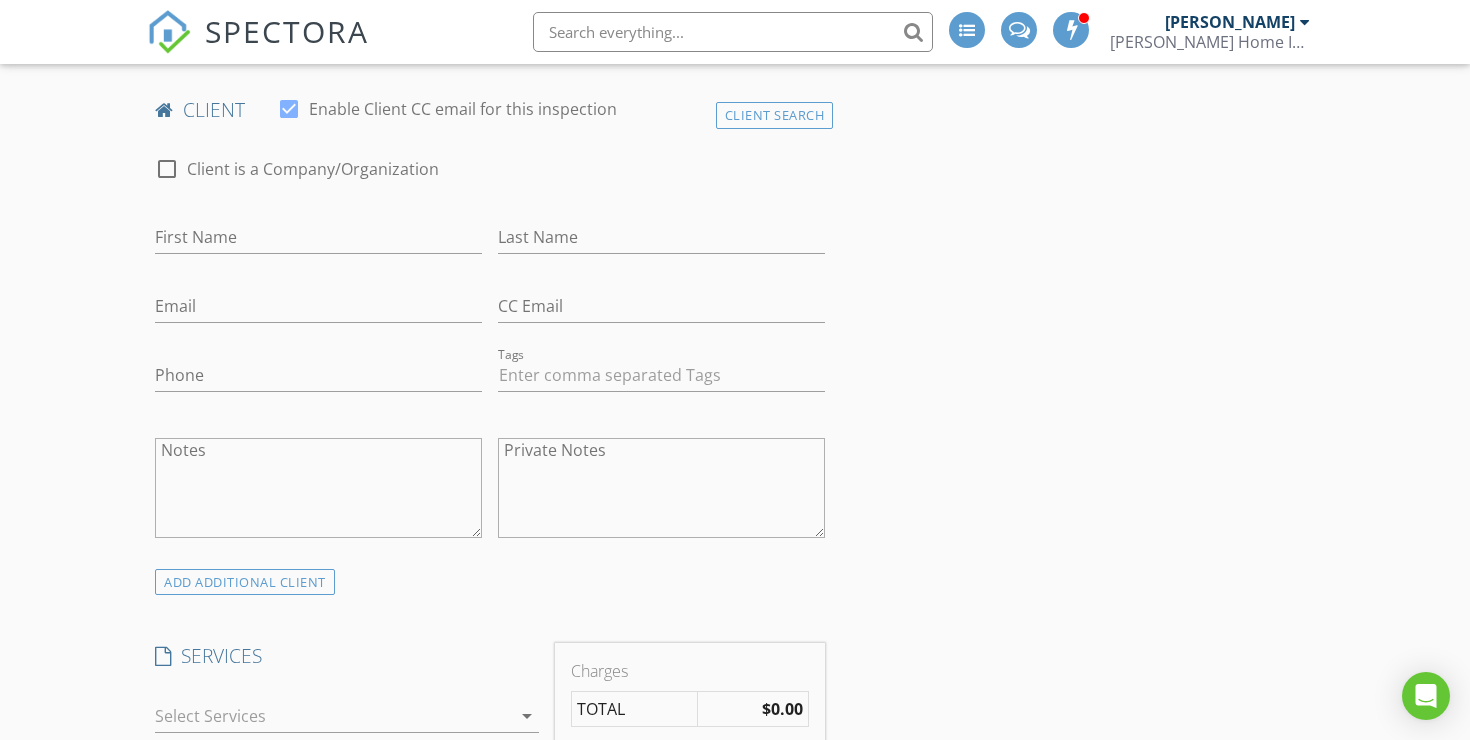 scroll, scrollTop: 436, scrollLeft: 0, axis: vertical 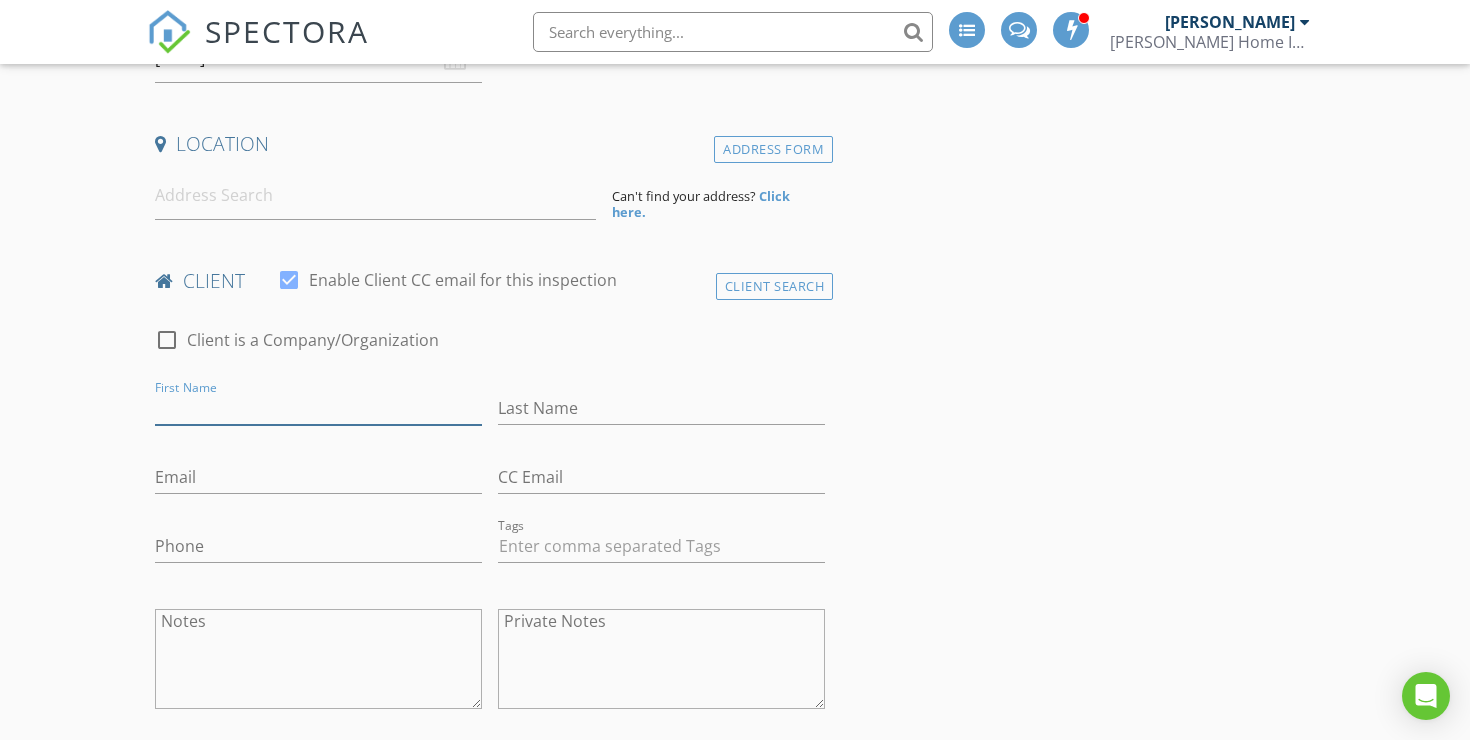 click on "First Name" at bounding box center (318, 408) 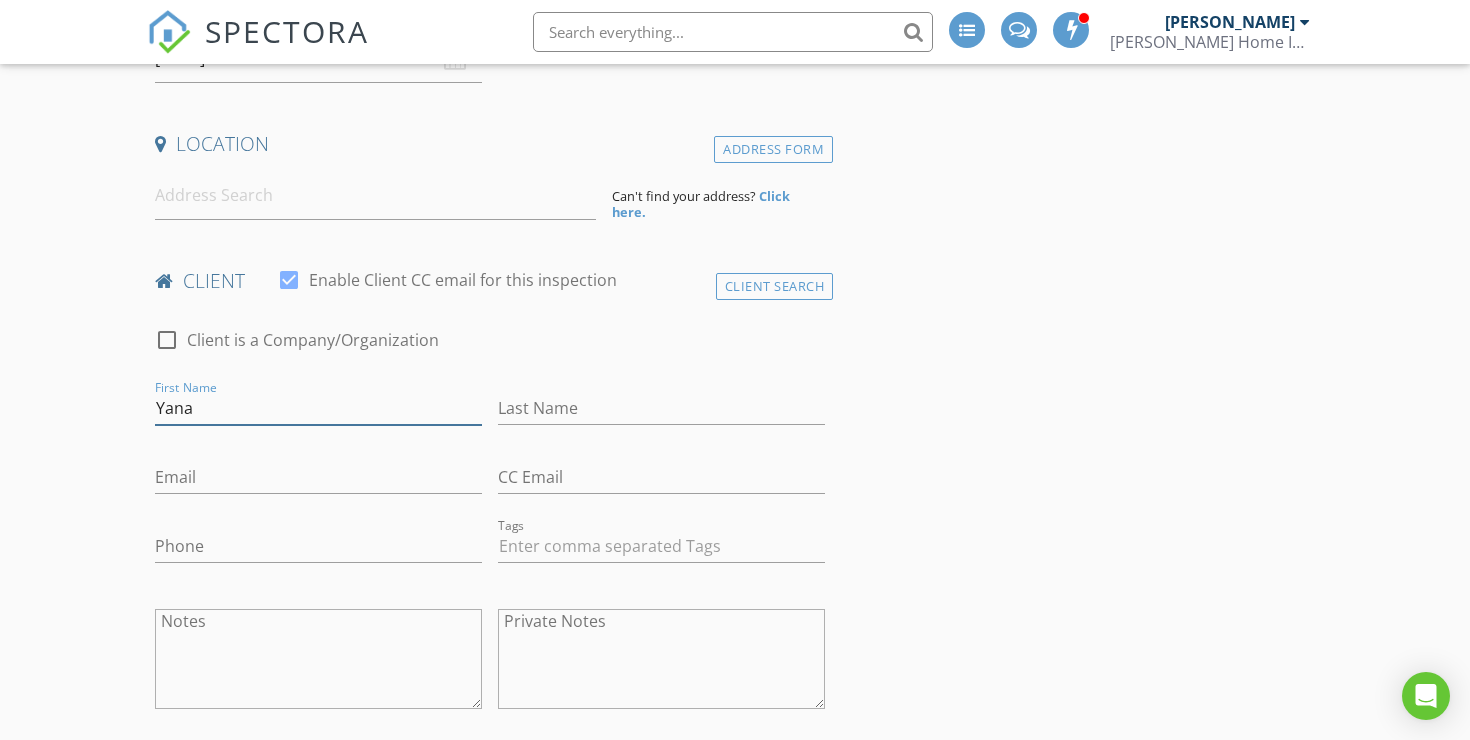 type on "Yana" 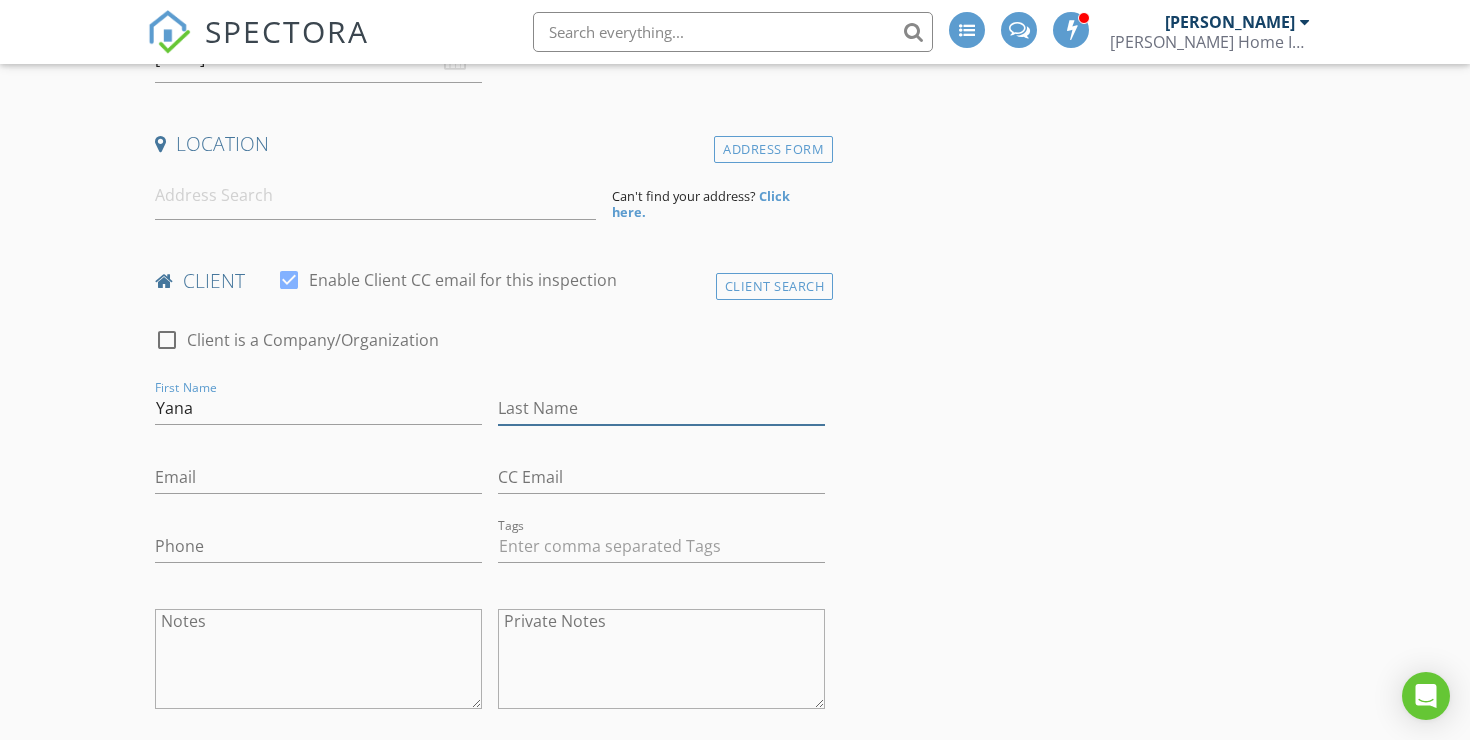 click on "Last Name" at bounding box center (661, 408) 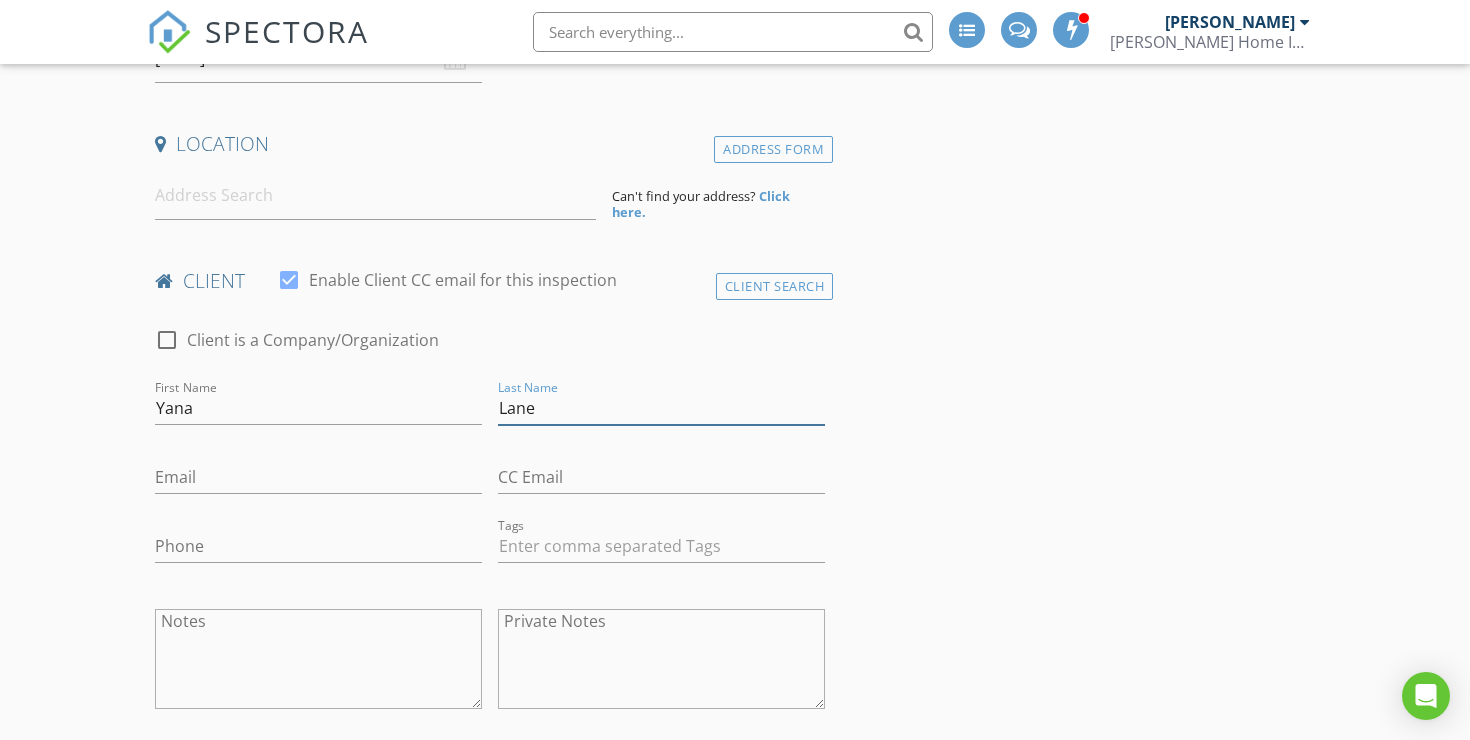 type on "Lane" 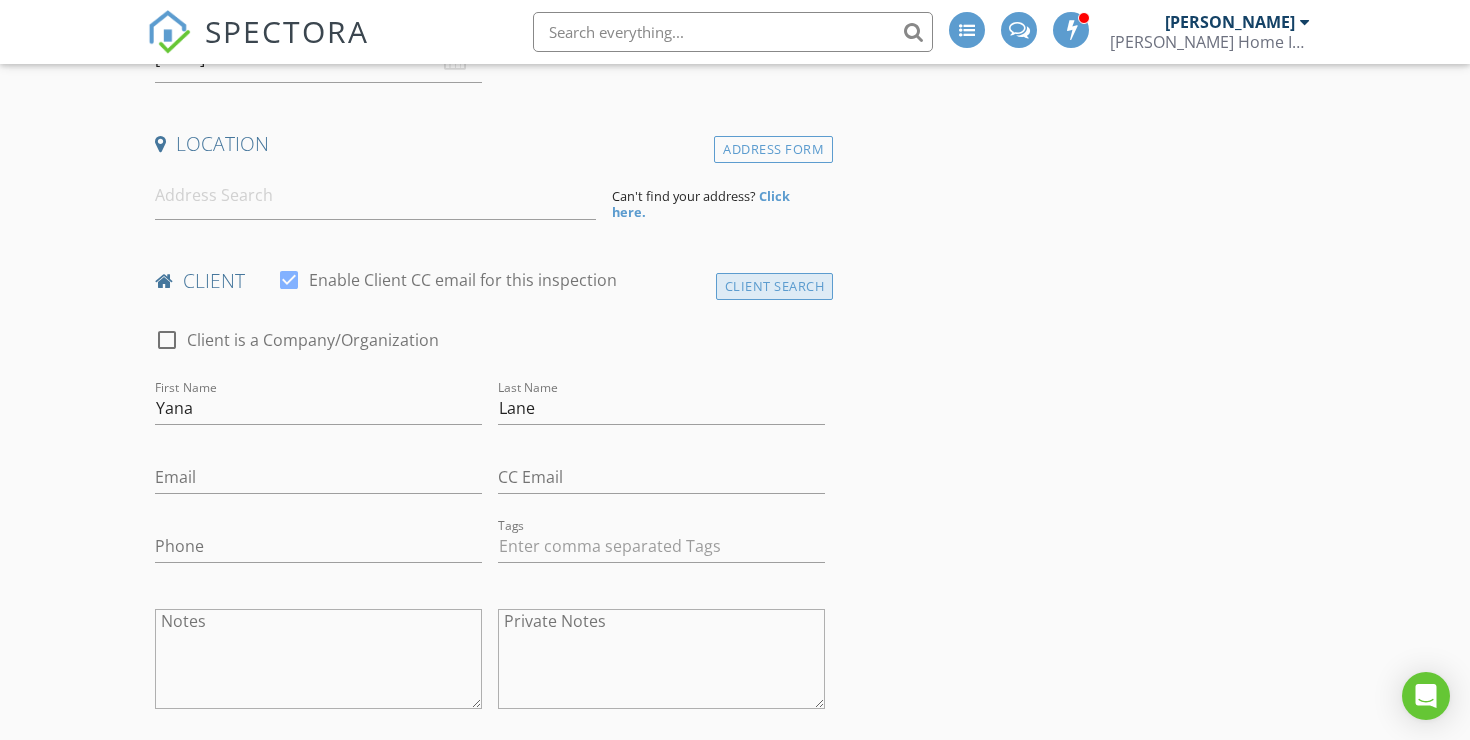 click on "Client Search" at bounding box center (775, 286) 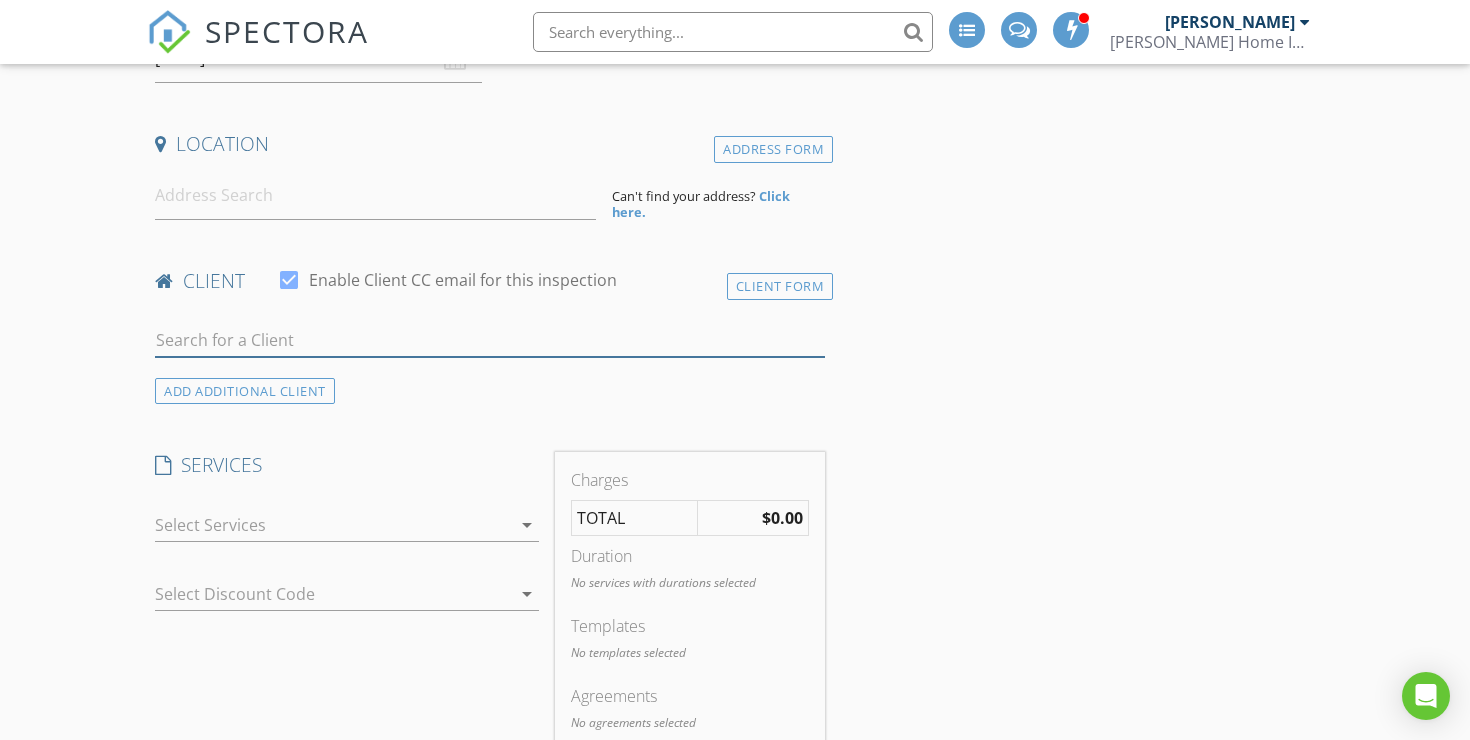 click at bounding box center (490, 340) 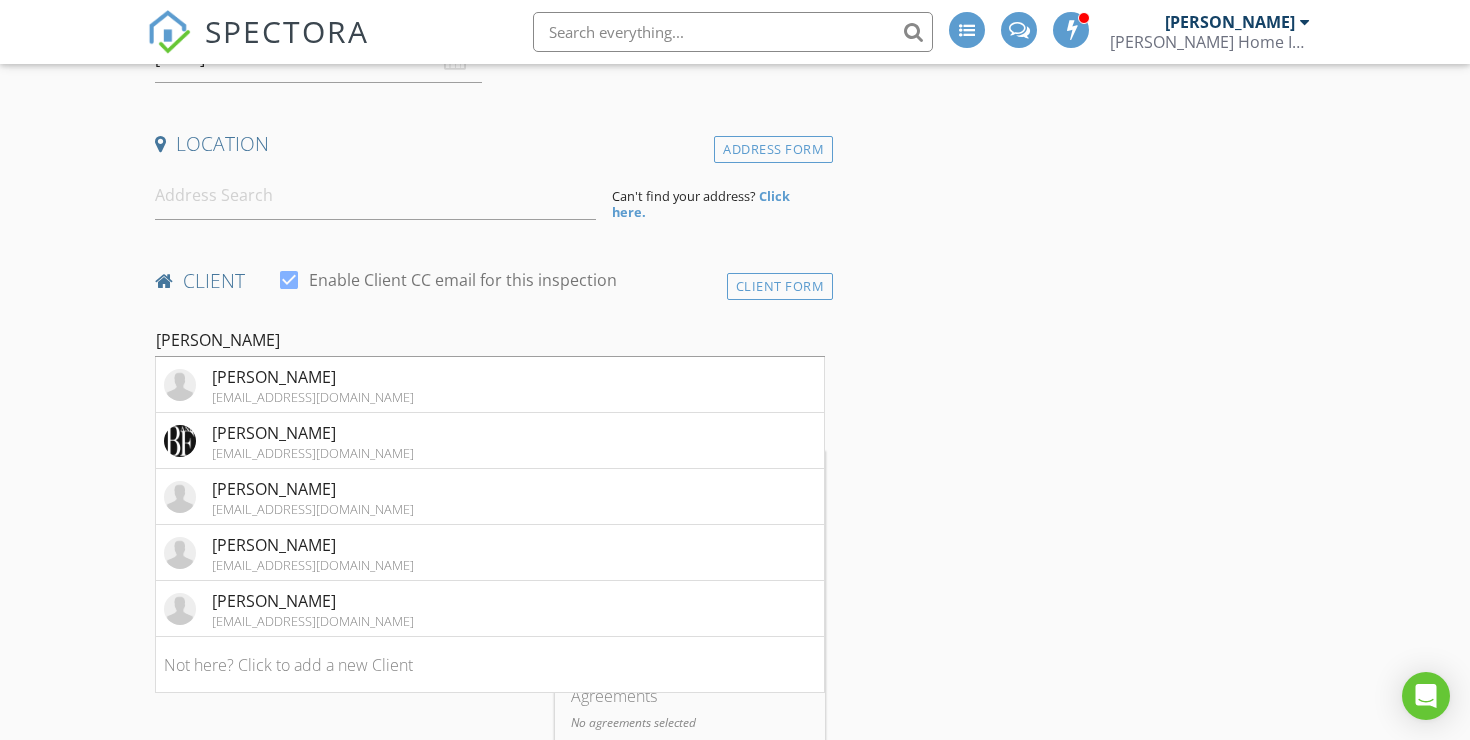 click on "New Inspection
INSPECTOR(S)
check_box   Erik Rooney   PRIMARY   Erik Rooney arrow_drop_down   check_box_outline_blank Erik Rooney specifically requested
Date/Time
07/12/2025 8:00 AM
Location
Address Form       Can't find your address?   Click here.
client
check_box Enable Client CC email for this inspection   Client Form   Yan       Grant Petrosyan
gpetrosyan11@gmail.com
RYAN PITTERSON
pitterson2@yahoo.com
Yi Quan
xuyunyan0823@gmail.com
Mayann Quintos
mayann_d_olango@yahoo.com
Anjali Reddy
areddy0618@gmail.com
Not here? Click to add a new Client
ADD ADDITIONAL client" at bounding box center (735, 1228) 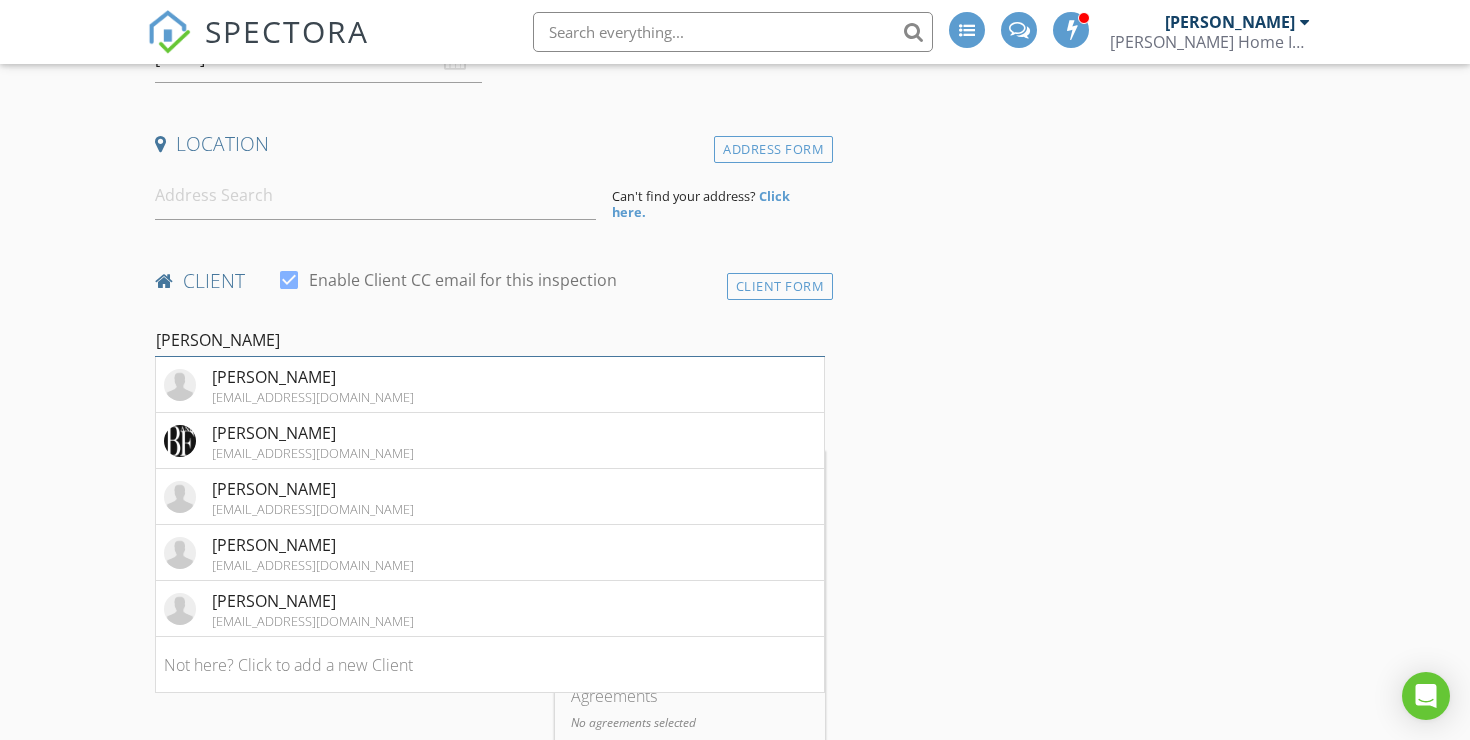 click on "Yan" at bounding box center (490, 340) 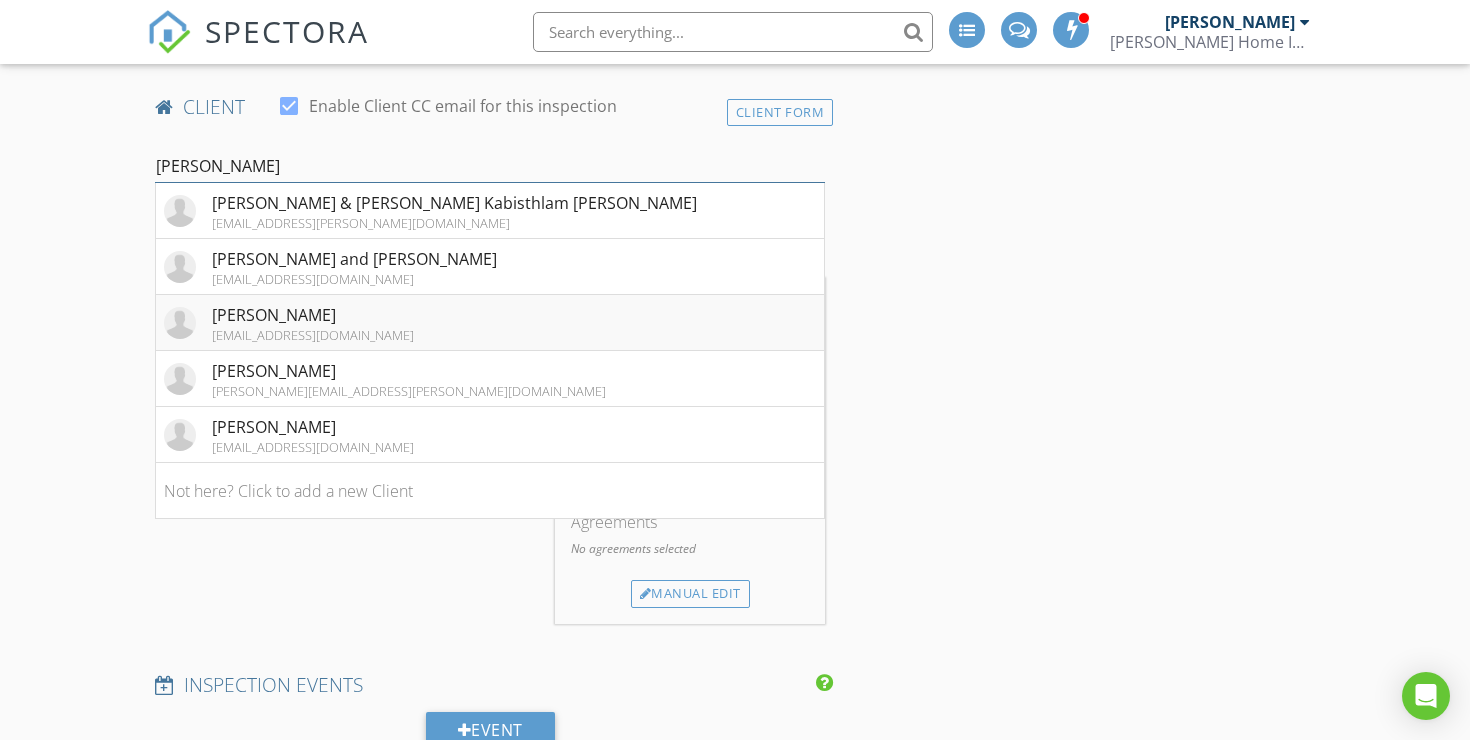 scroll, scrollTop: 457, scrollLeft: 0, axis: vertical 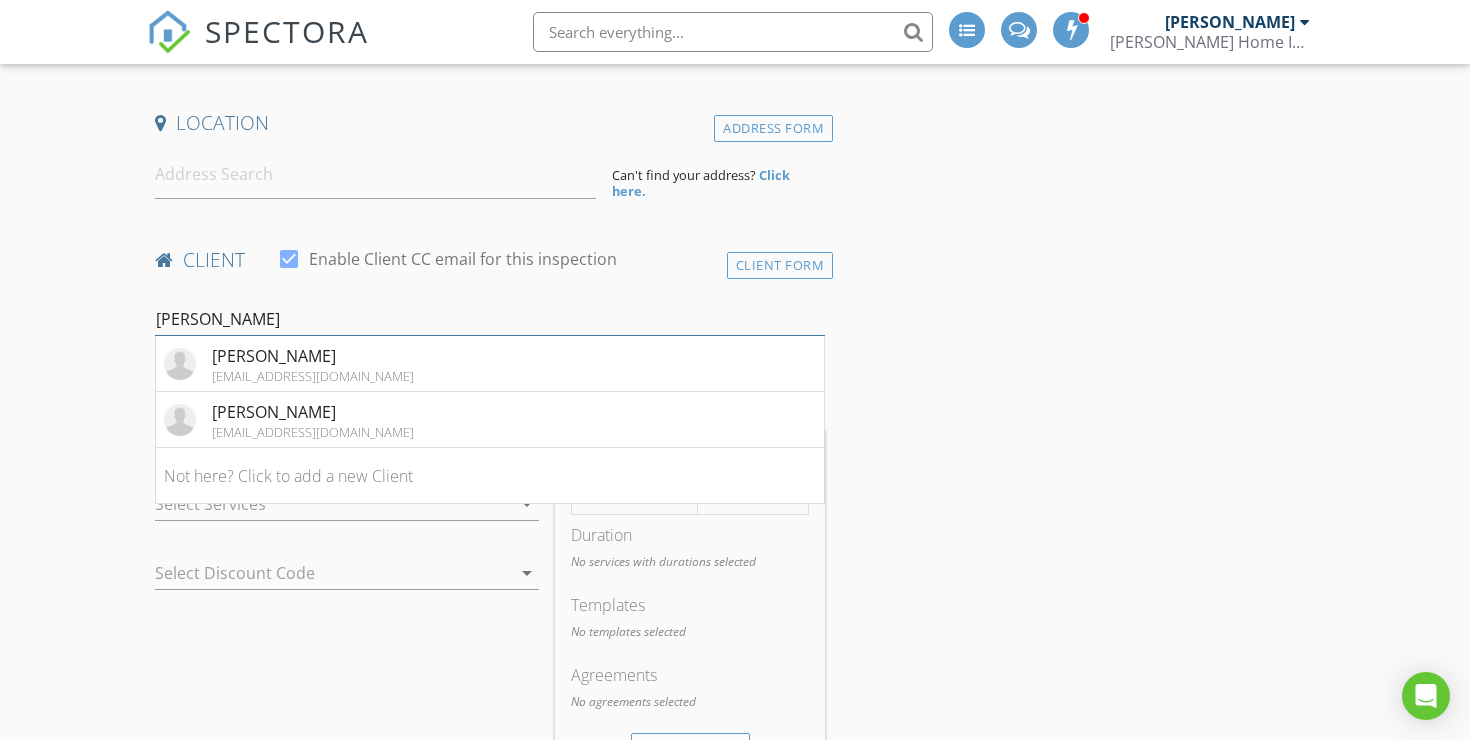 type on "Yana lane" 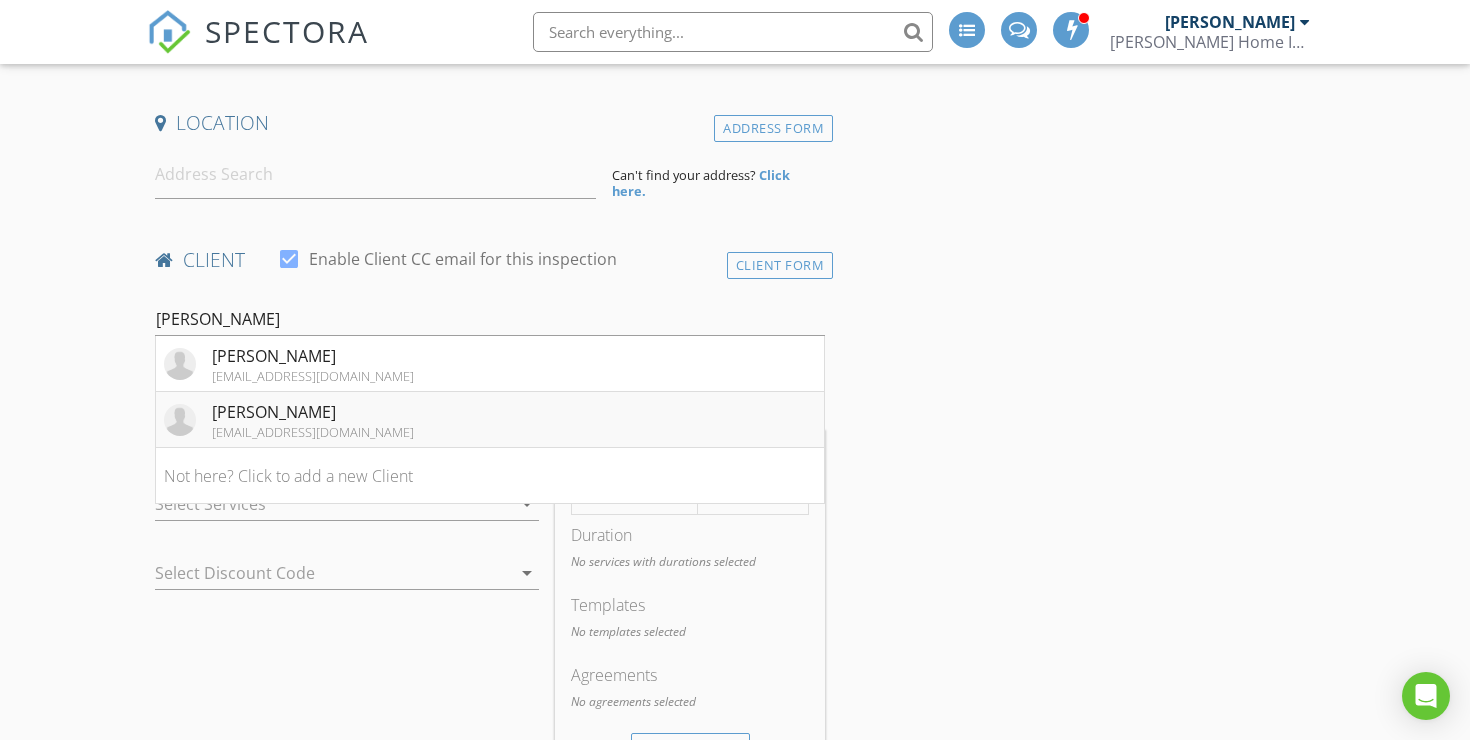 click on "Yana Lane
yanaklane@gmail.com" at bounding box center (490, 420) 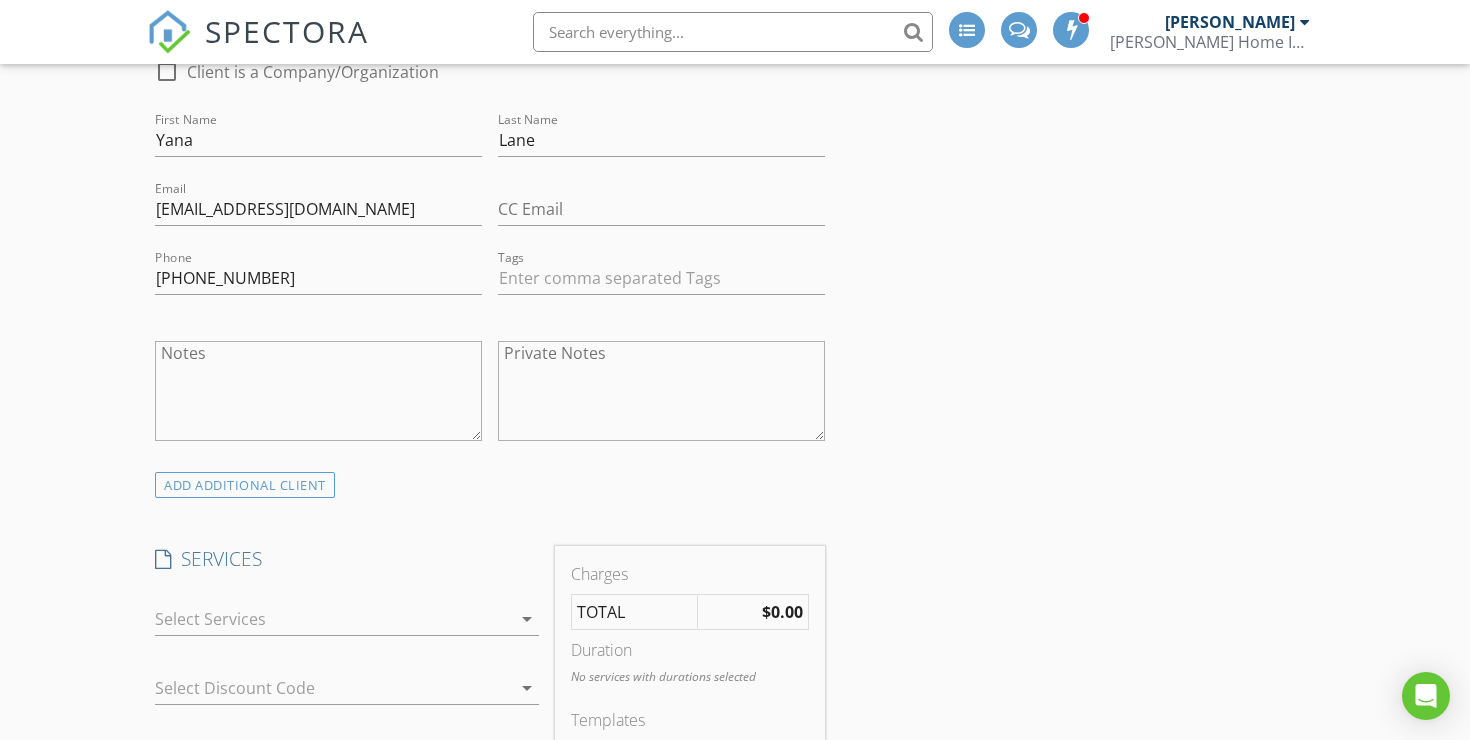 scroll, scrollTop: 956, scrollLeft: 0, axis: vertical 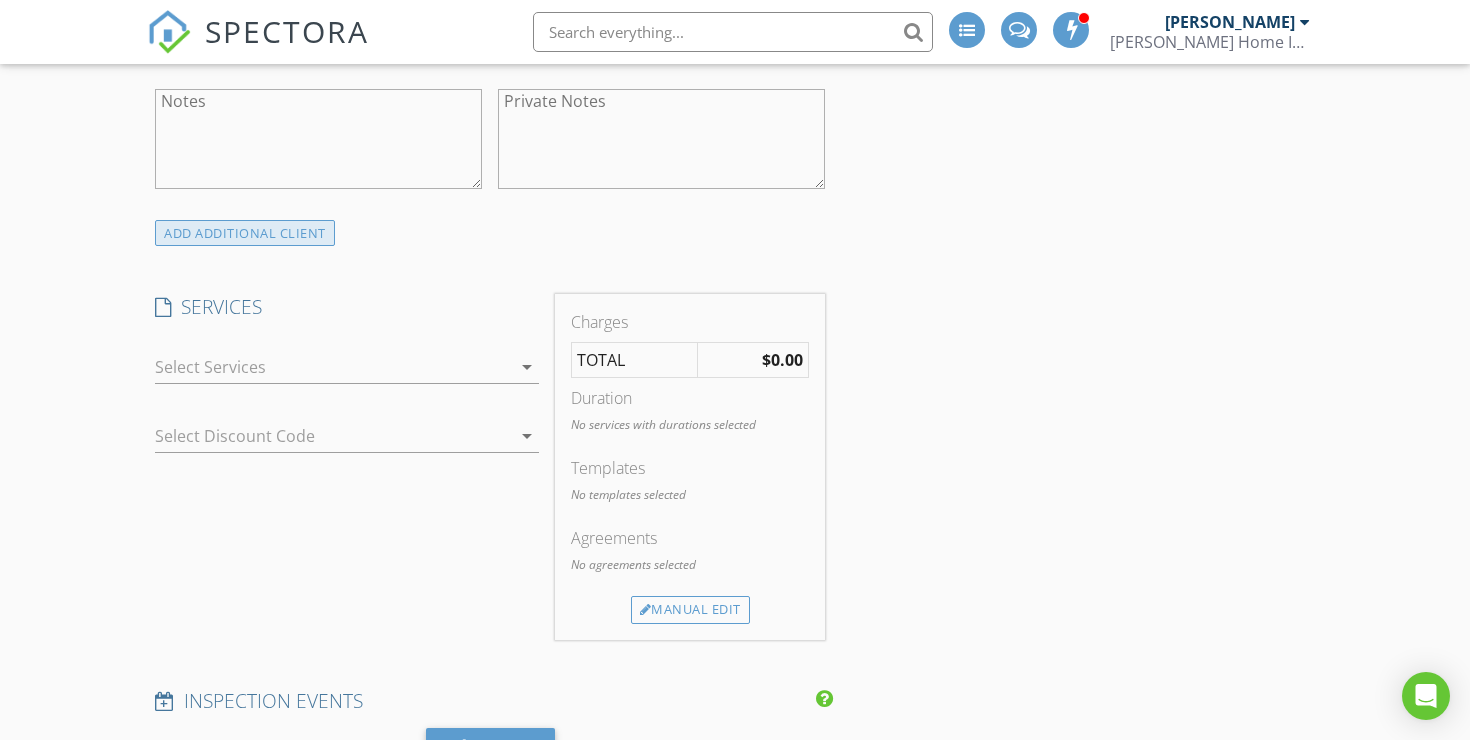 click on "ADD ADDITIONAL client" at bounding box center [245, 233] 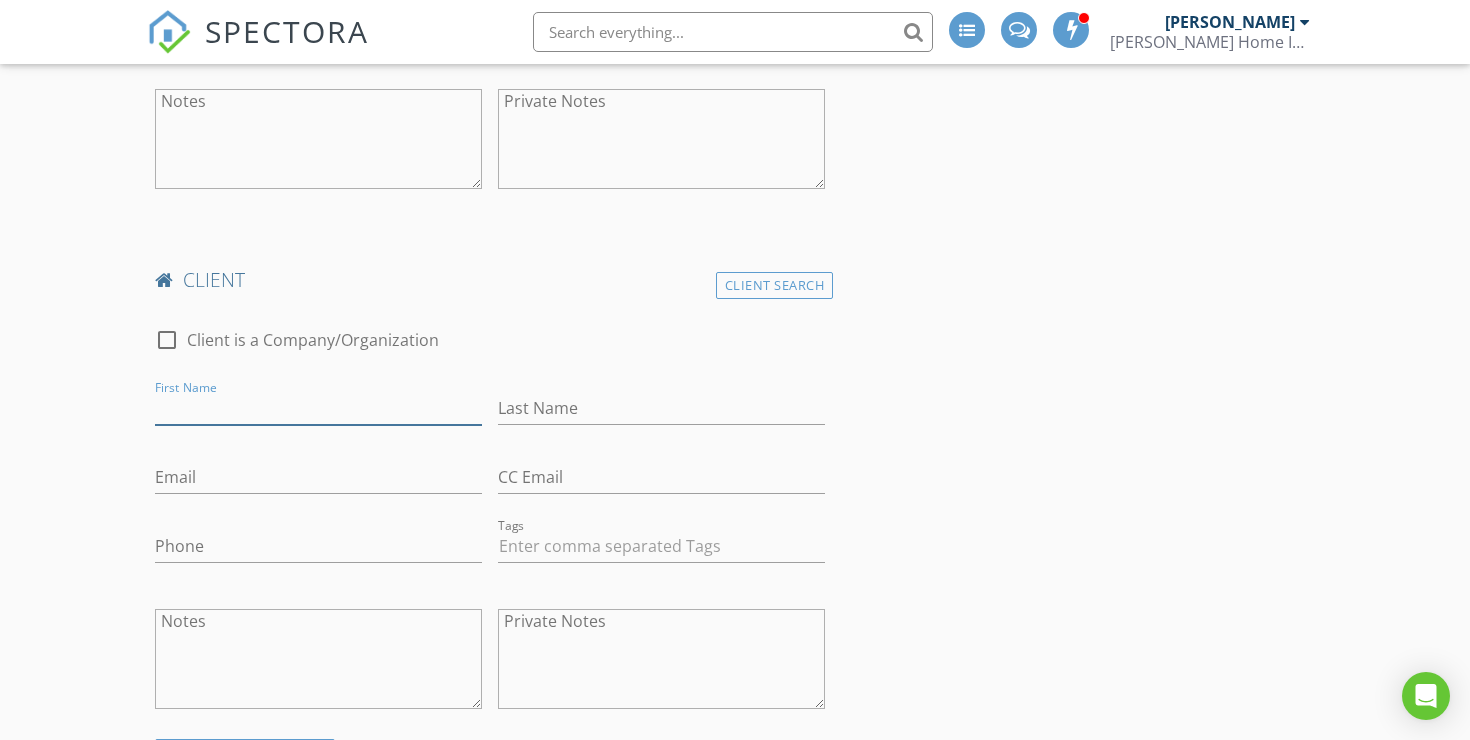 click on "First Name" at bounding box center (318, 408) 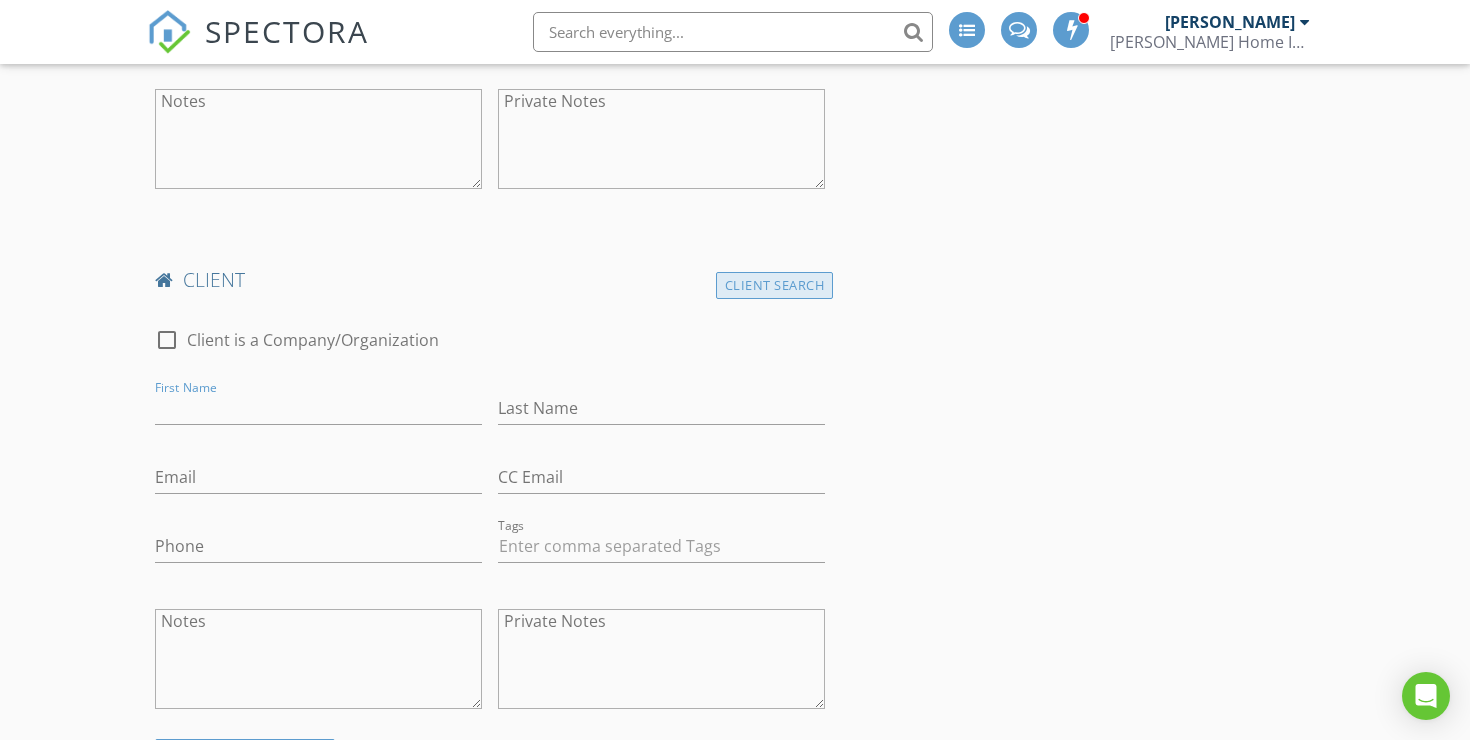 click on "Client Search" at bounding box center [775, 285] 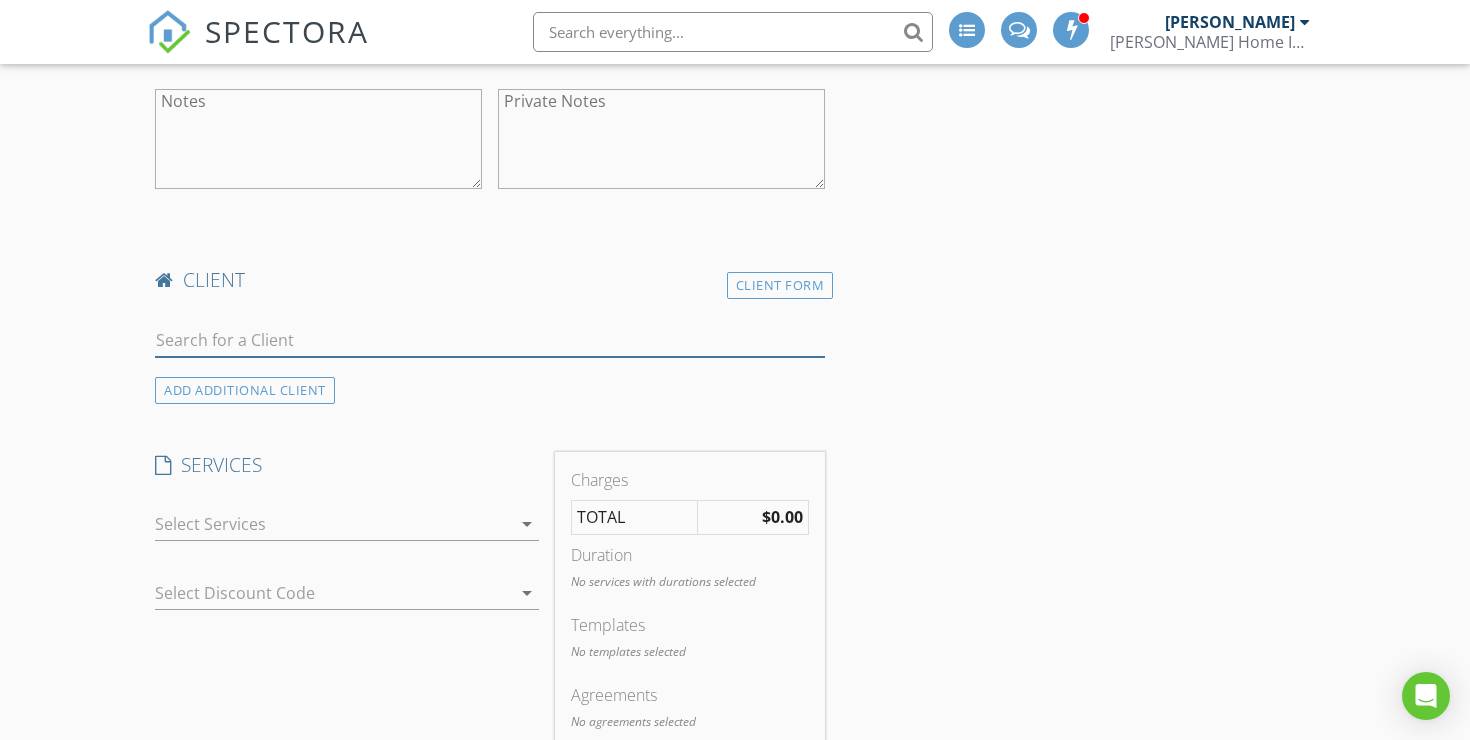 click at bounding box center [490, 340] 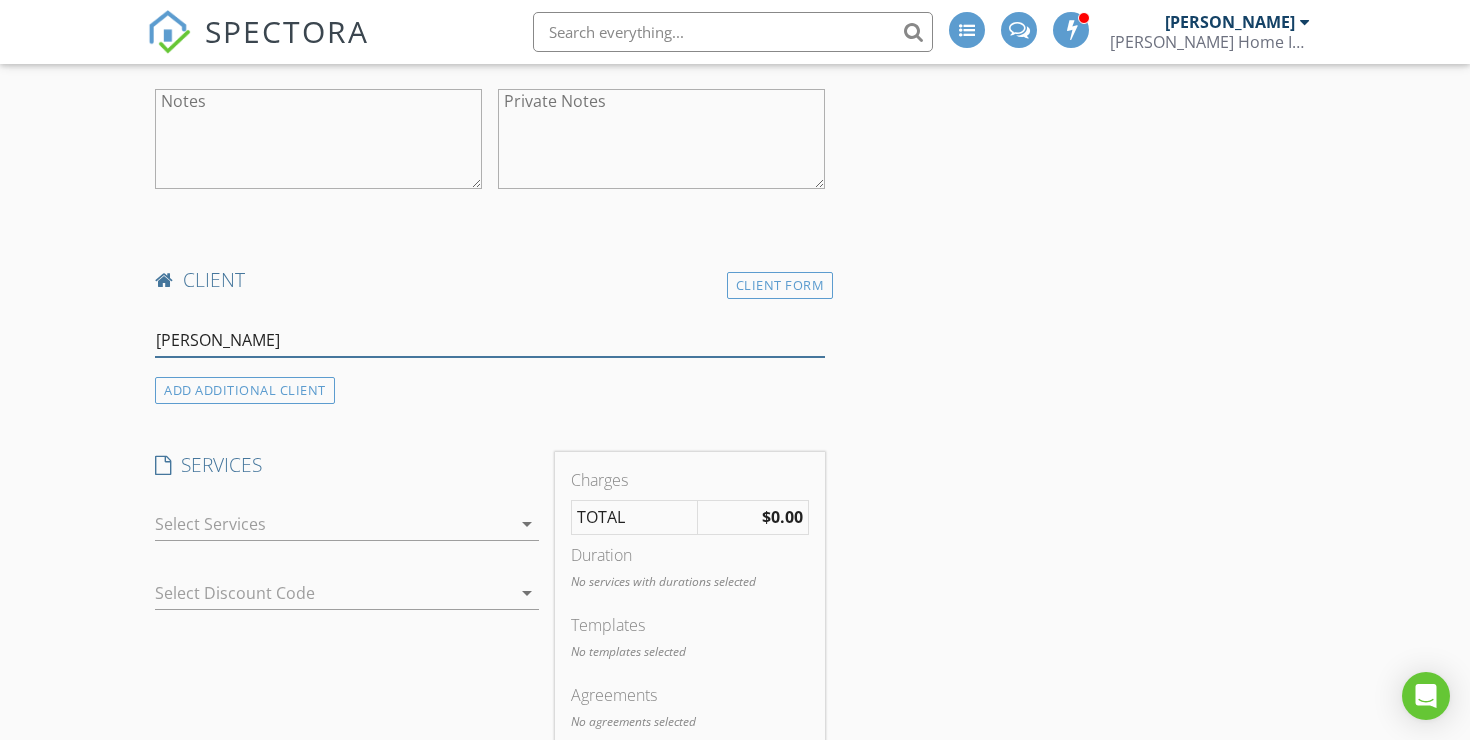 type on "Bill Lane" 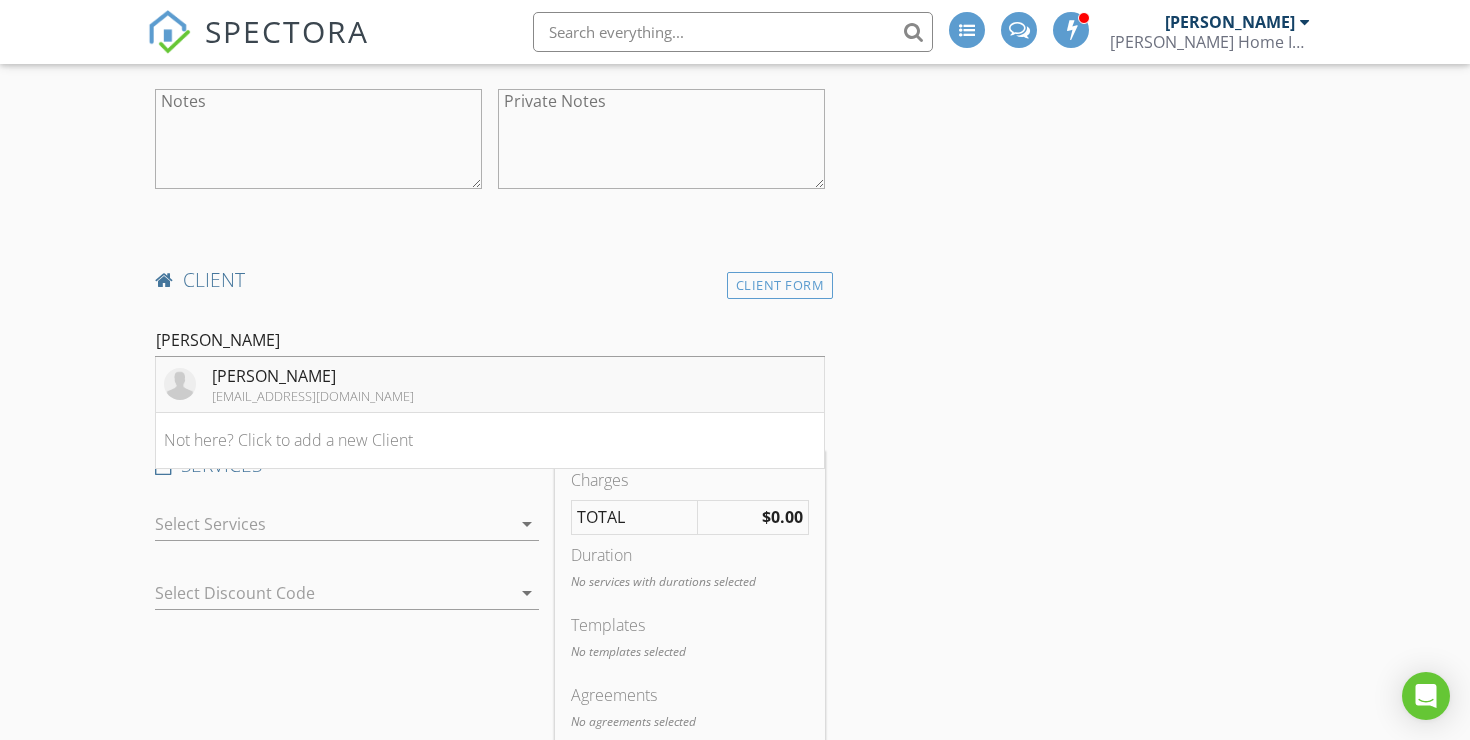 click on "billflane@gmail.com" at bounding box center (313, 396) 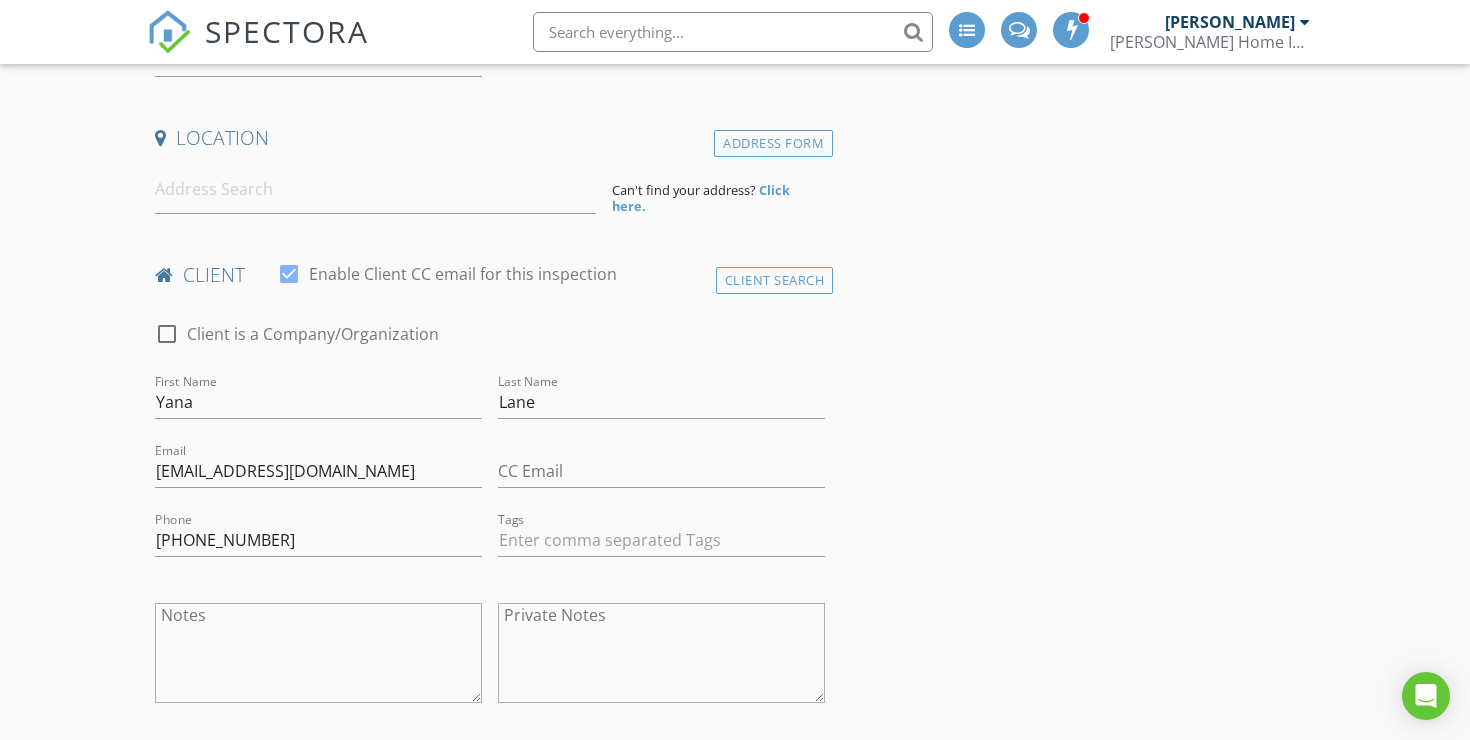 scroll, scrollTop: 367, scrollLeft: 0, axis: vertical 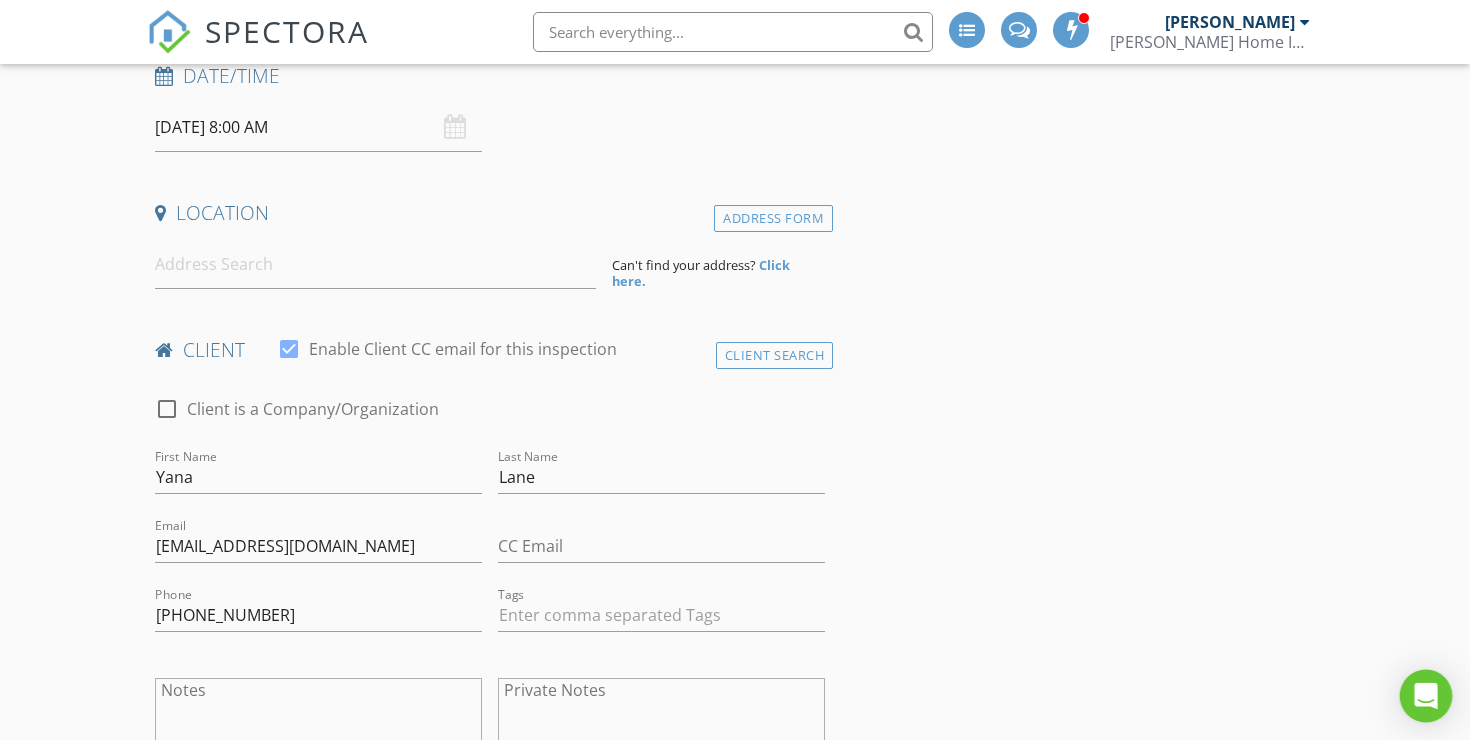 click 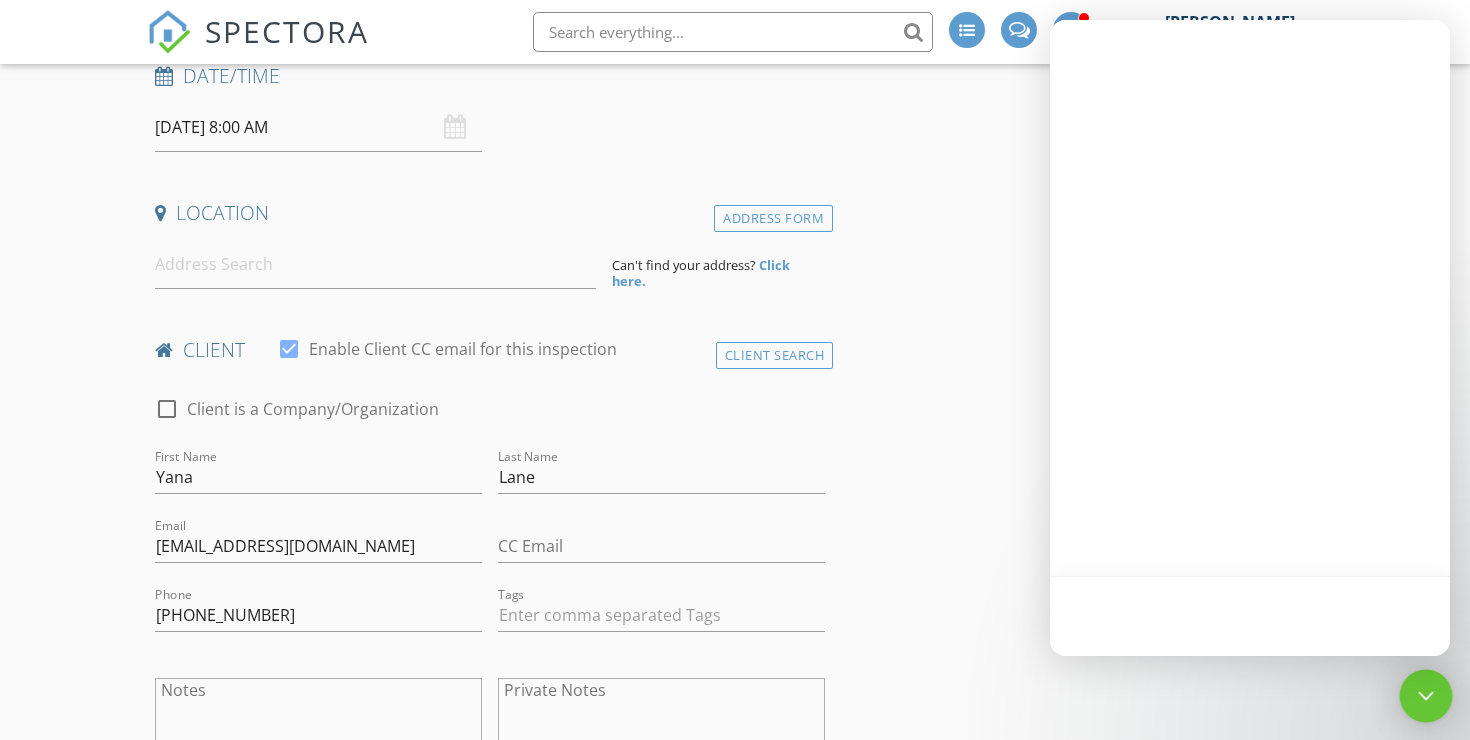 scroll, scrollTop: 0, scrollLeft: 0, axis: both 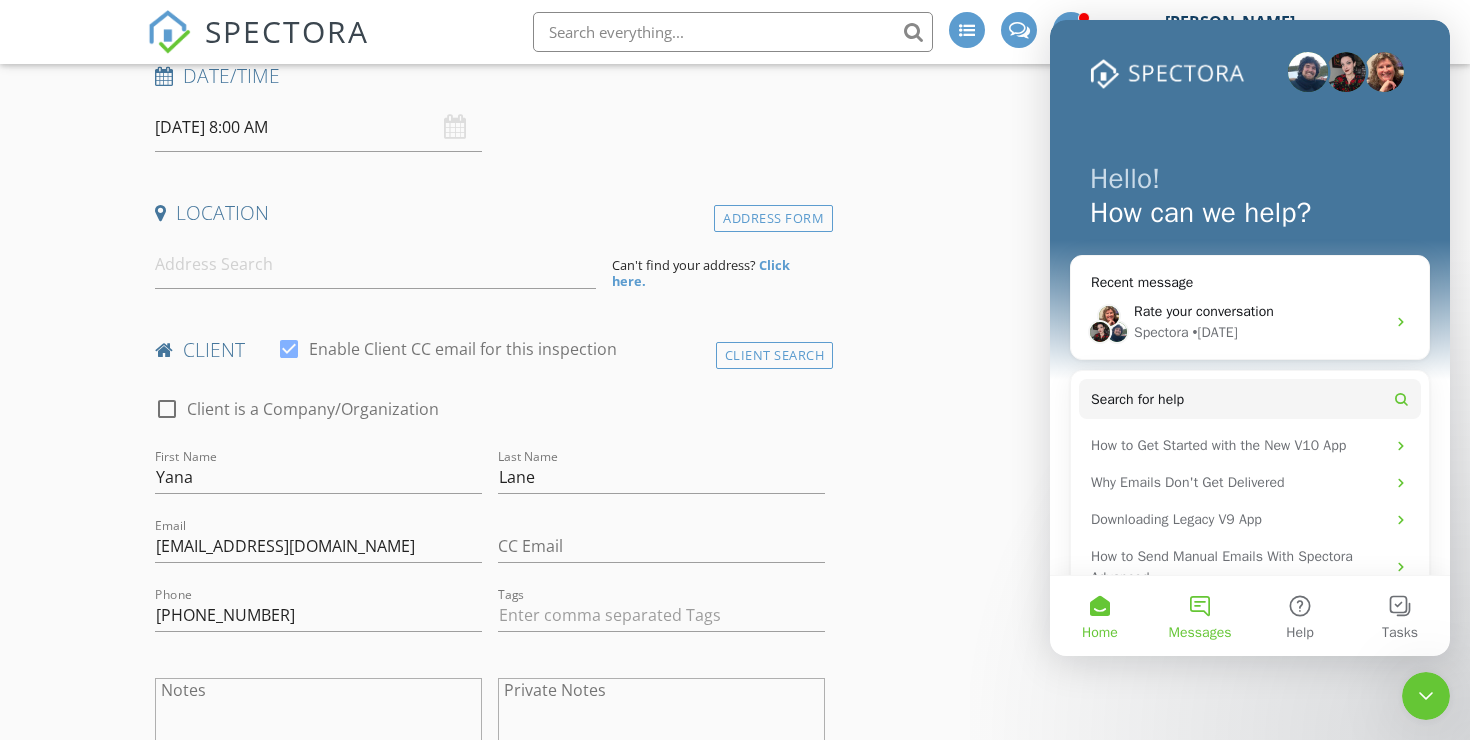 click on "Messages" at bounding box center [1200, 616] 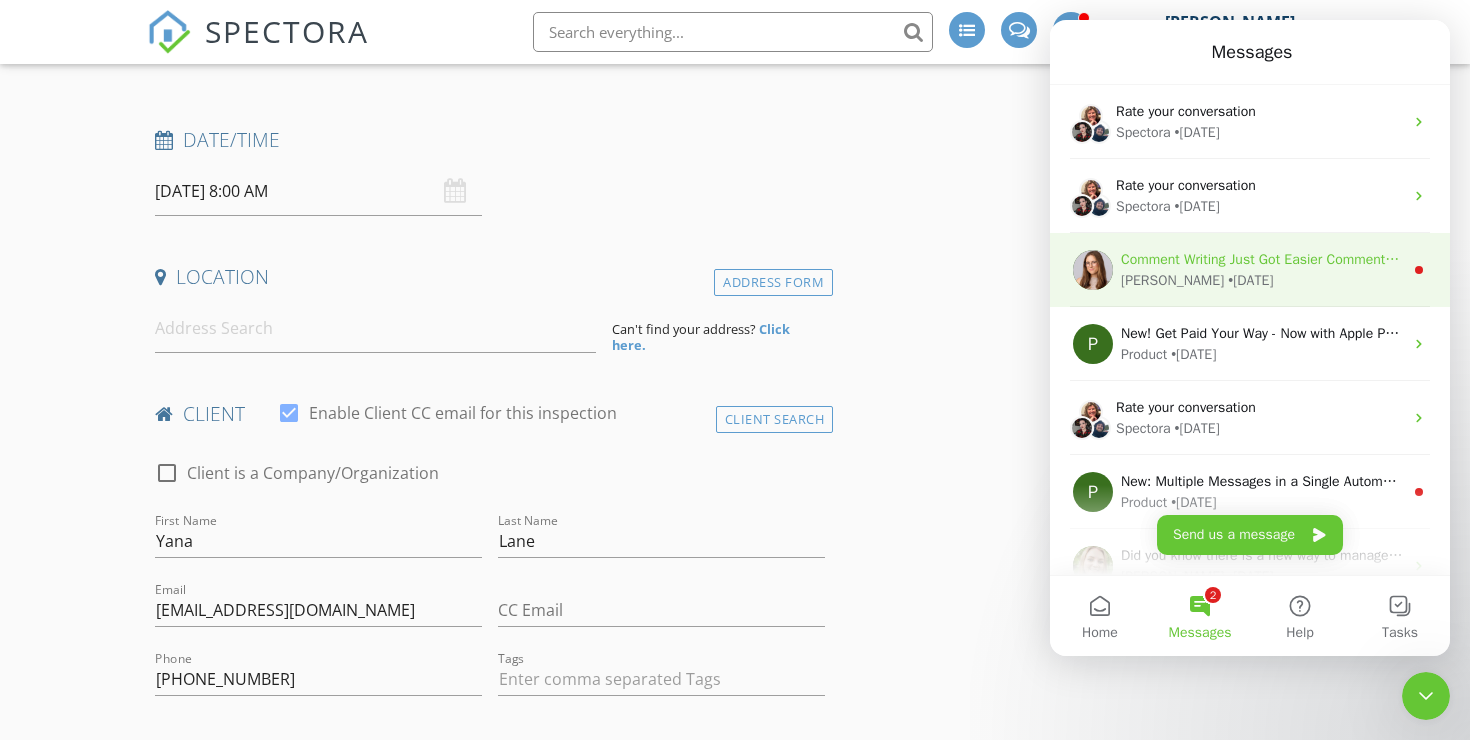 scroll, scrollTop: 257, scrollLeft: 0, axis: vertical 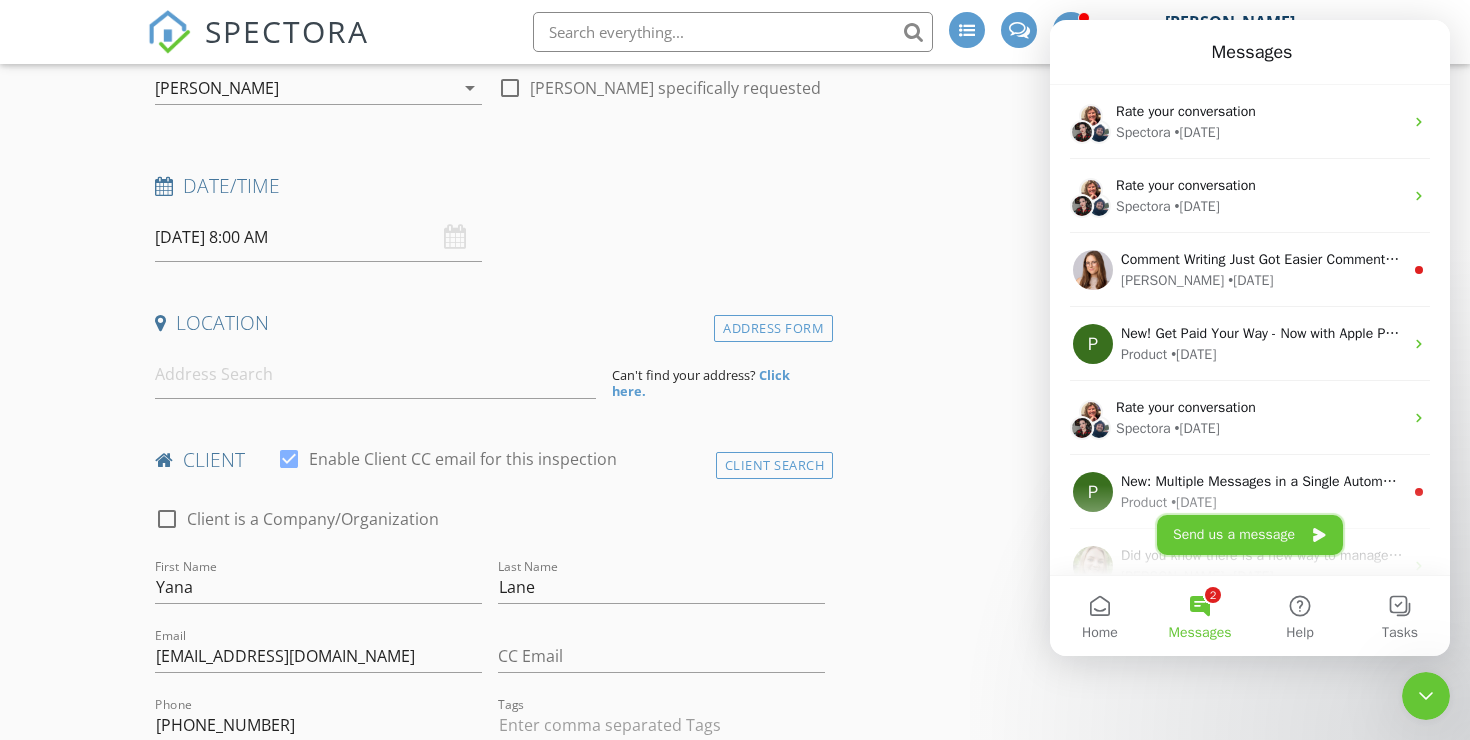 click on "Send us a message" at bounding box center (1250, 535) 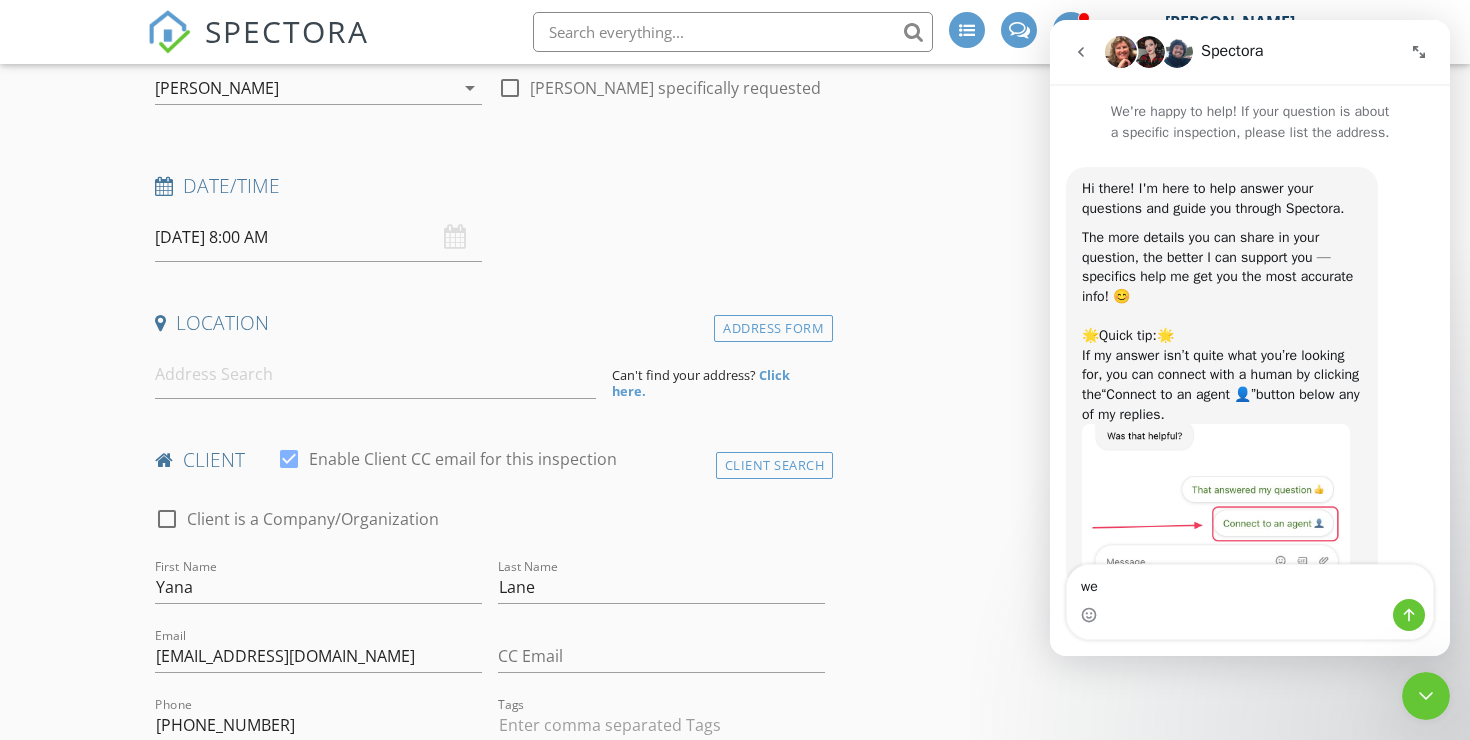 type on "w" 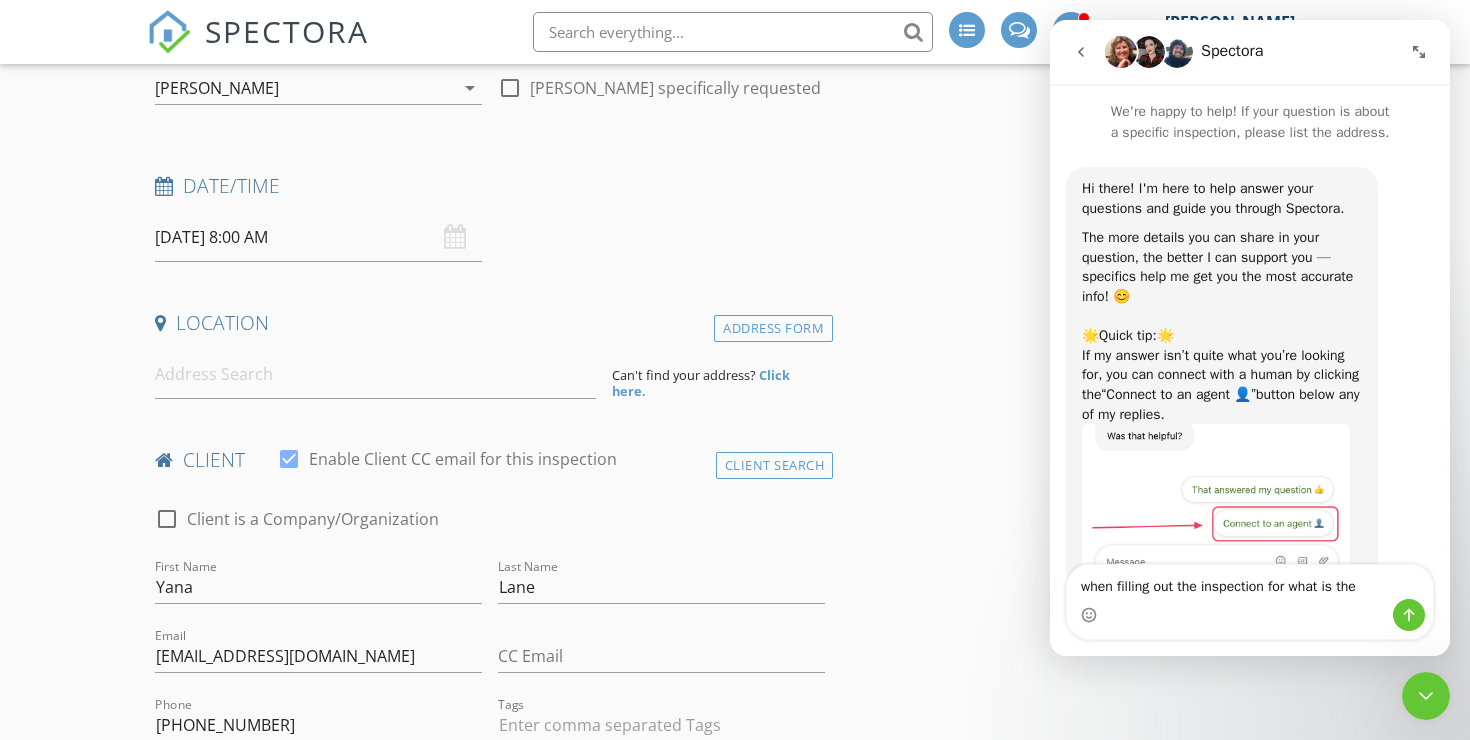 drag, startPoint x: 636, startPoint y: 461, endPoint x: 435, endPoint y: 417, distance: 205.75957 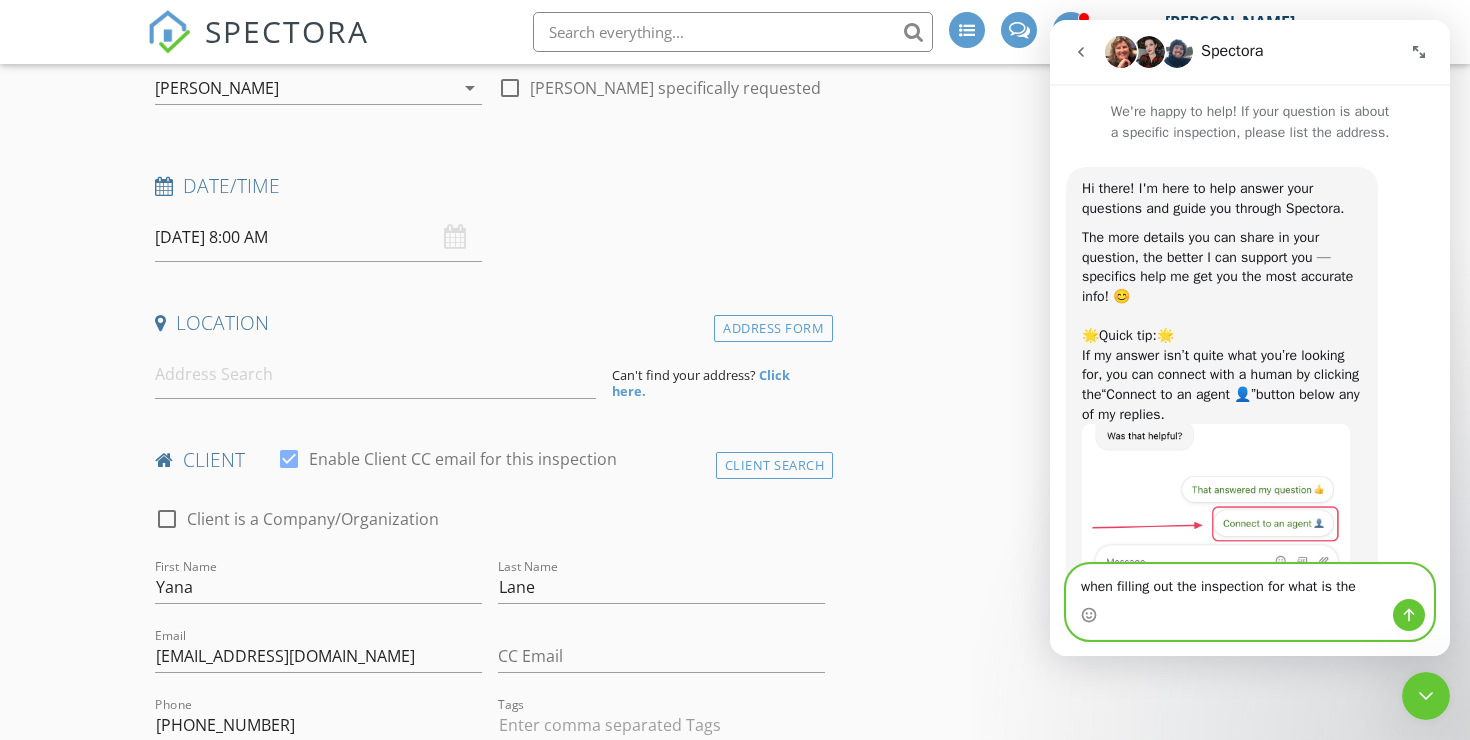 click on "when filling out the inspection for what is the" at bounding box center (1250, 582) 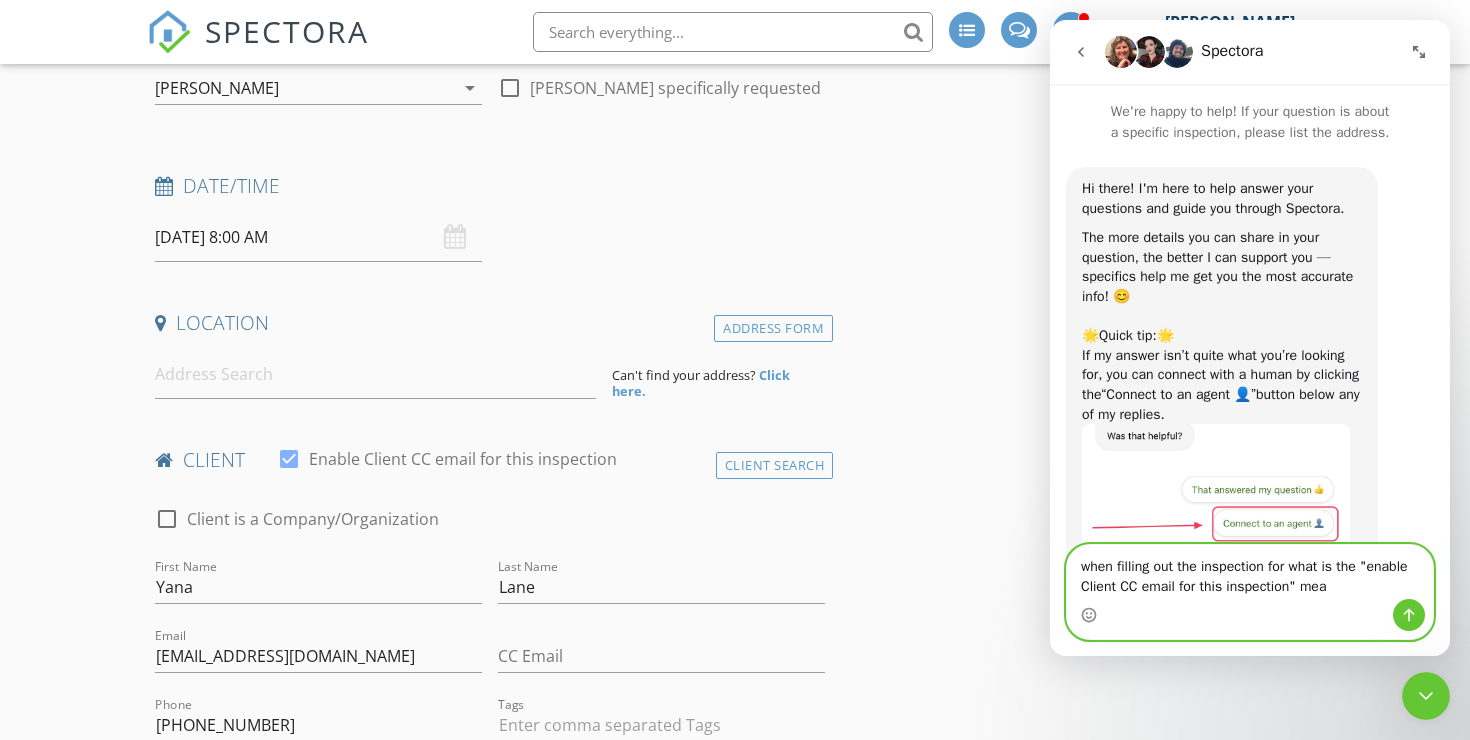 type on "when filling out the inspection for what is the "enable Client CC email for this inspection" mean" 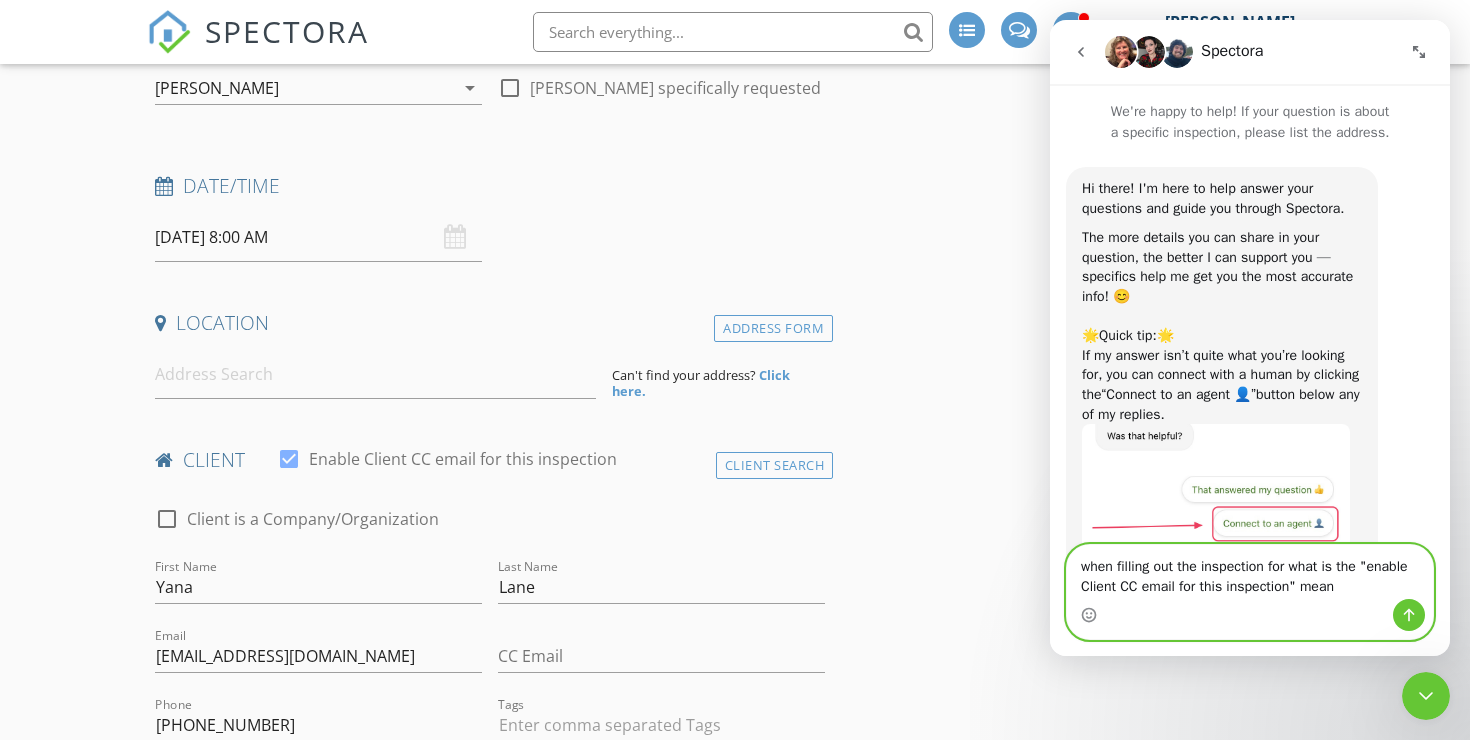 type 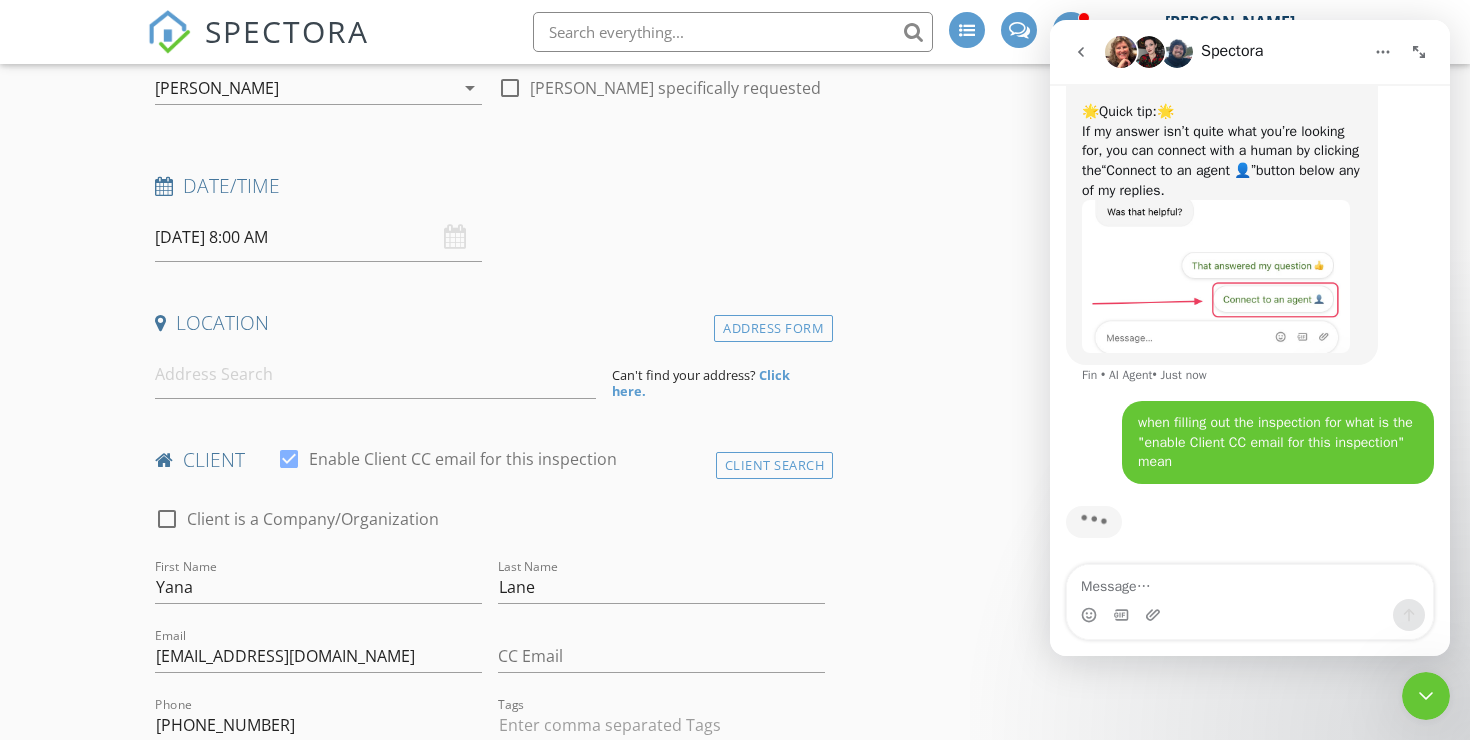 scroll, scrollTop: 230, scrollLeft: 0, axis: vertical 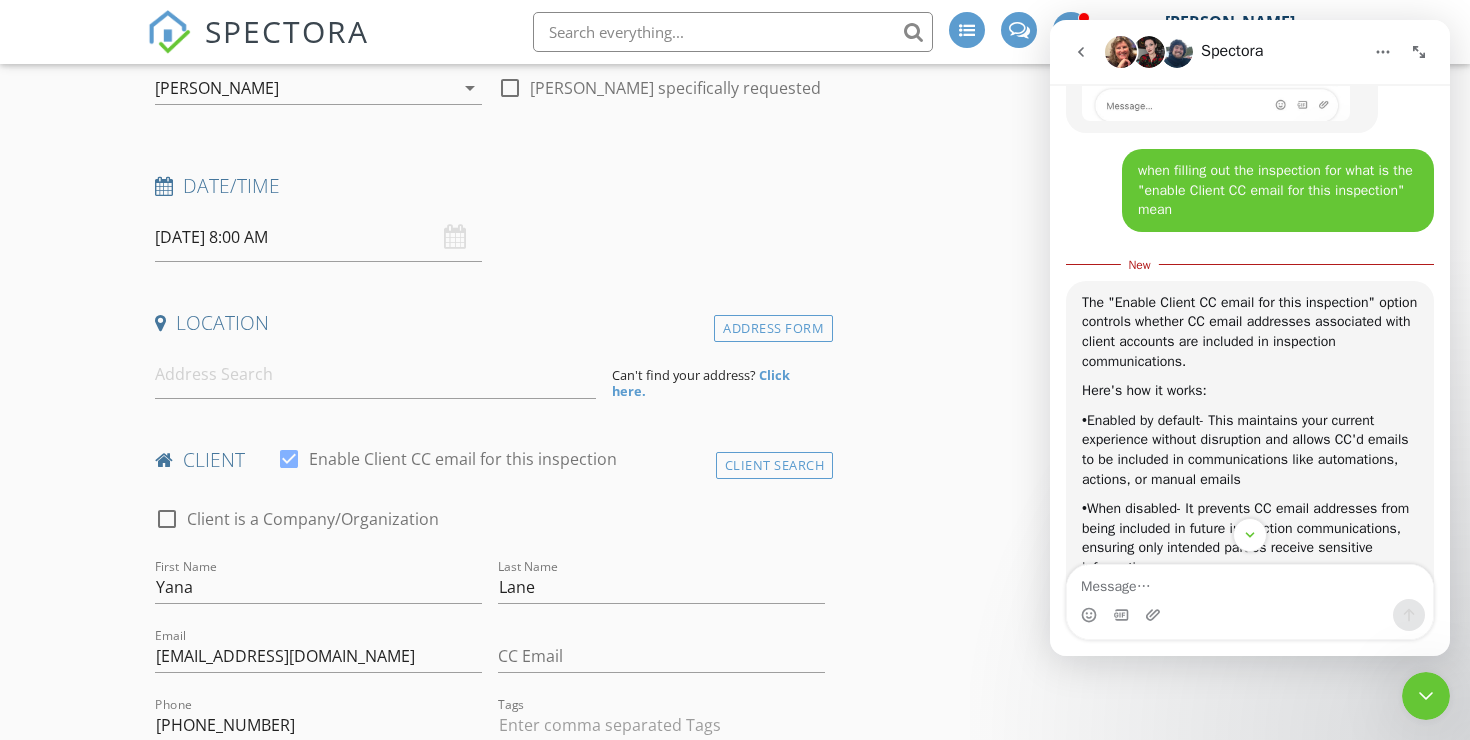 click at bounding box center (1250, 582) 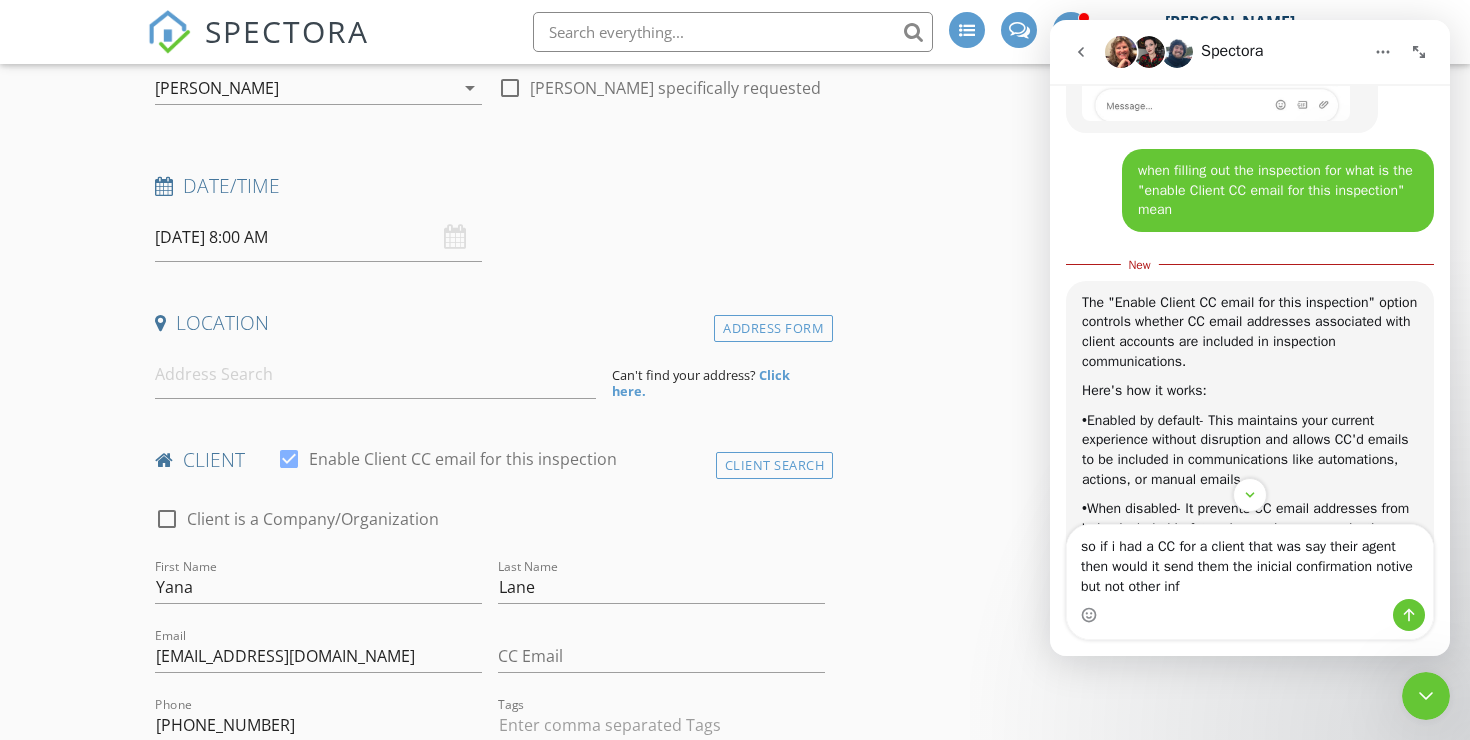 type on "so if i had a CC for a client that was say their agent then would it send them the inicial confirmation notive but not other info" 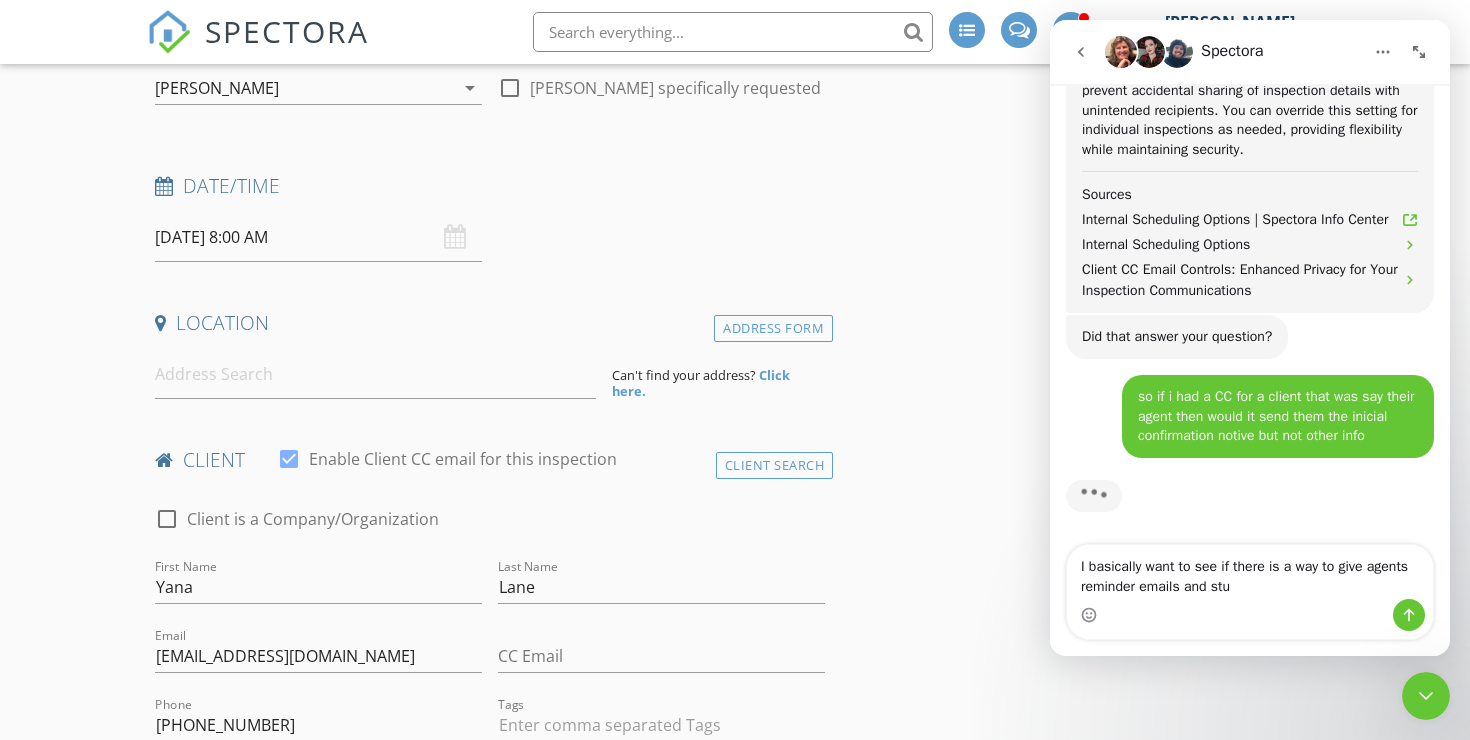 scroll, scrollTop: 1113, scrollLeft: 0, axis: vertical 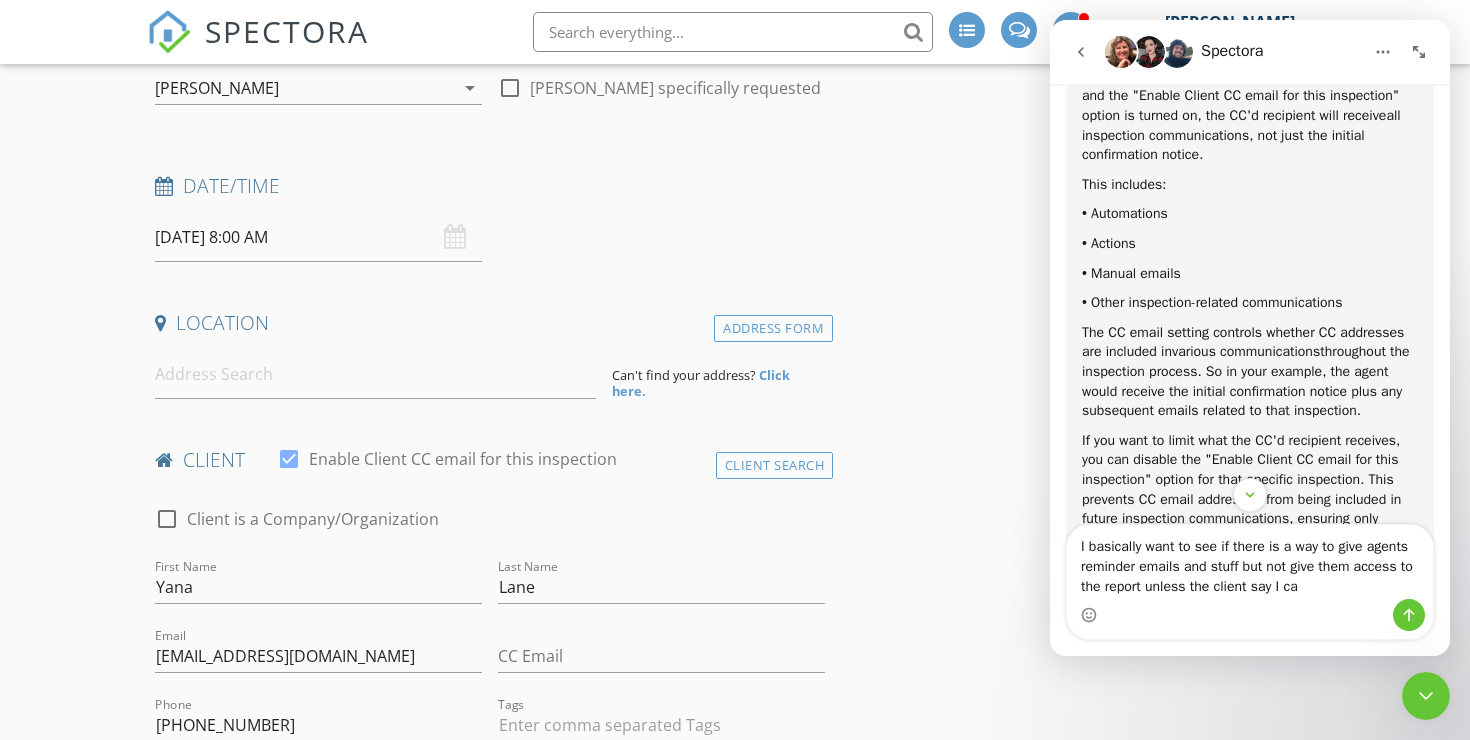 type on "I basically want to see if there is a way to give agents reminder emails and stuff but not give them access to the report unless the client say I can" 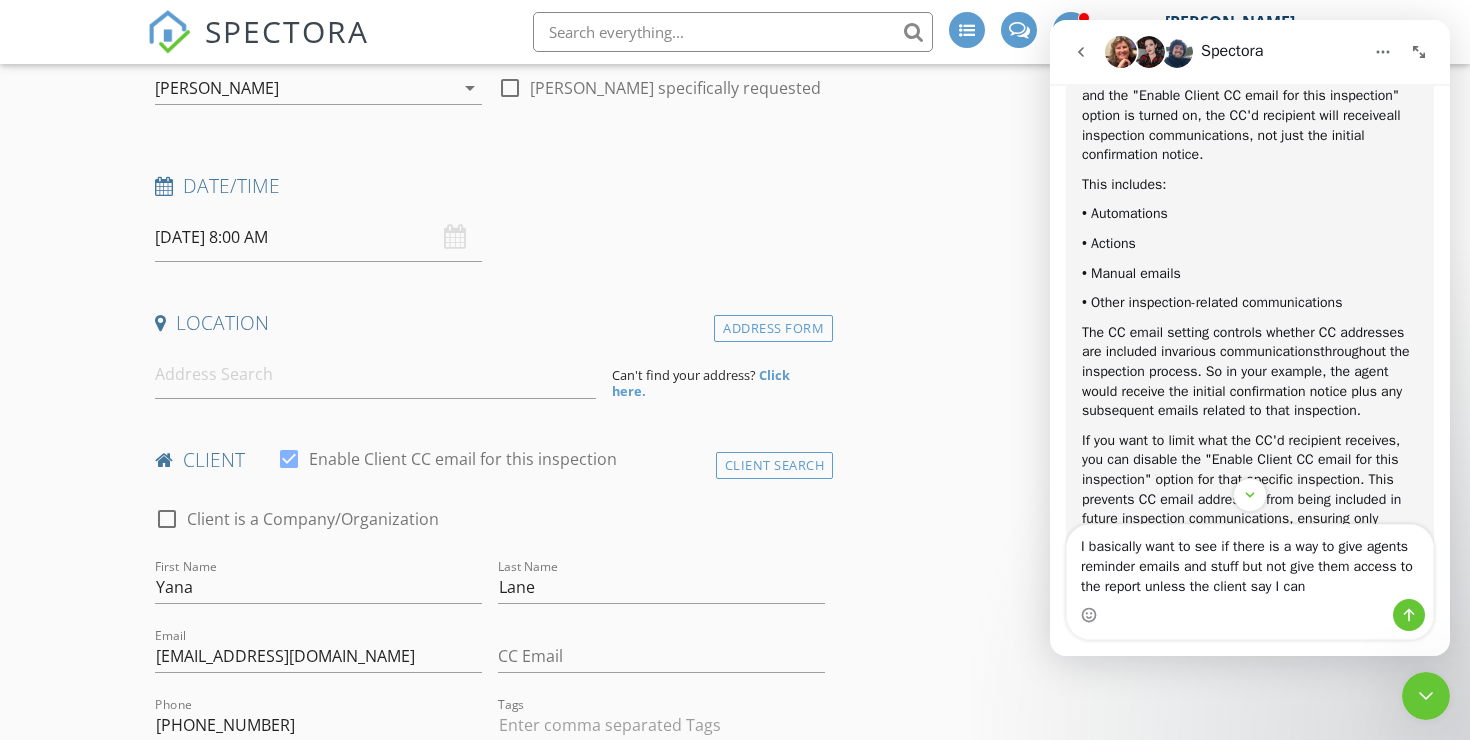 type 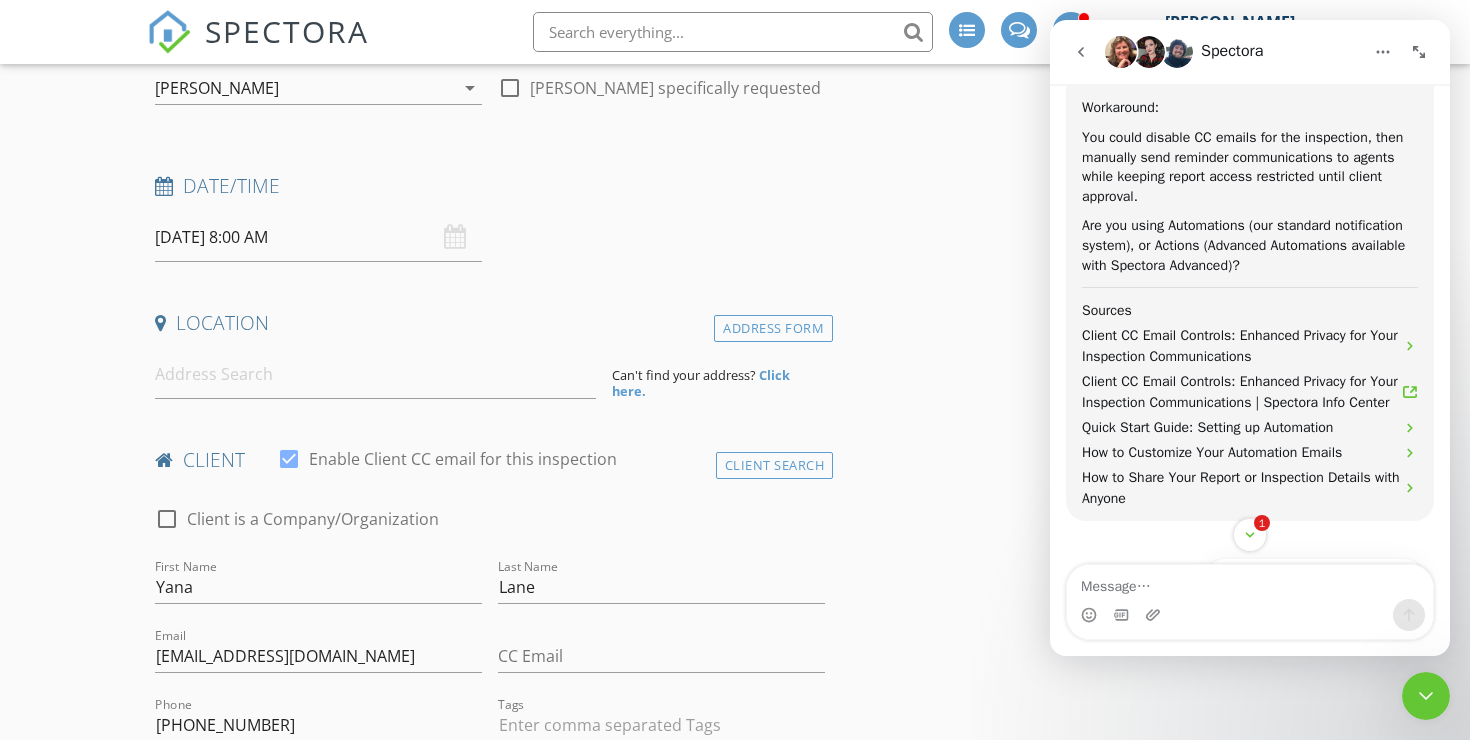 scroll, scrollTop: 2934, scrollLeft: 0, axis: vertical 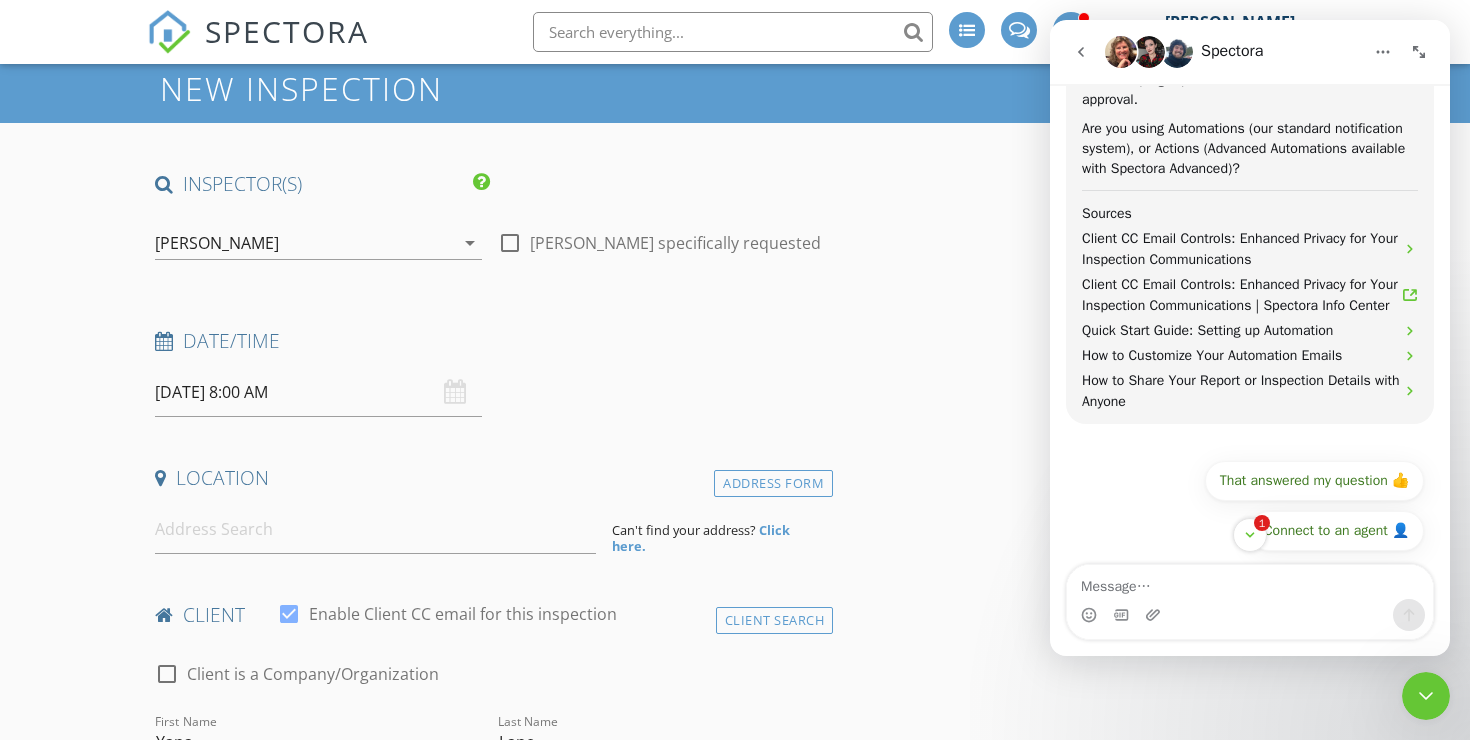 click on "07/12/2025 8:00 AM" at bounding box center (318, 392) 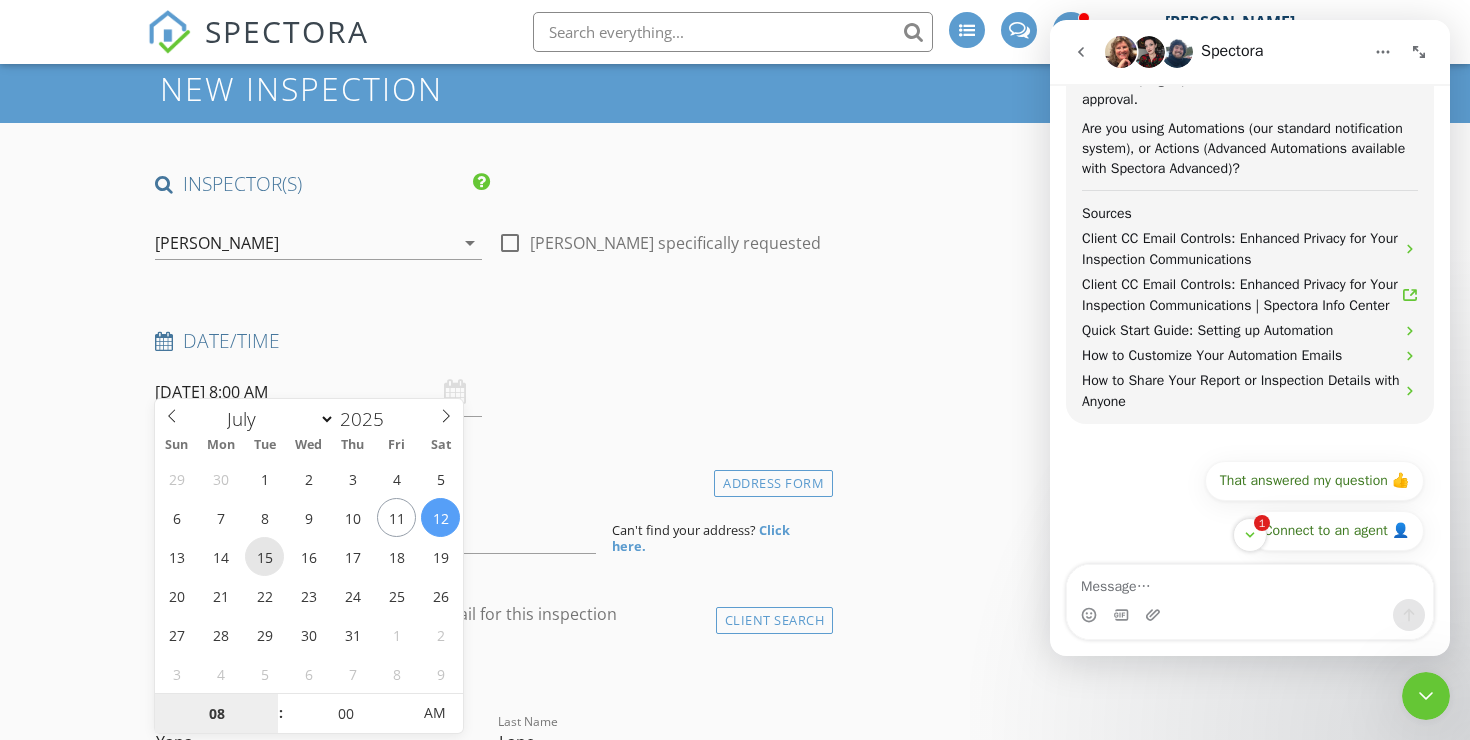 type on "07/15/2025 8:00 AM" 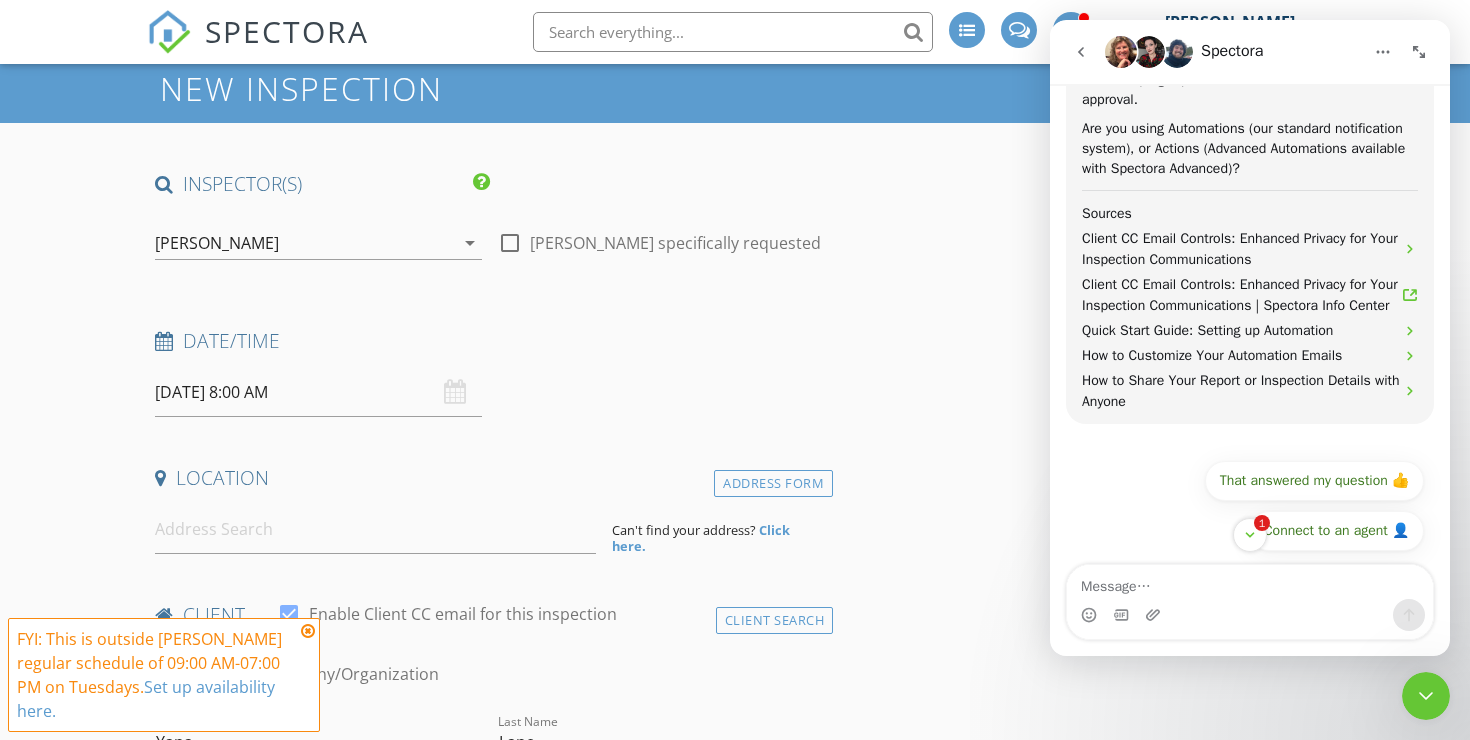 click at bounding box center [308, 631] 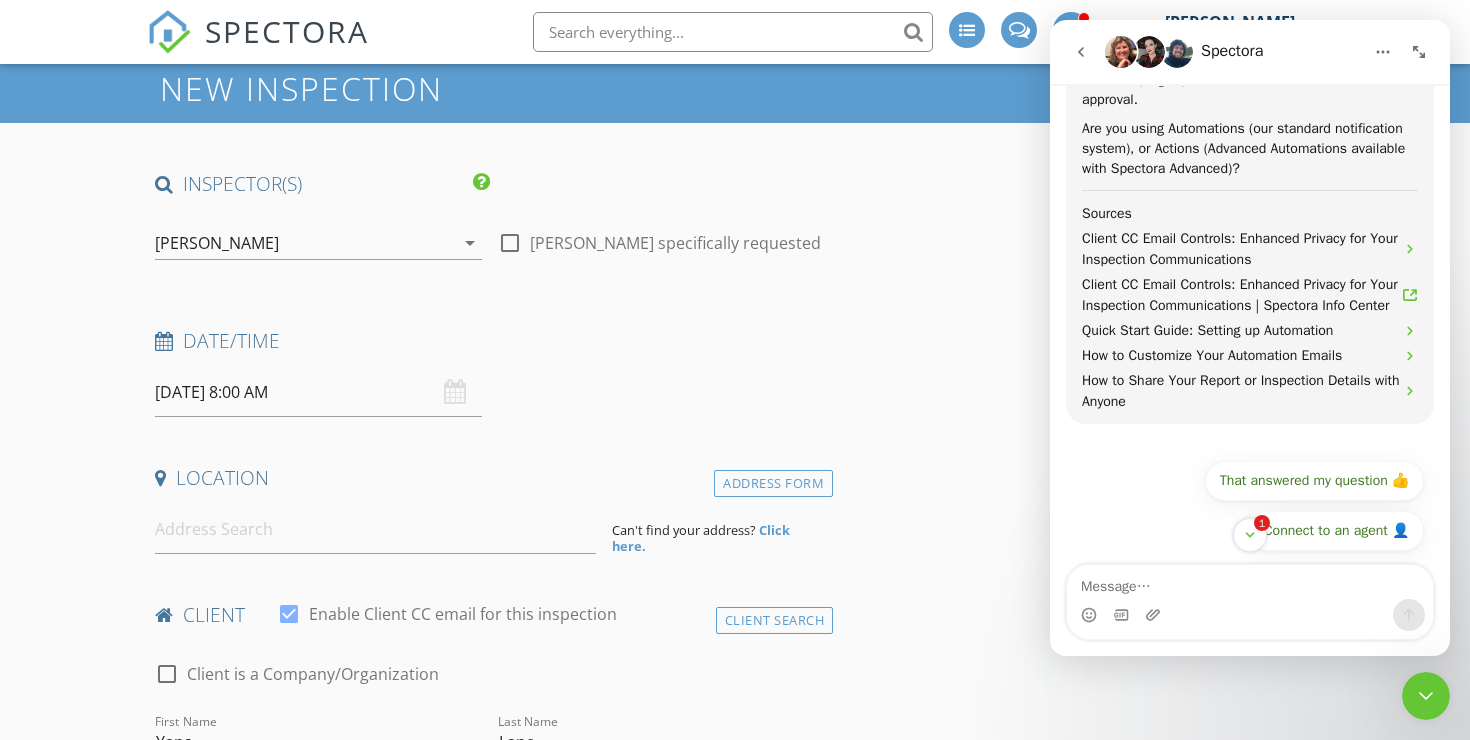 click on "07/15/2025 8:00 AM" at bounding box center (318, 392) 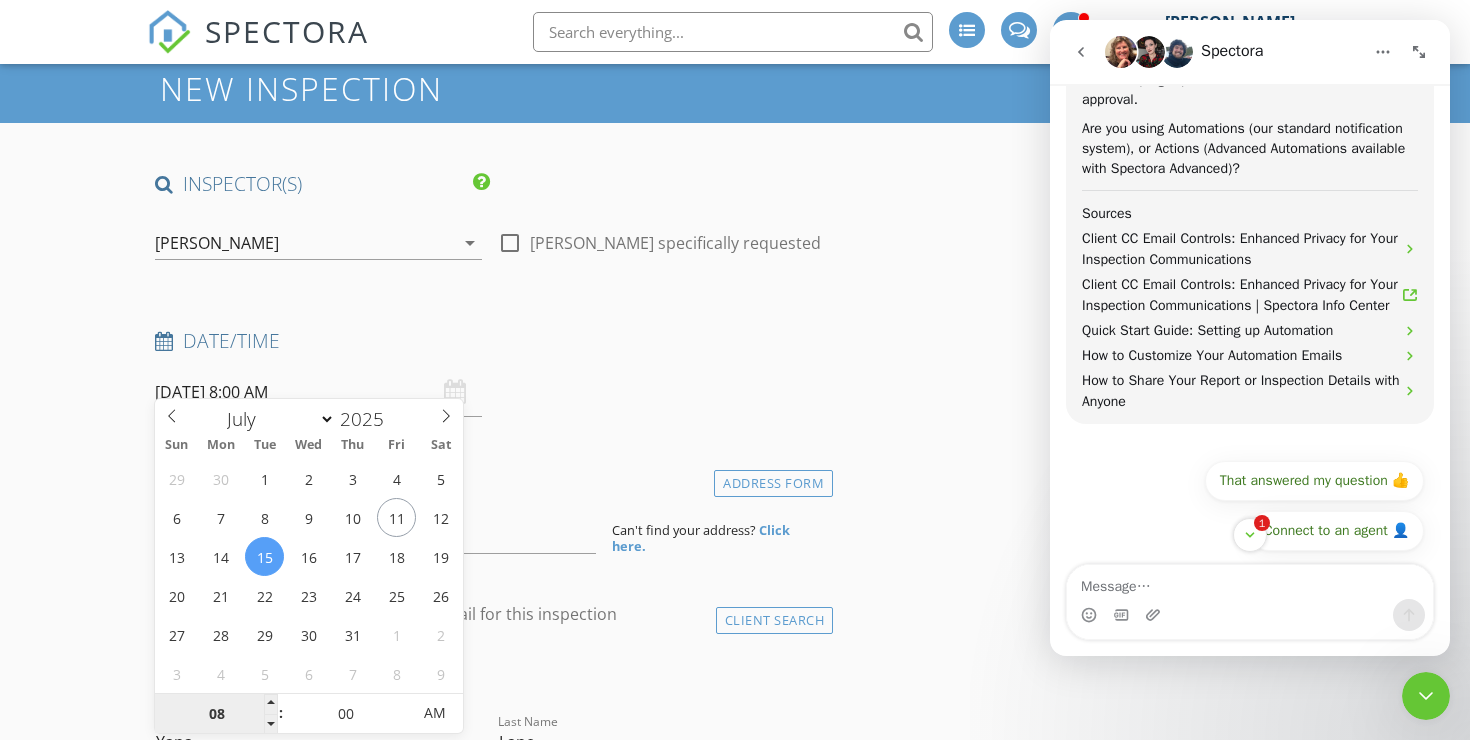 click on "08" at bounding box center [216, 714] 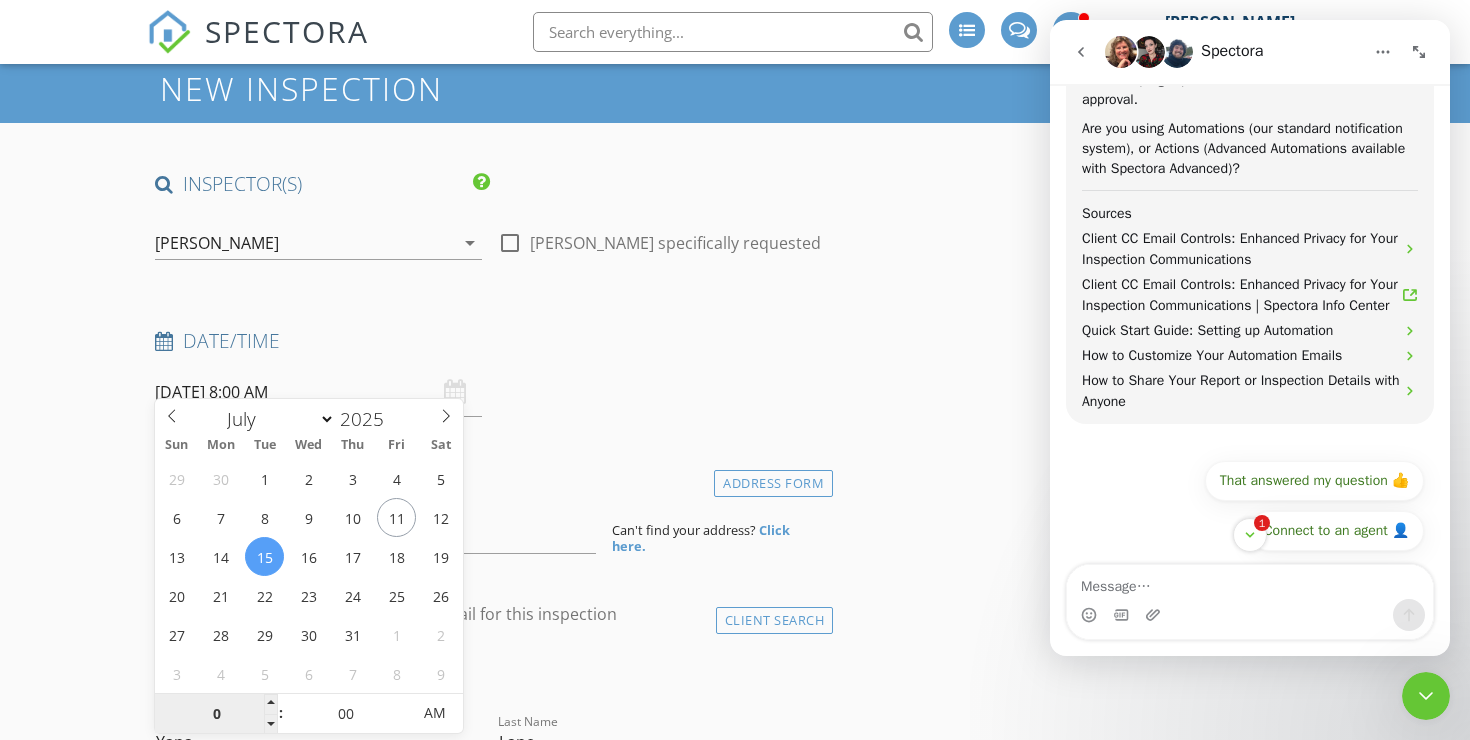 type on "09" 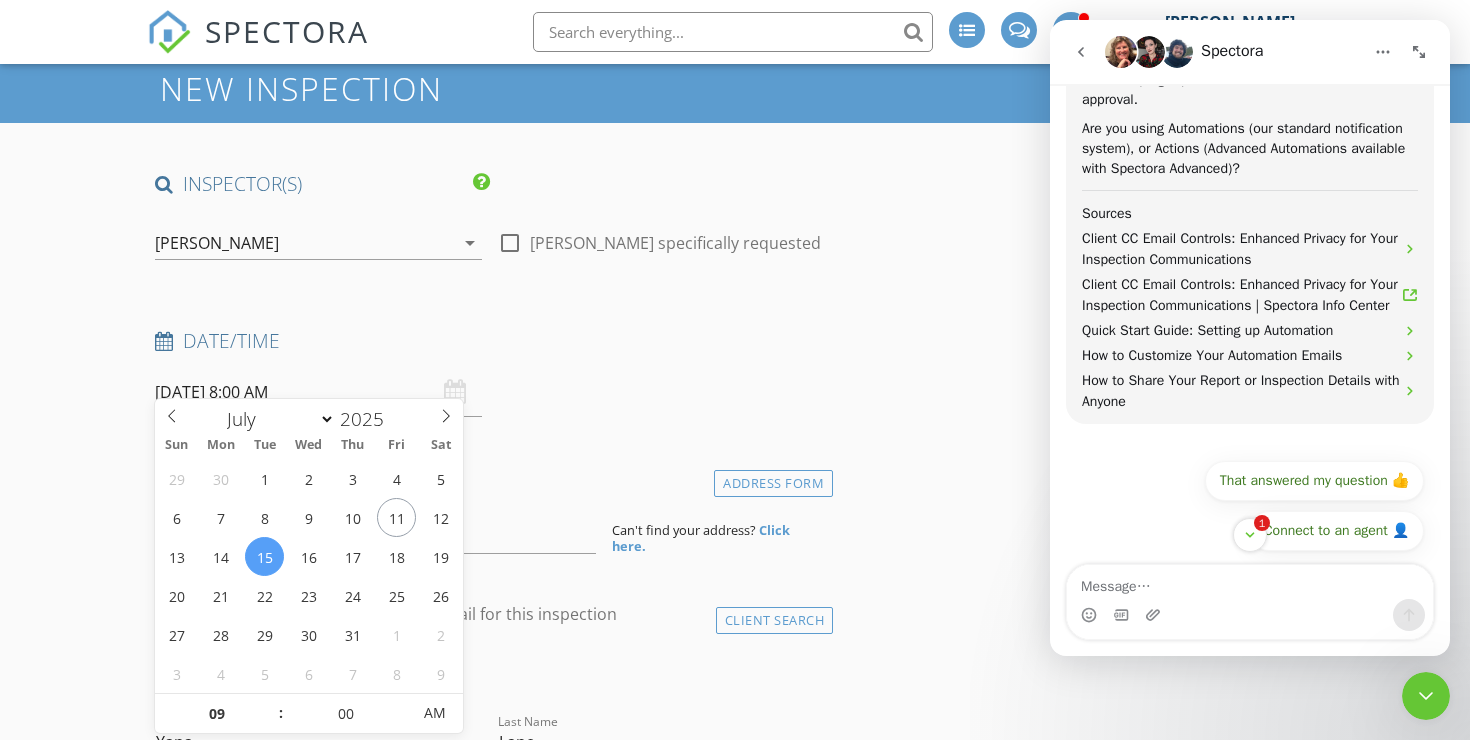 type on "07/15/2025 9:00 AM" 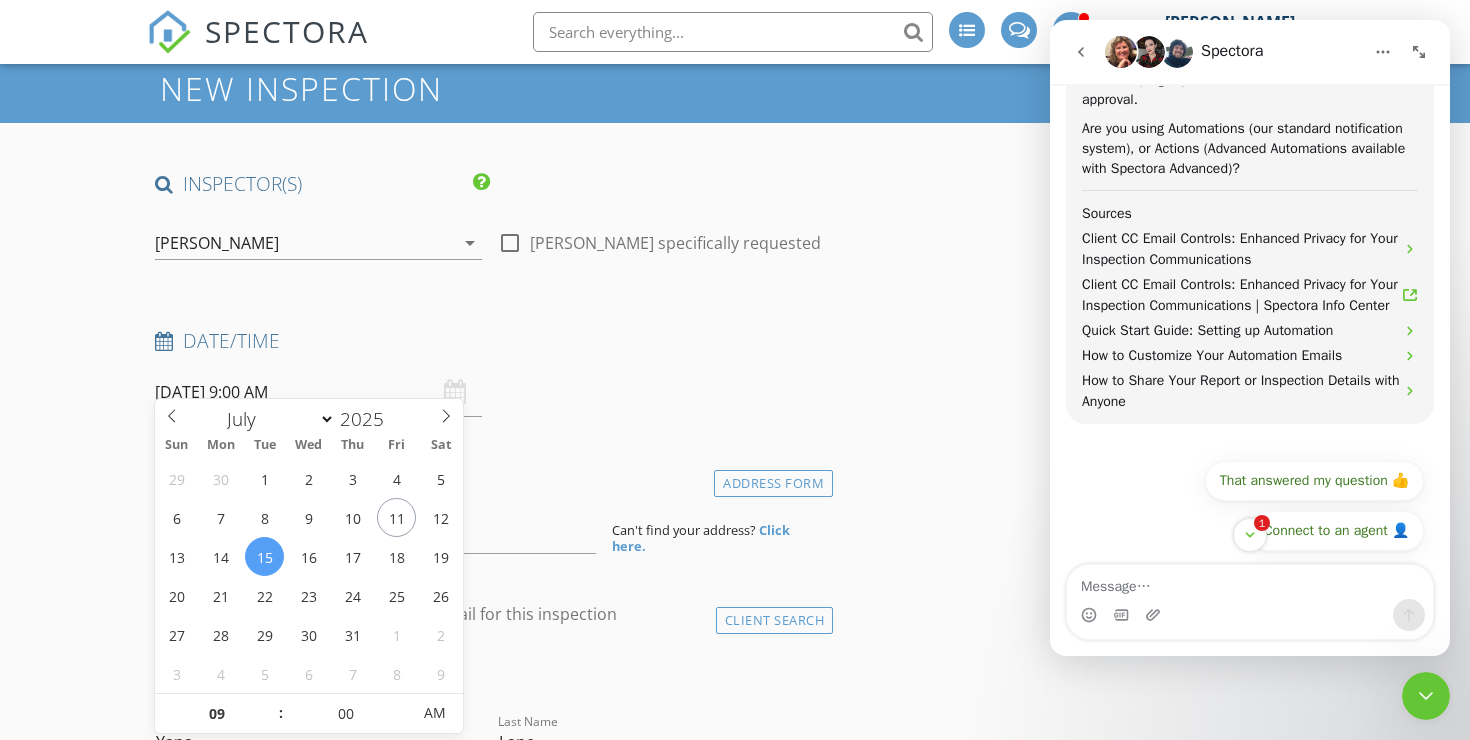 click on "Date/Time
07/15/2025 9:00 AM" at bounding box center (490, 372) 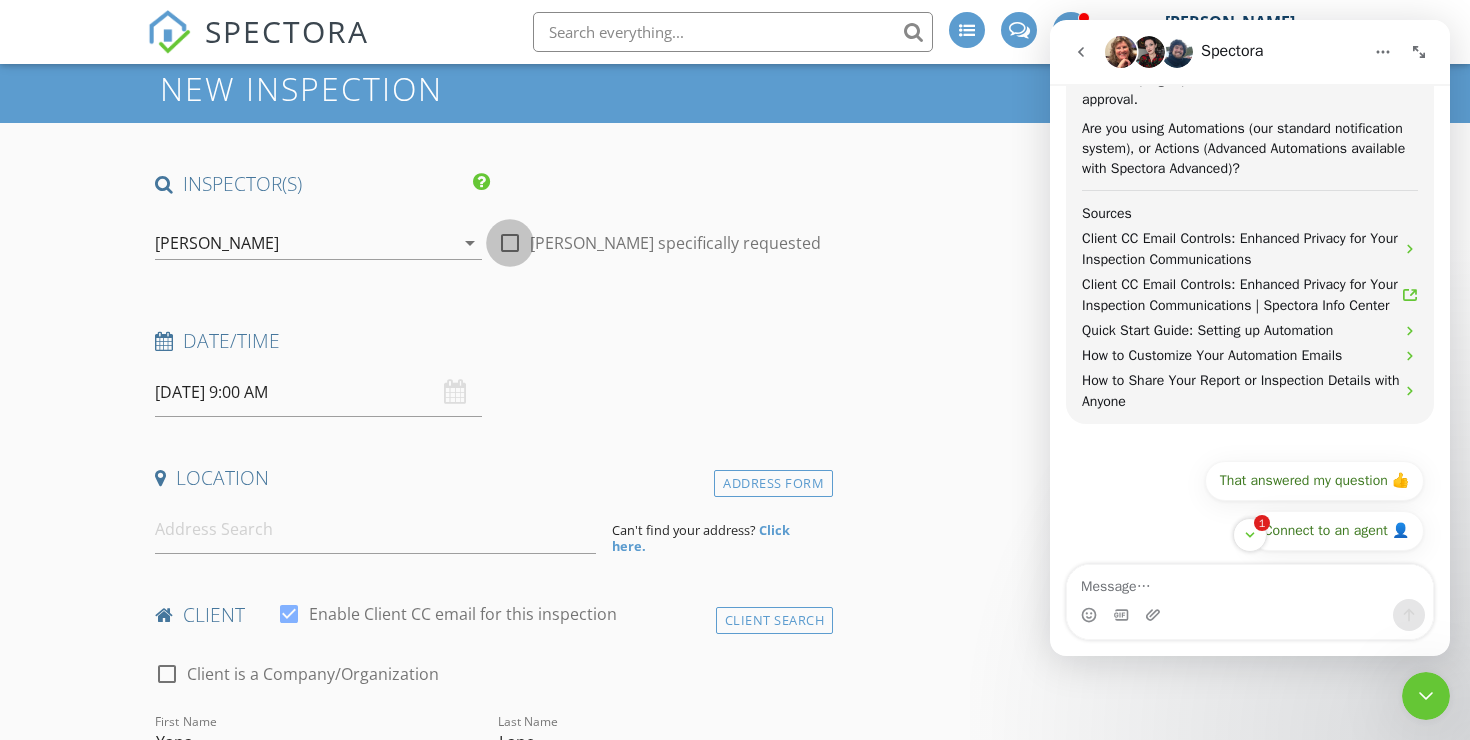 click at bounding box center [510, 243] 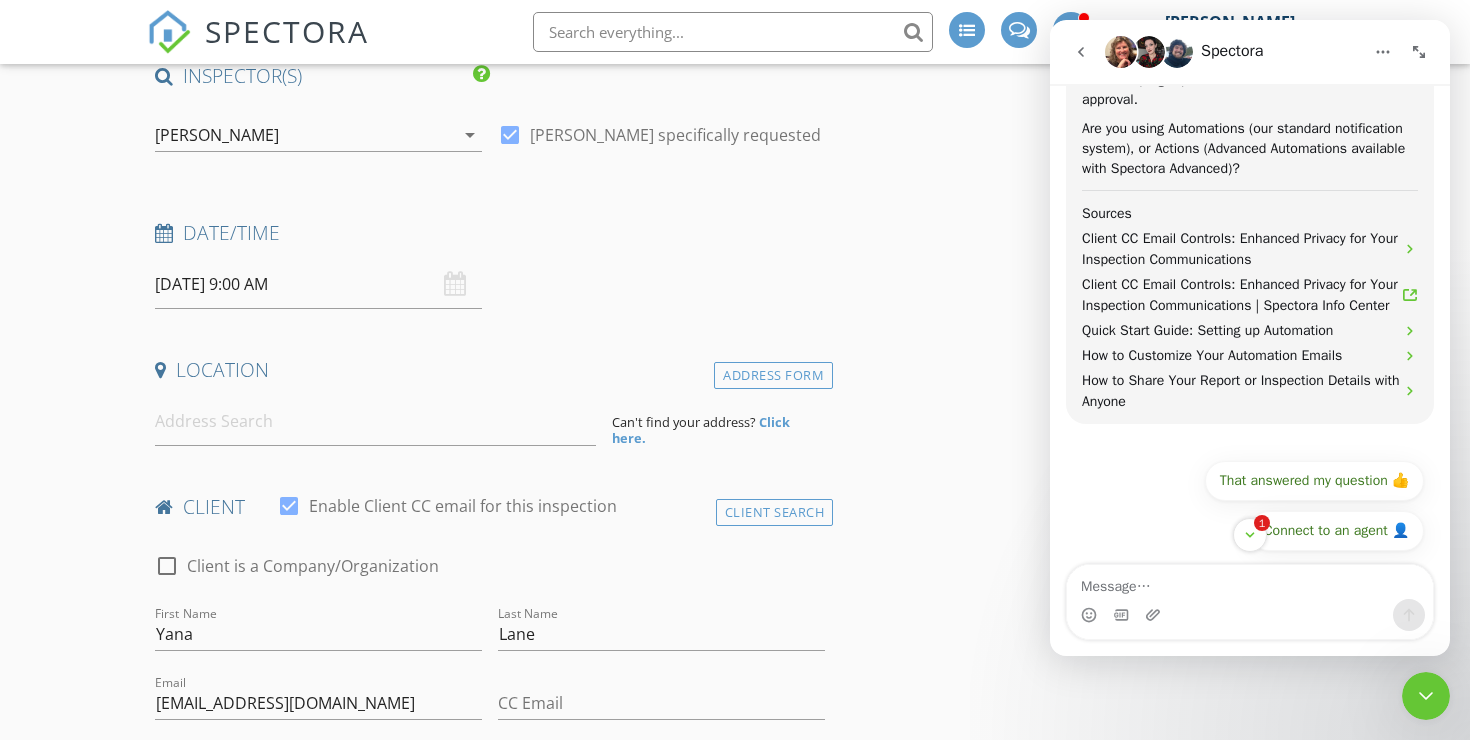 scroll, scrollTop: 211, scrollLeft: 0, axis: vertical 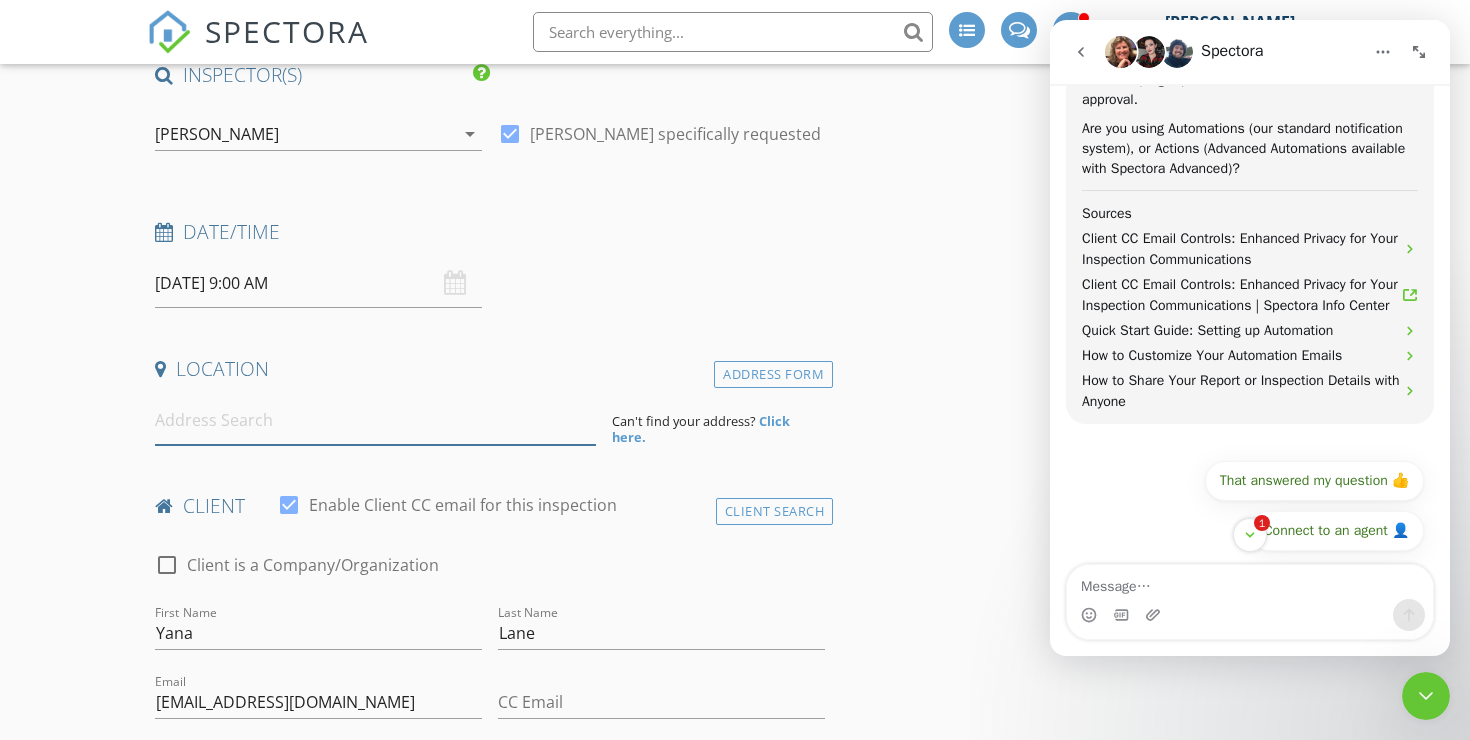 click at bounding box center [375, 420] 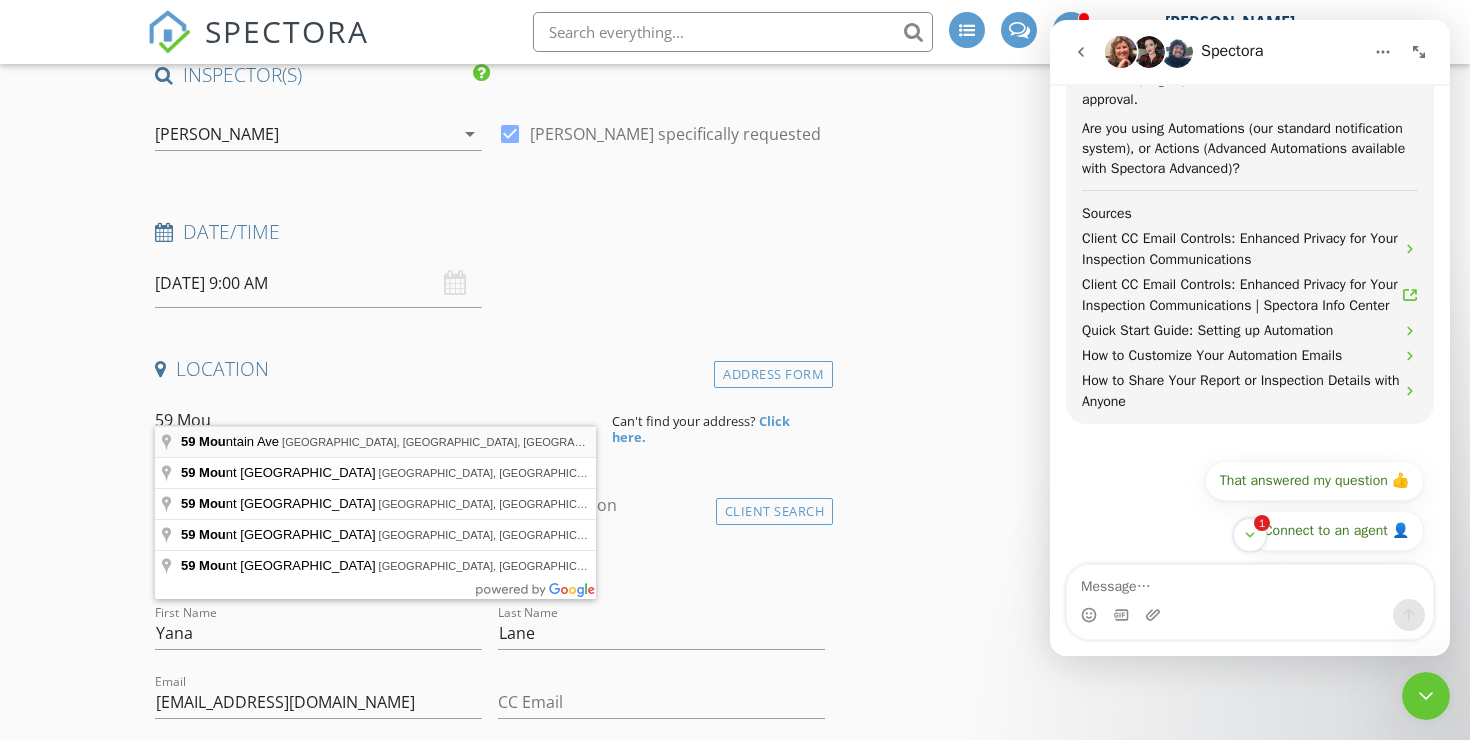 type on "59 Mountain Ave, Millburn, NJ, USA" 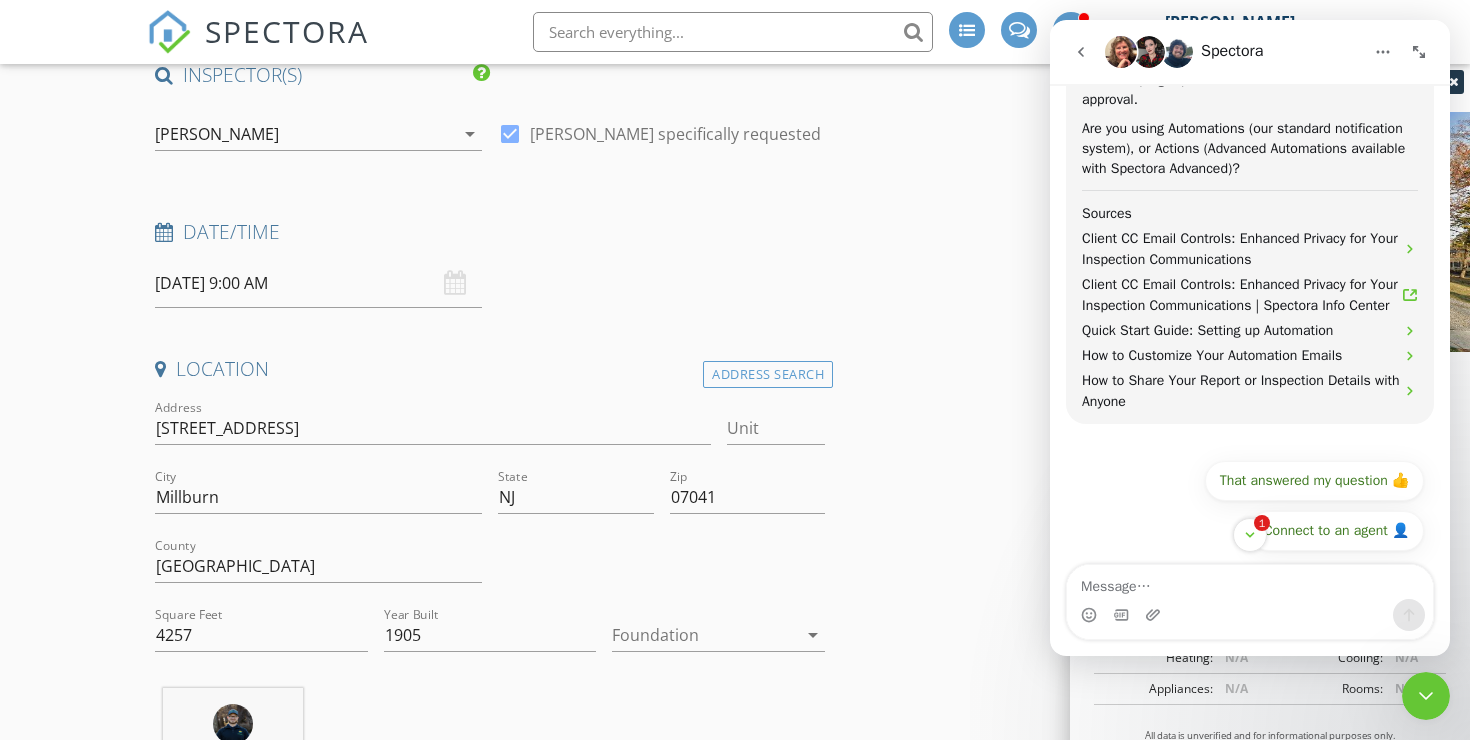 click 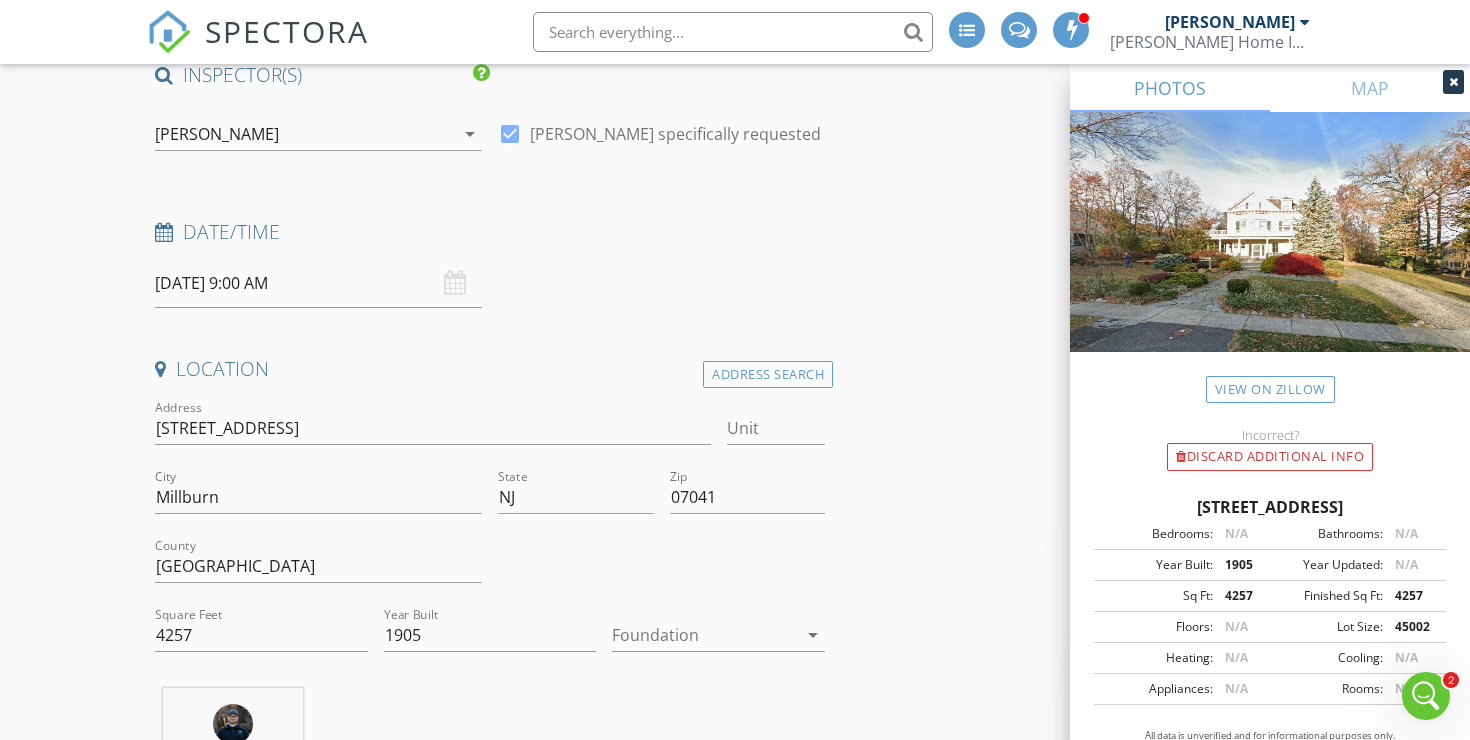 scroll, scrollTop: 0, scrollLeft: 0, axis: both 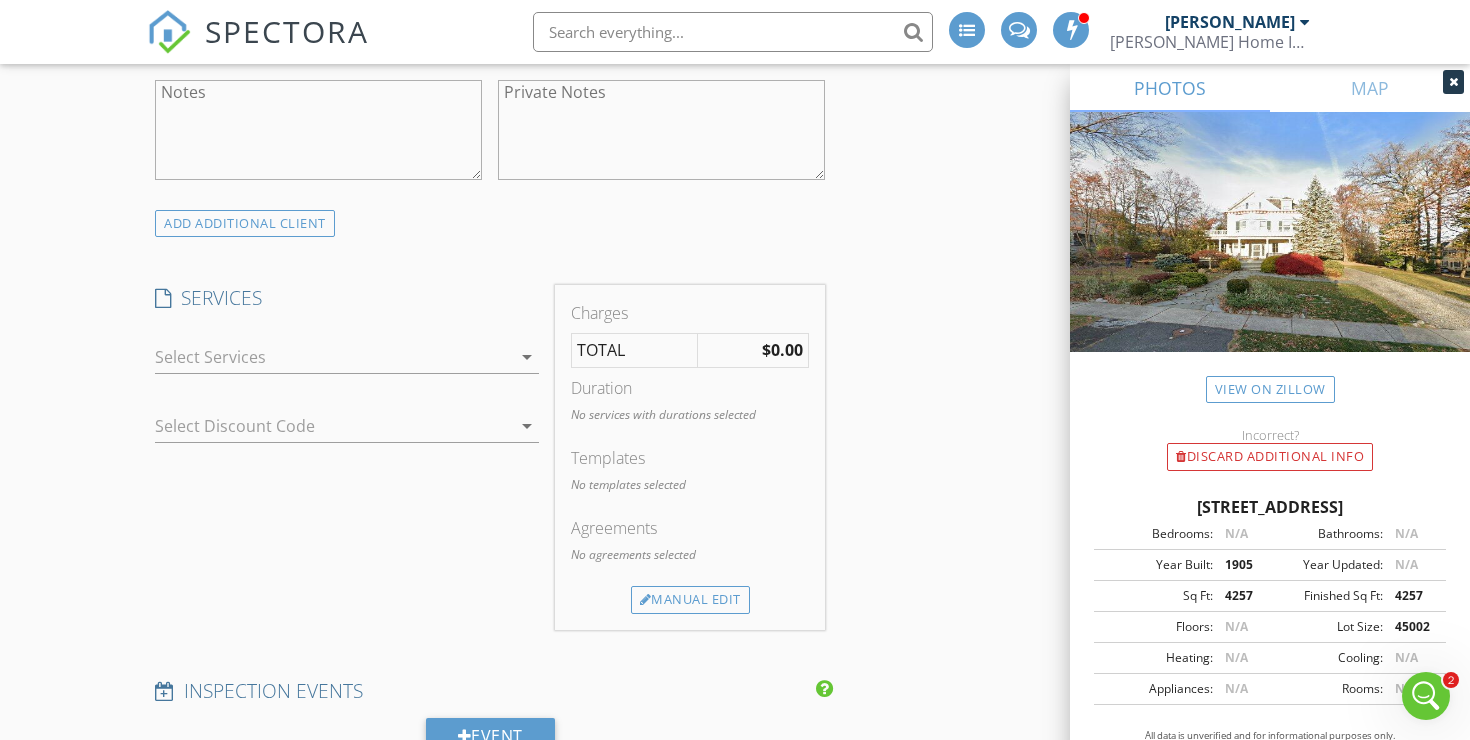 click at bounding box center [333, 357] 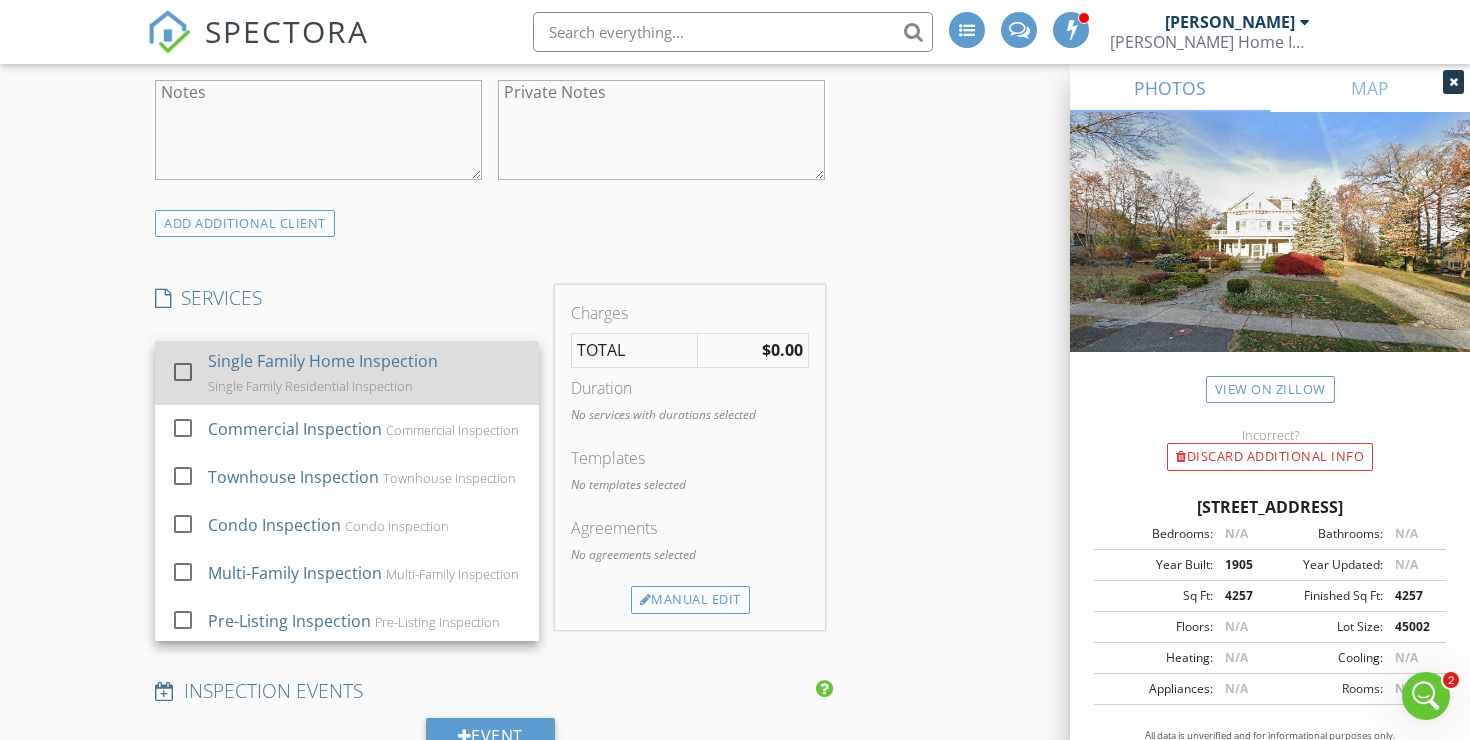 click at bounding box center (183, 371) 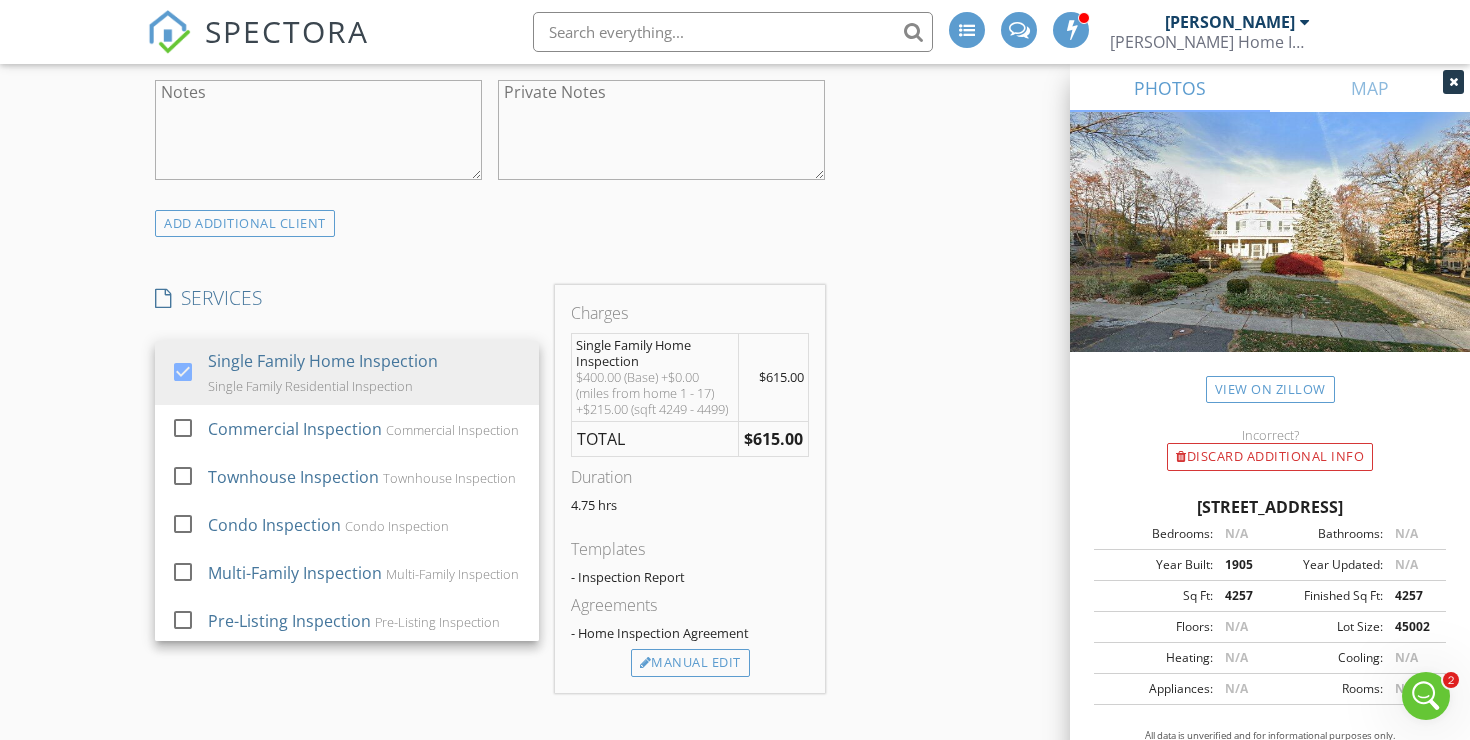 click on "INSPECTOR(S)
check_box   Erik Rooney   PRIMARY   Erik Rooney arrow_drop_down   check_box Erik Rooney specifically requested
Date/Time
07/15/2025 9:00 AM
Location
Address Search       Address 59 Mountain Ave   Unit   City Millburn   State NJ   Zip 07041   County Essex     Square Feet 4257   Year Built 1905   Foundation arrow_drop_down     Erik Rooney     2.9 miles     (5 minutes)
client
check_box Enable Client CC email for this inspection   Client Search     check_box_outline_blank Client is a Company/Organization     First Name Yana   Last Name Lane   Email yanaklane@gmail.com   CC Email   Phone 609-468-8976         Tags         Notes   Private Notes
client
Client Search     check_box_outline_blank Client is a Company/Organization     First Name Bill   Last Name Lane   Email billflane@gmail.com   CC Email   Phone" at bounding box center [735, 481] 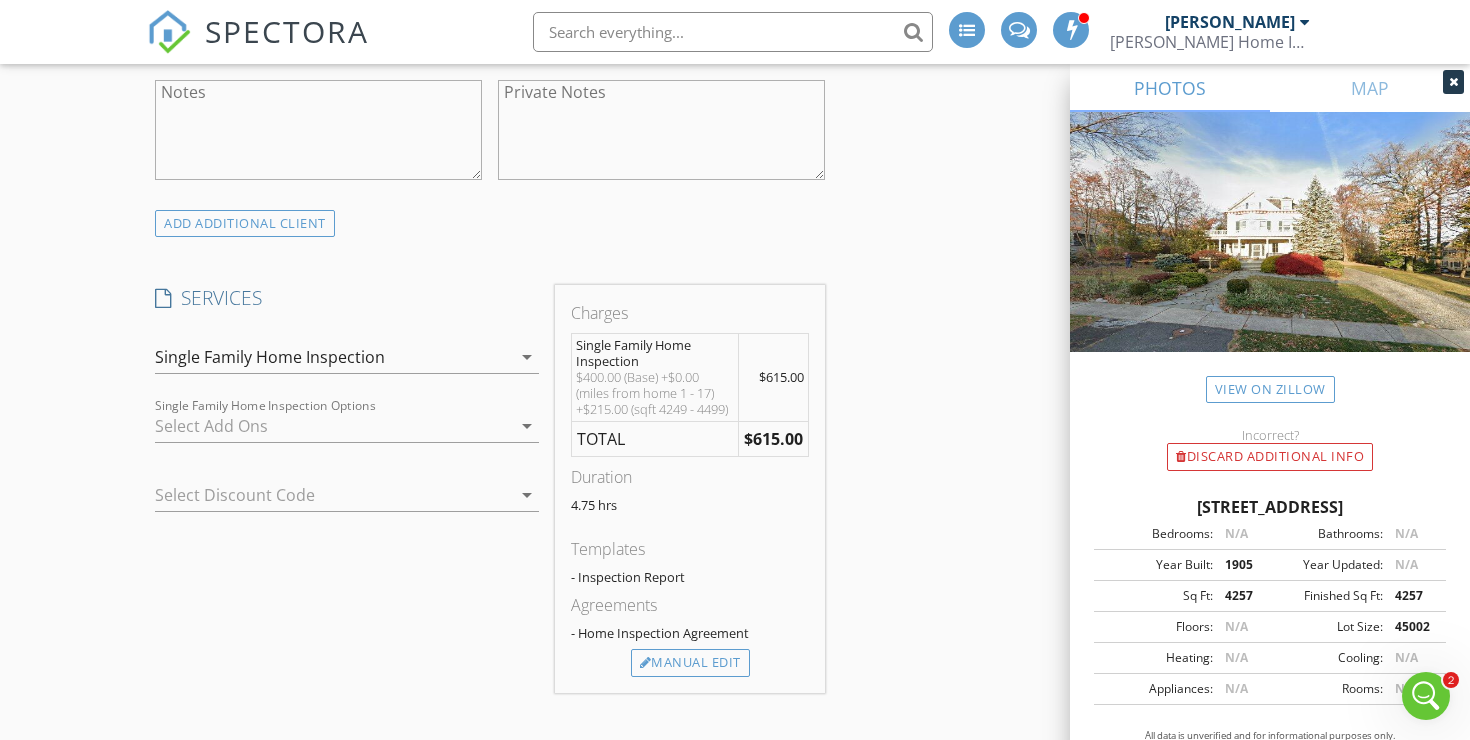 click at bounding box center [333, 426] 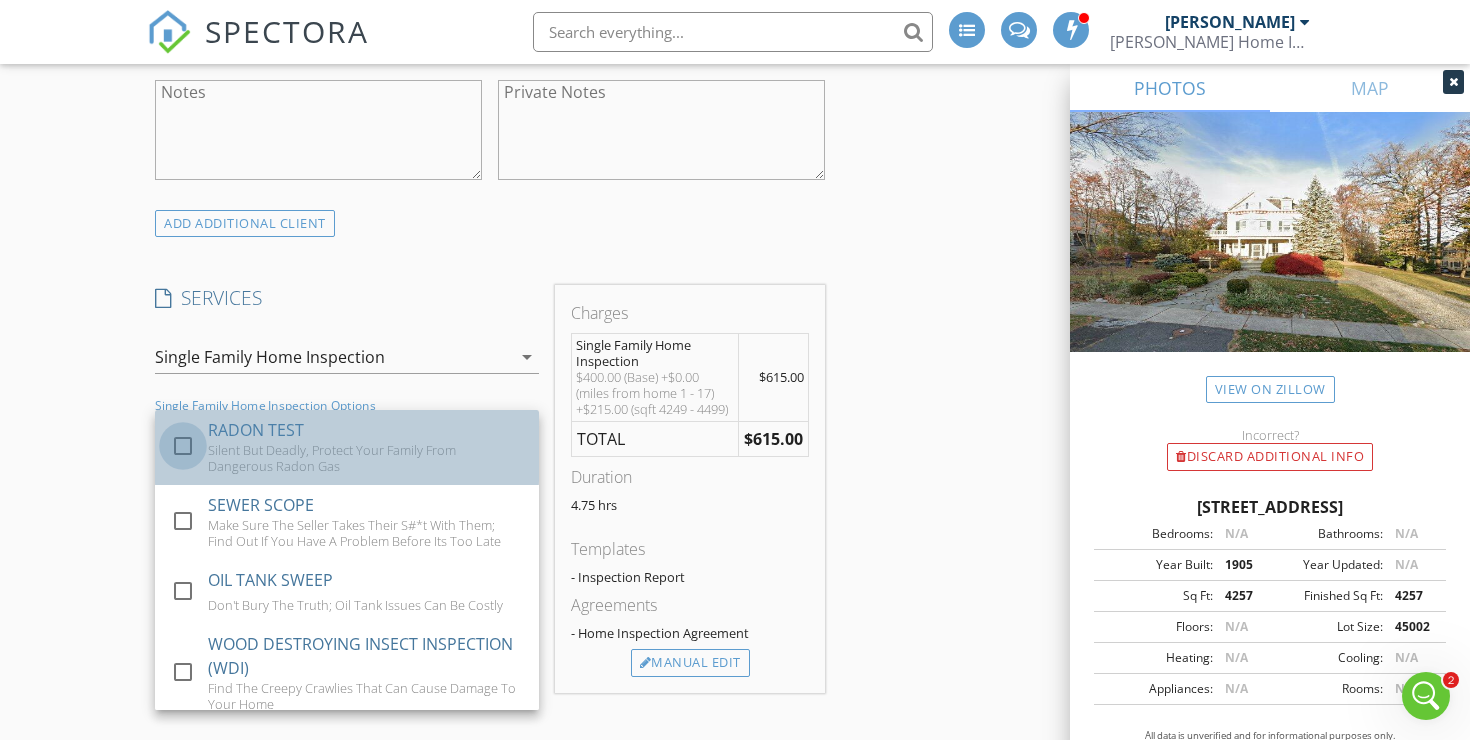 click at bounding box center (183, 446) 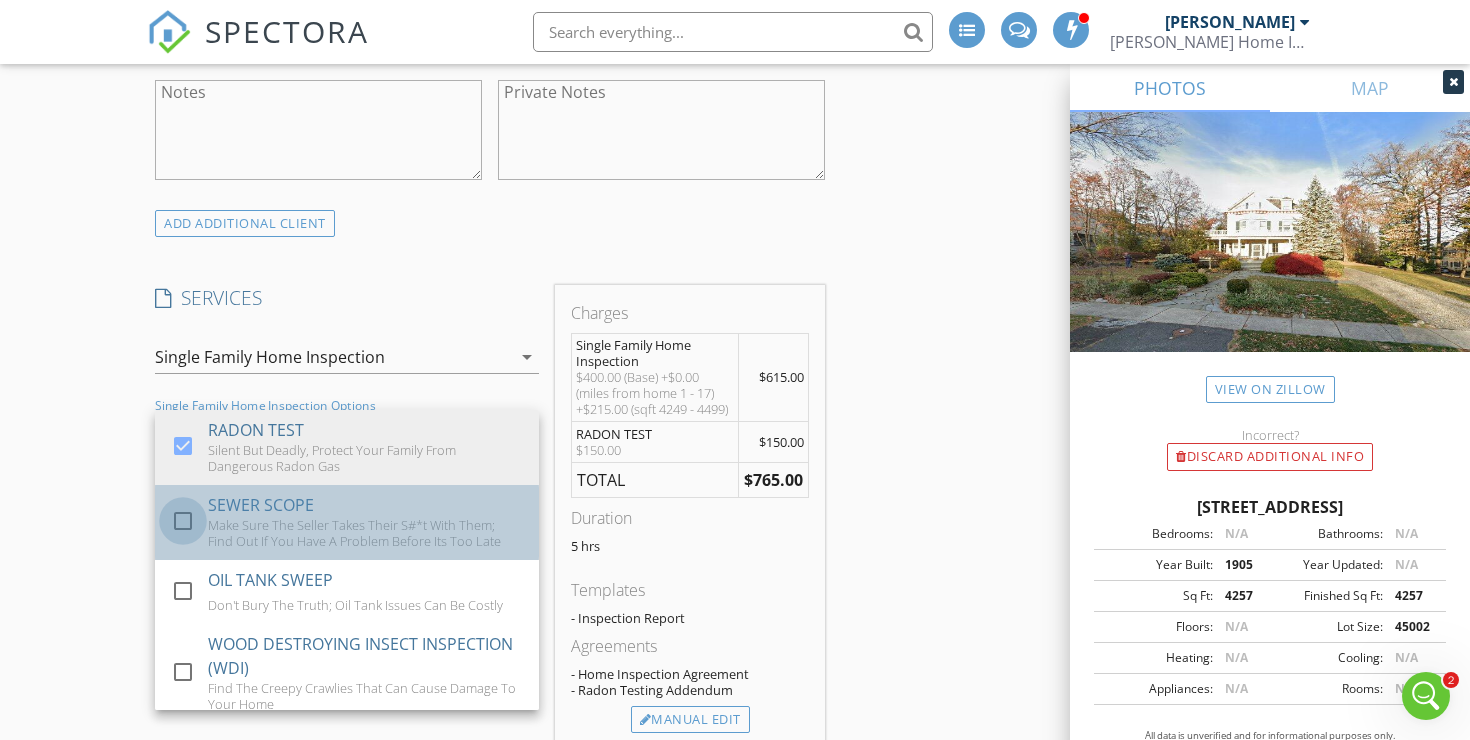 click at bounding box center [183, 521] 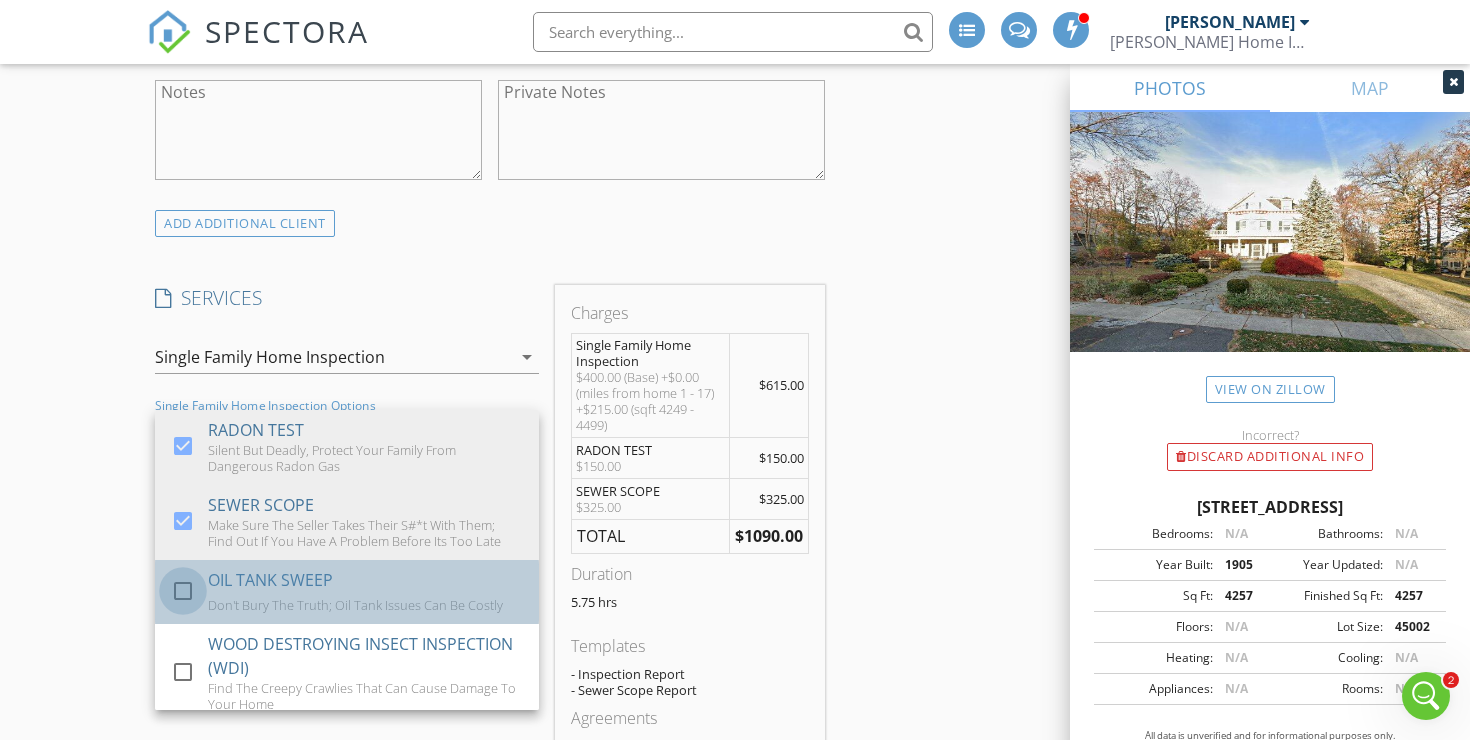 click at bounding box center (183, 590) 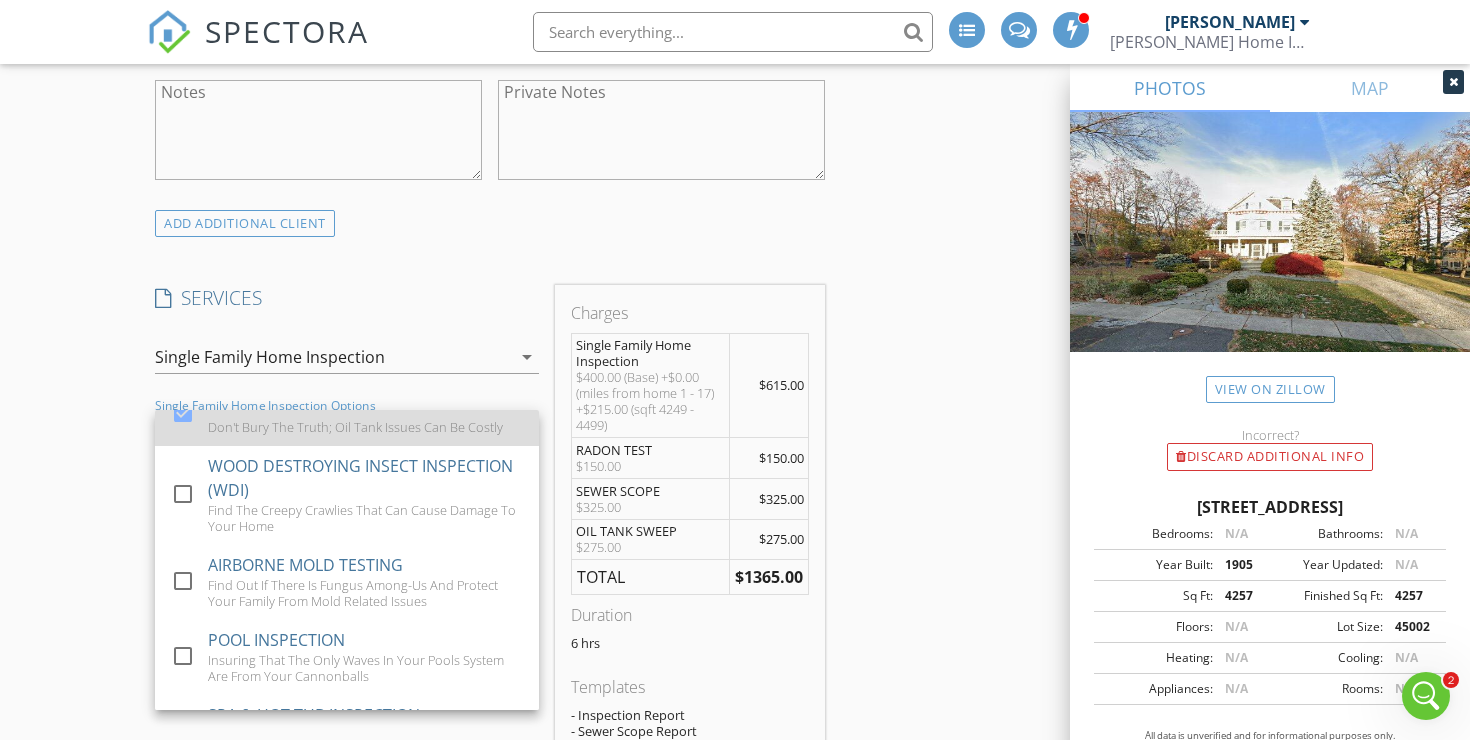 scroll, scrollTop: 180, scrollLeft: 0, axis: vertical 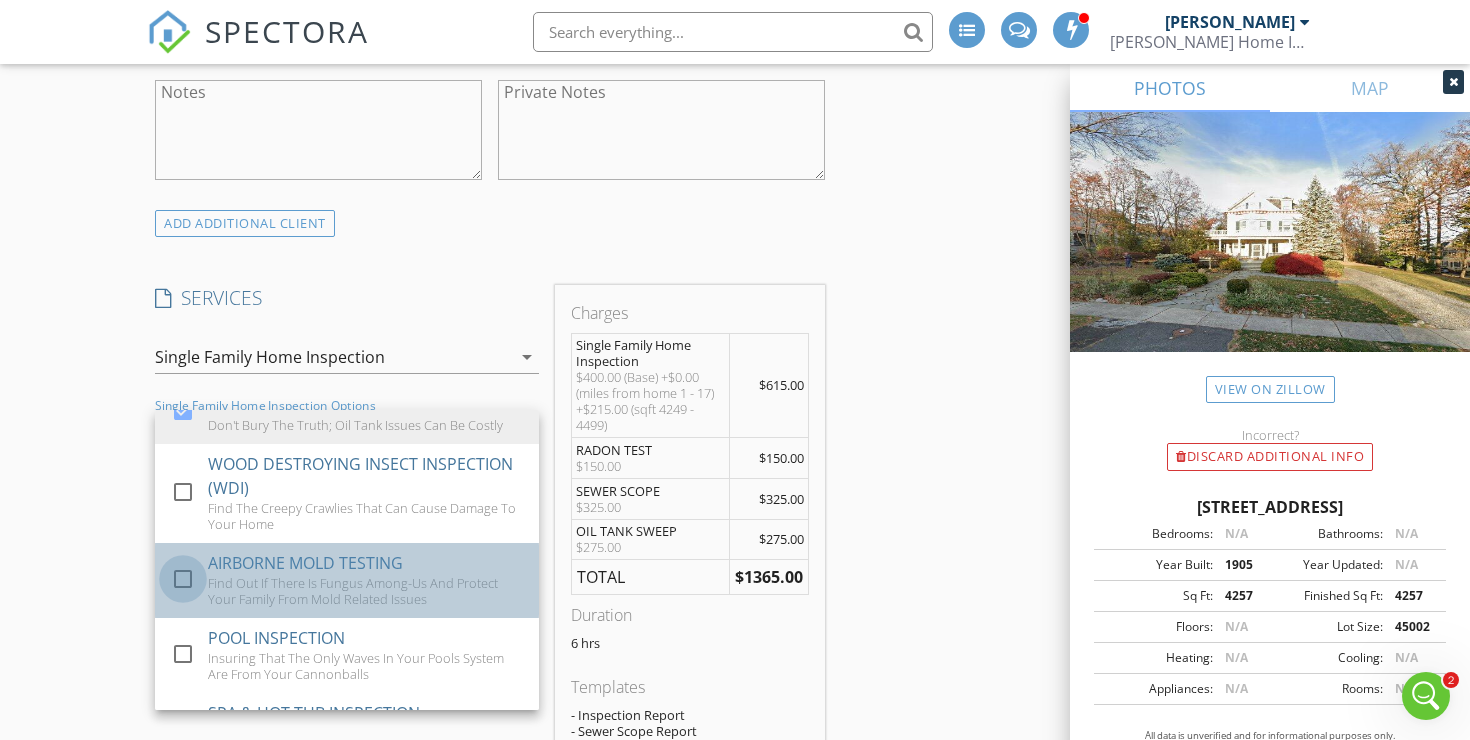 click at bounding box center (183, 579) 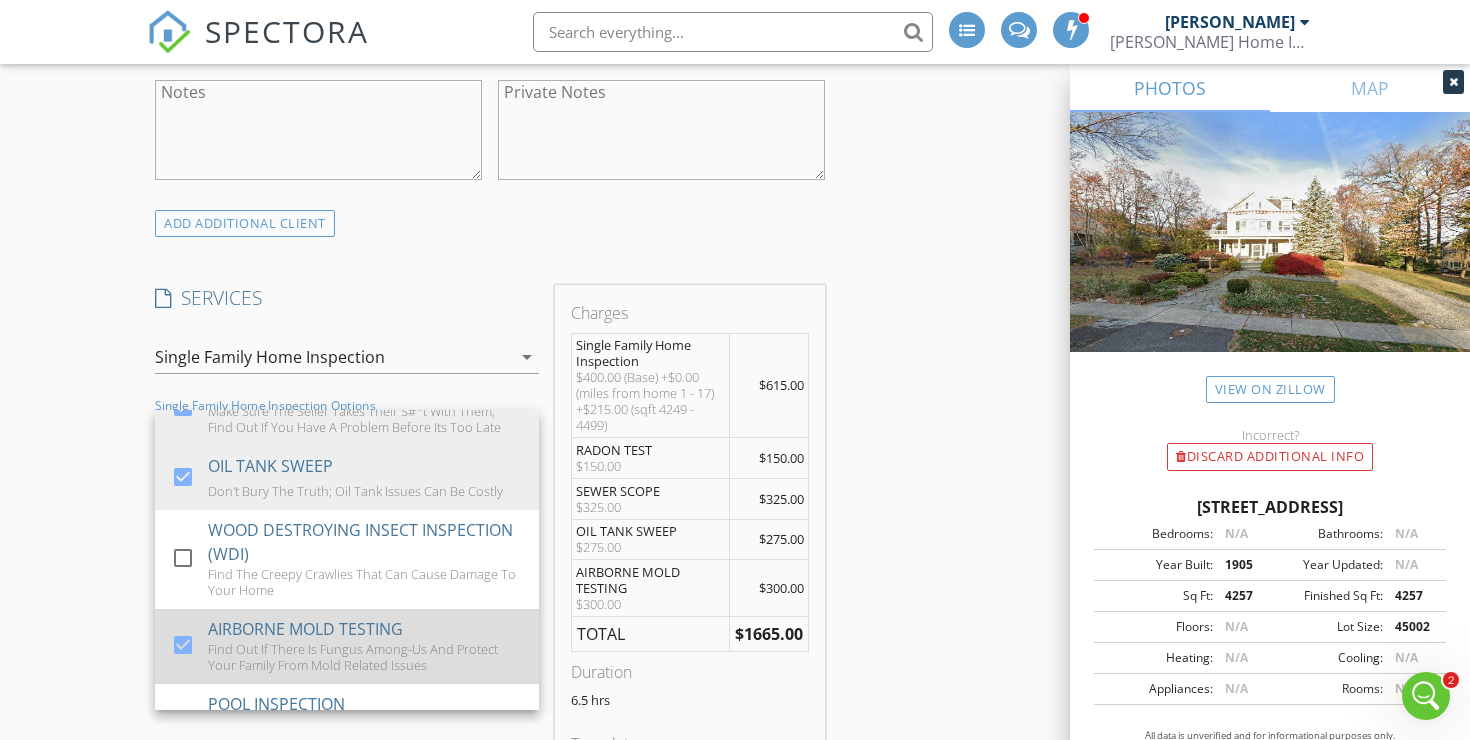 scroll, scrollTop: 104, scrollLeft: 0, axis: vertical 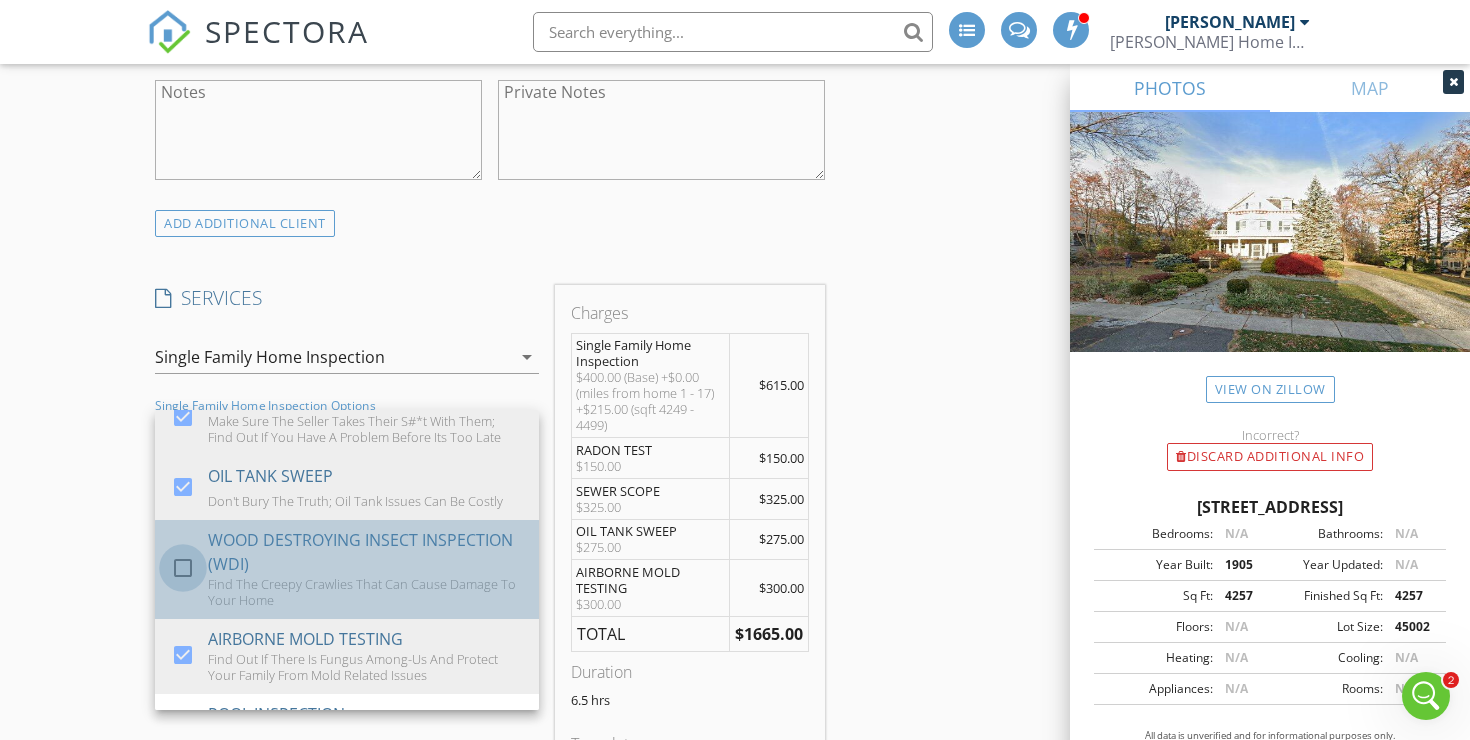 click at bounding box center (183, 568) 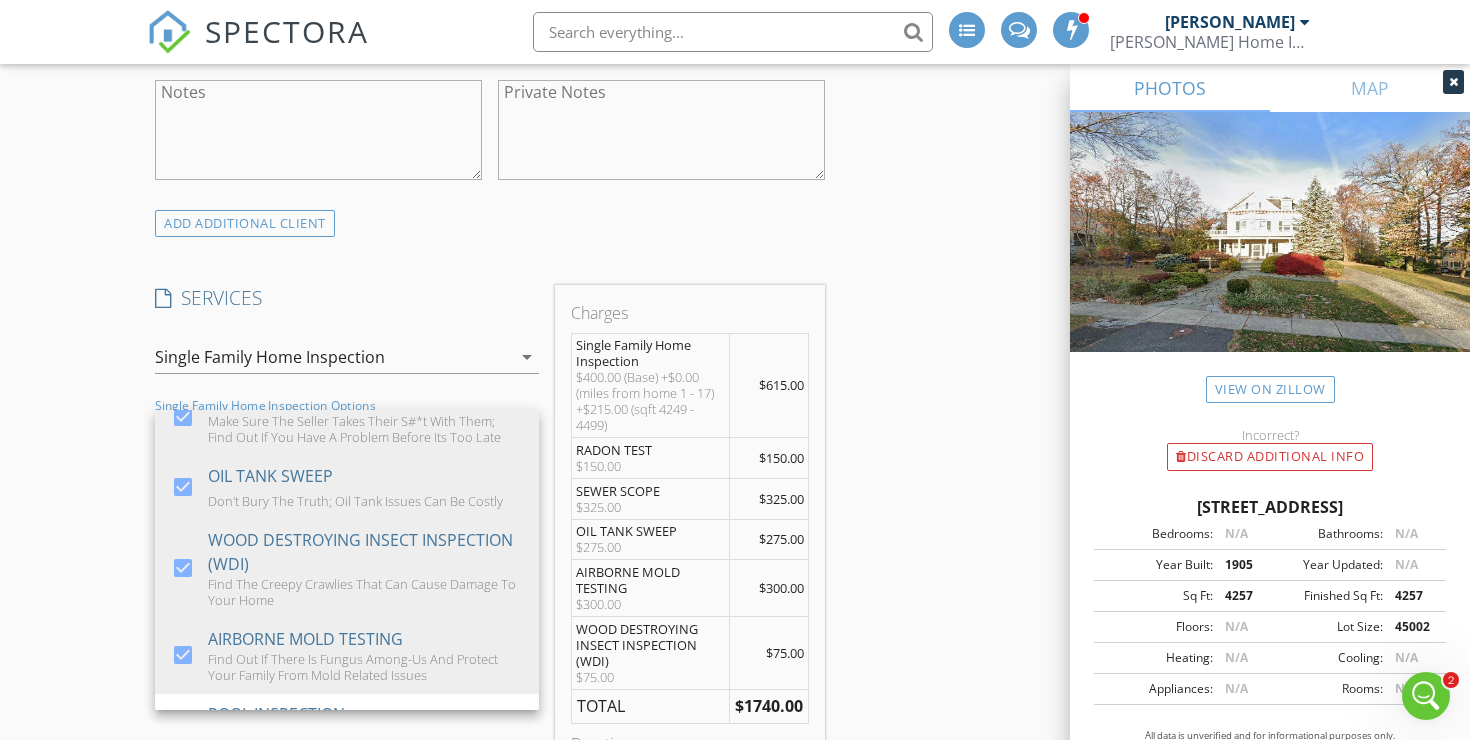 click on "New Inspection
INSPECTOR(S)
check_box   Erik Rooney   PRIMARY   Erik Rooney arrow_drop_down   check_box Erik Rooney specifically requested
Date/Time
07/15/2025 9:00 AM
Location
Address Search       Address 59 Mountain Ave   Unit   City Millburn   State NJ   Zip 07041   County Essex     Square Feet 4257   Year Built 1905   Foundation arrow_drop_down     Erik Rooney     2.9 miles     (5 minutes)
client
check_box Enable Client CC email for this inspection   Client Search     check_box_outline_blank Client is a Company/Organization     First Name Yana   Last Name Lane   Email yanaklane@gmail.com   CC Email   Phone 609-468-8976         Tags         Notes   Private Notes
client
Client Search     check_box_outline_blank Client is a Company/Organization     First Name Bill   Last Name Lane   Email billflane@gmail.com" at bounding box center (735, 752) 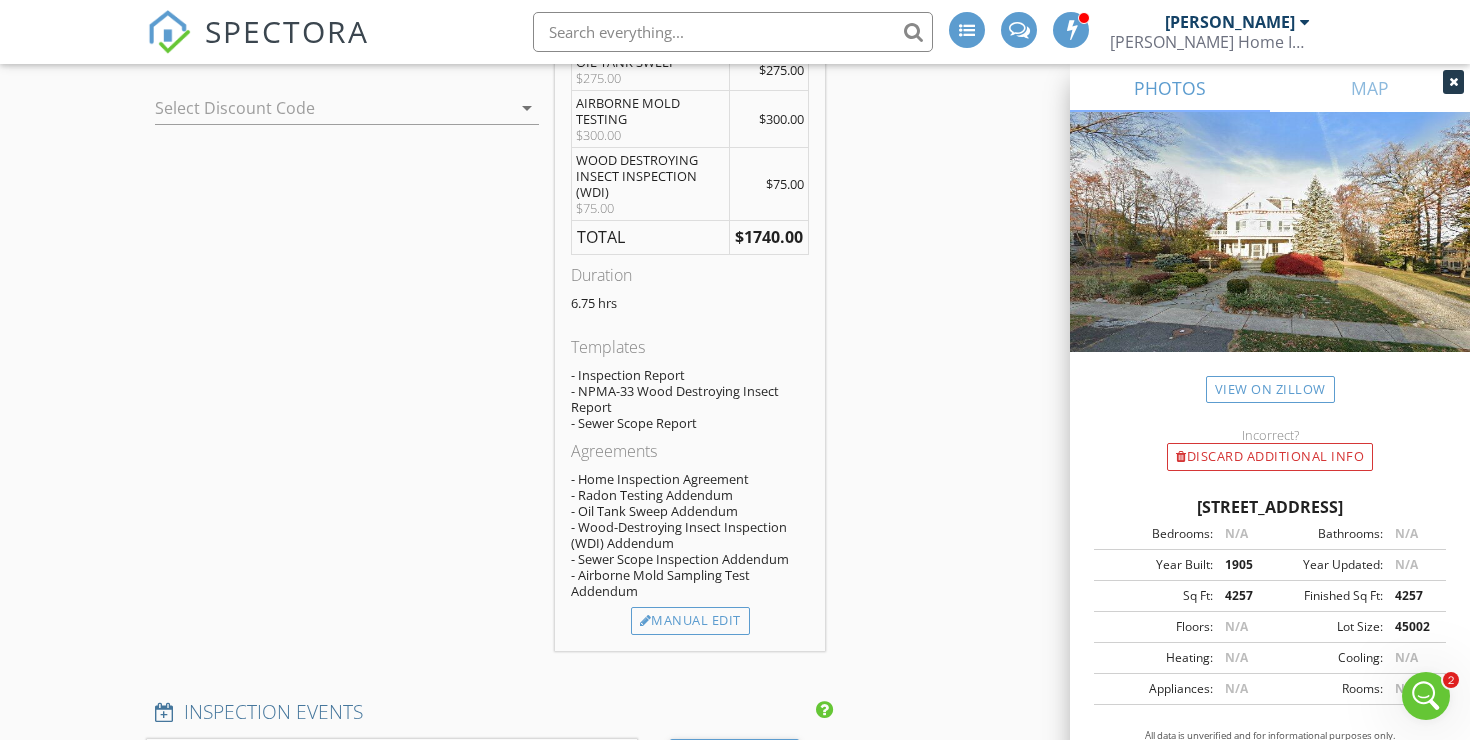 scroll, scrollTop: 2387, scrollLeft: 0, axis: vertical 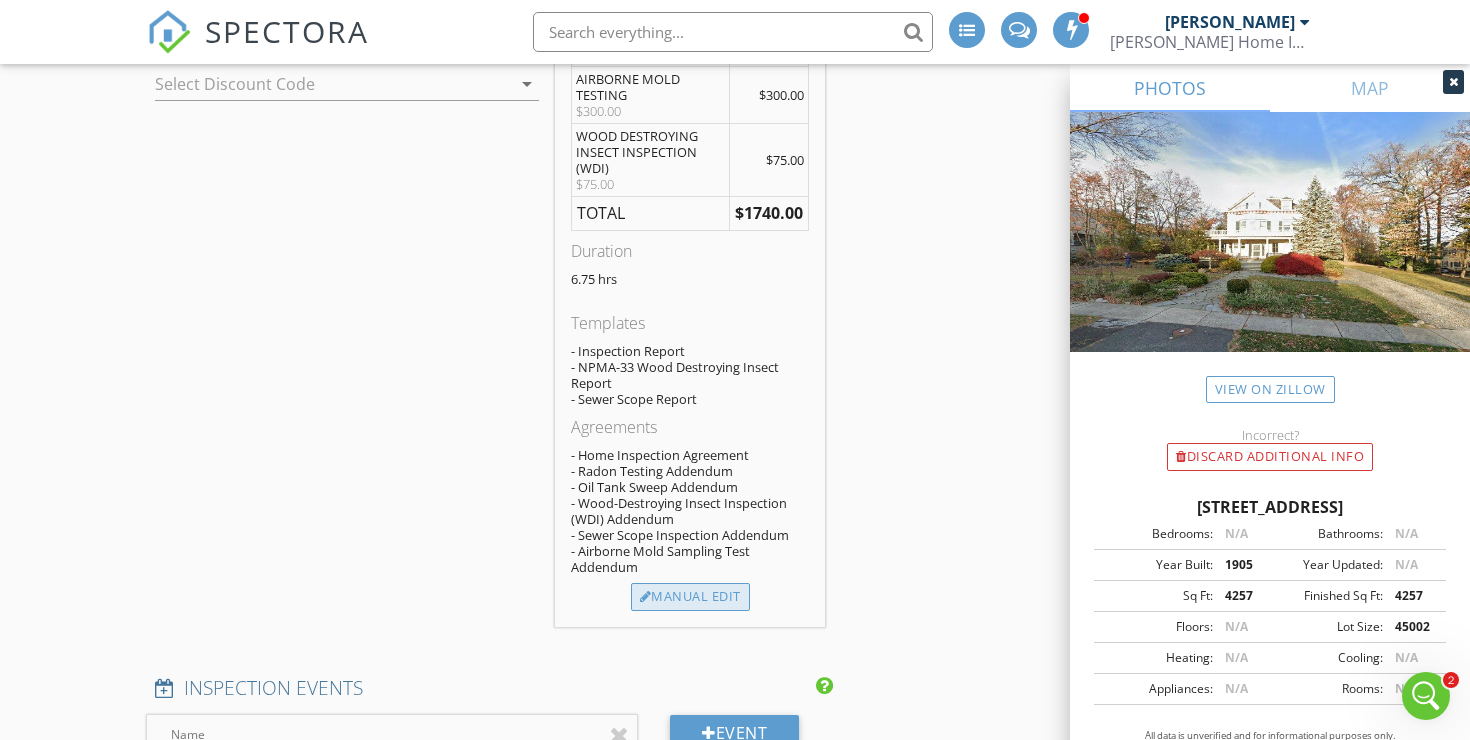 click on "Manual Edit" at bounding box center (690, 597) 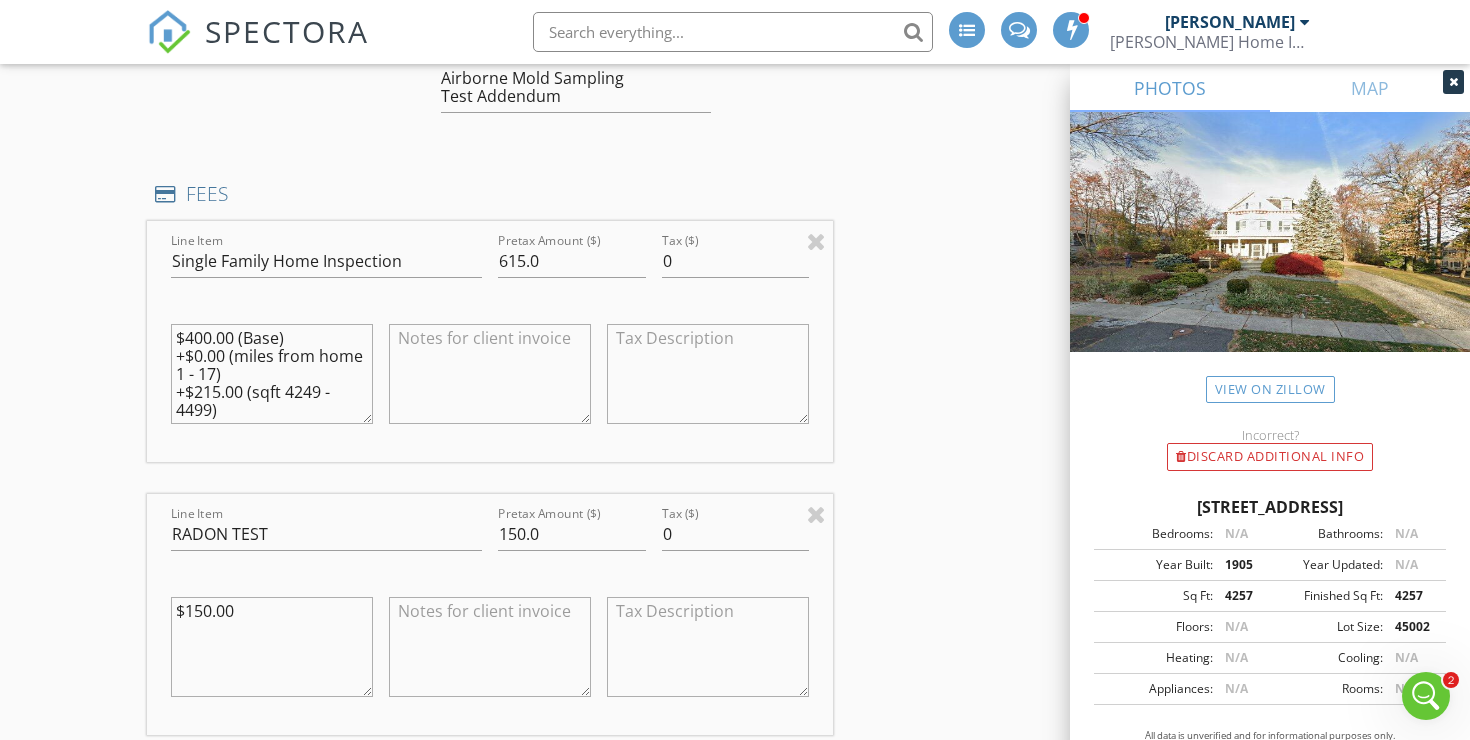 drag, startPoint x: 222, startPoint y: 388, endPoint x: 131, endPoint y: 311, distance: 119.2057 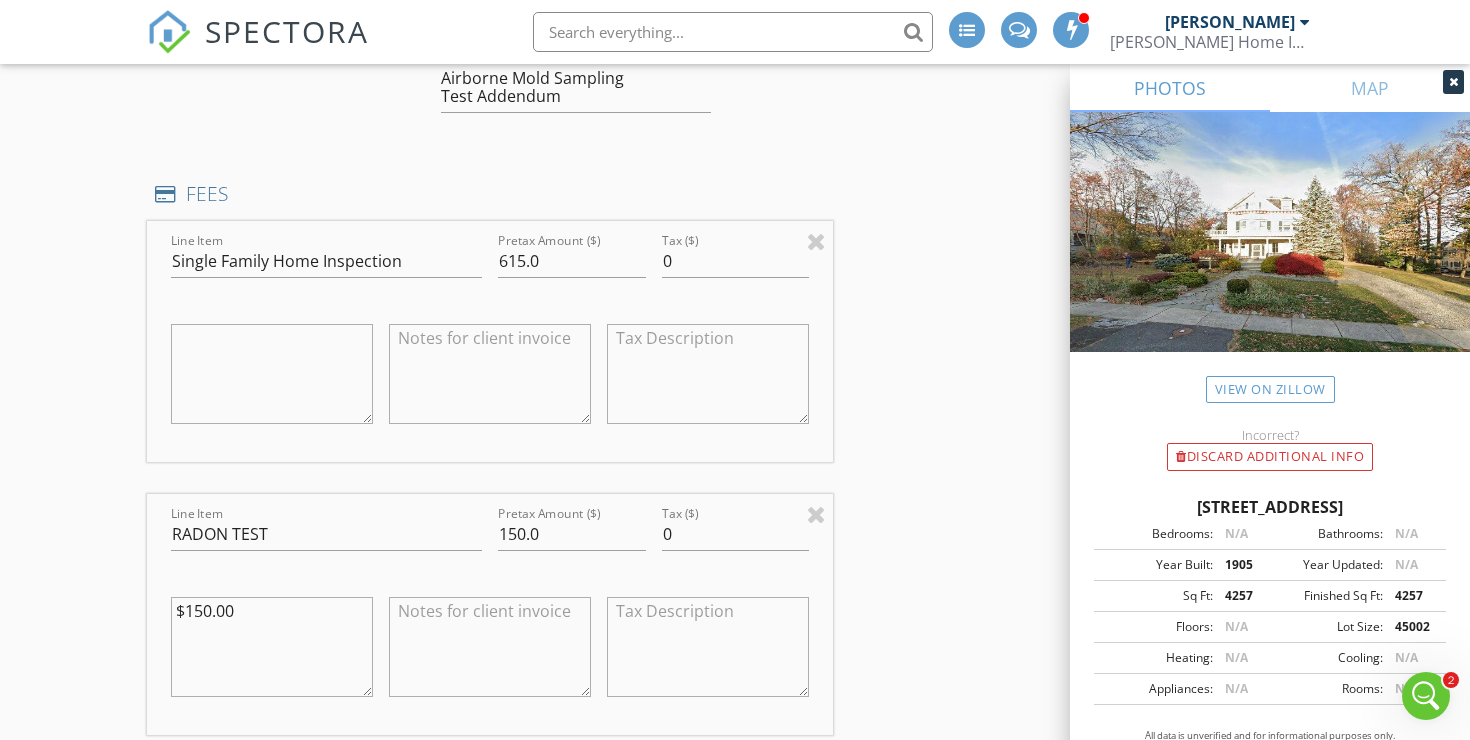type 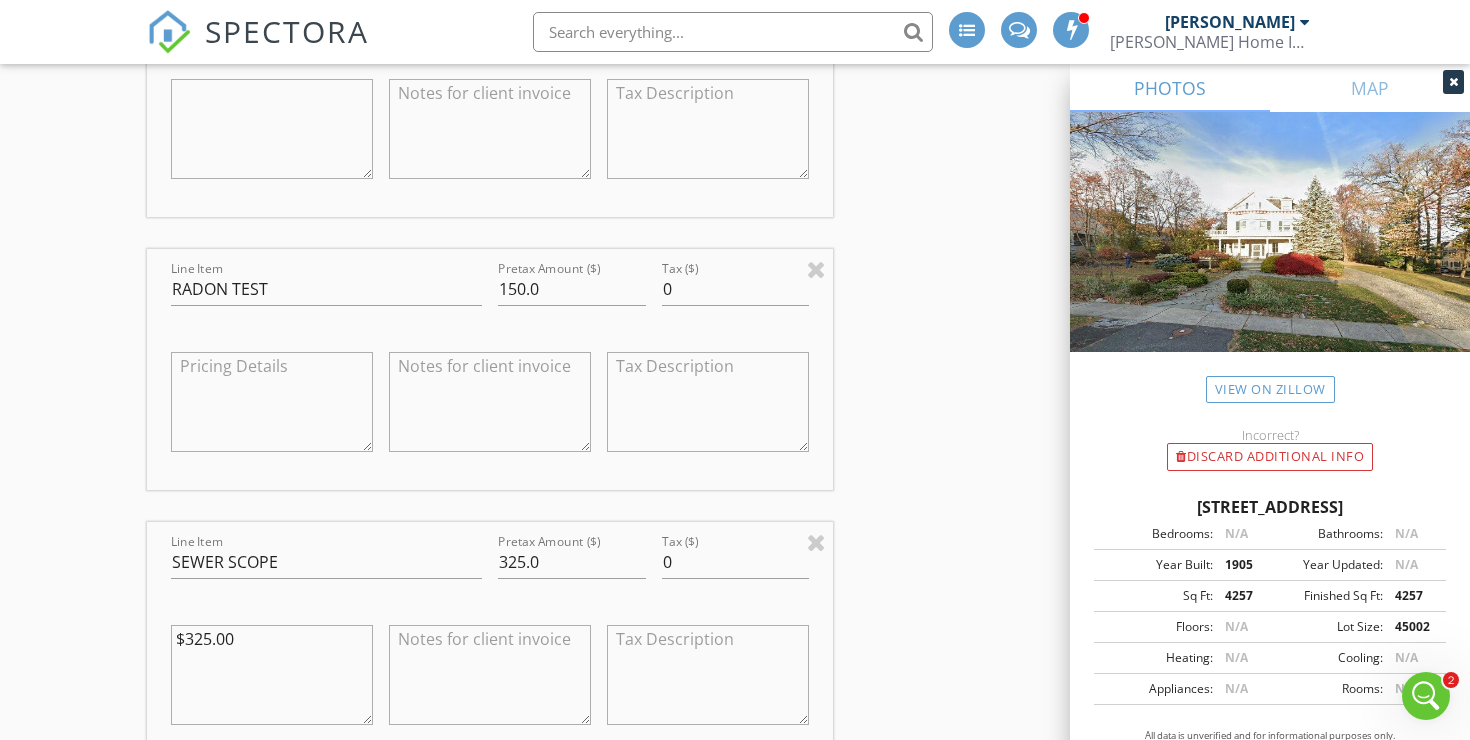 scroll, scrollTop: 2654, scrollLeft: 0, axis: vertical 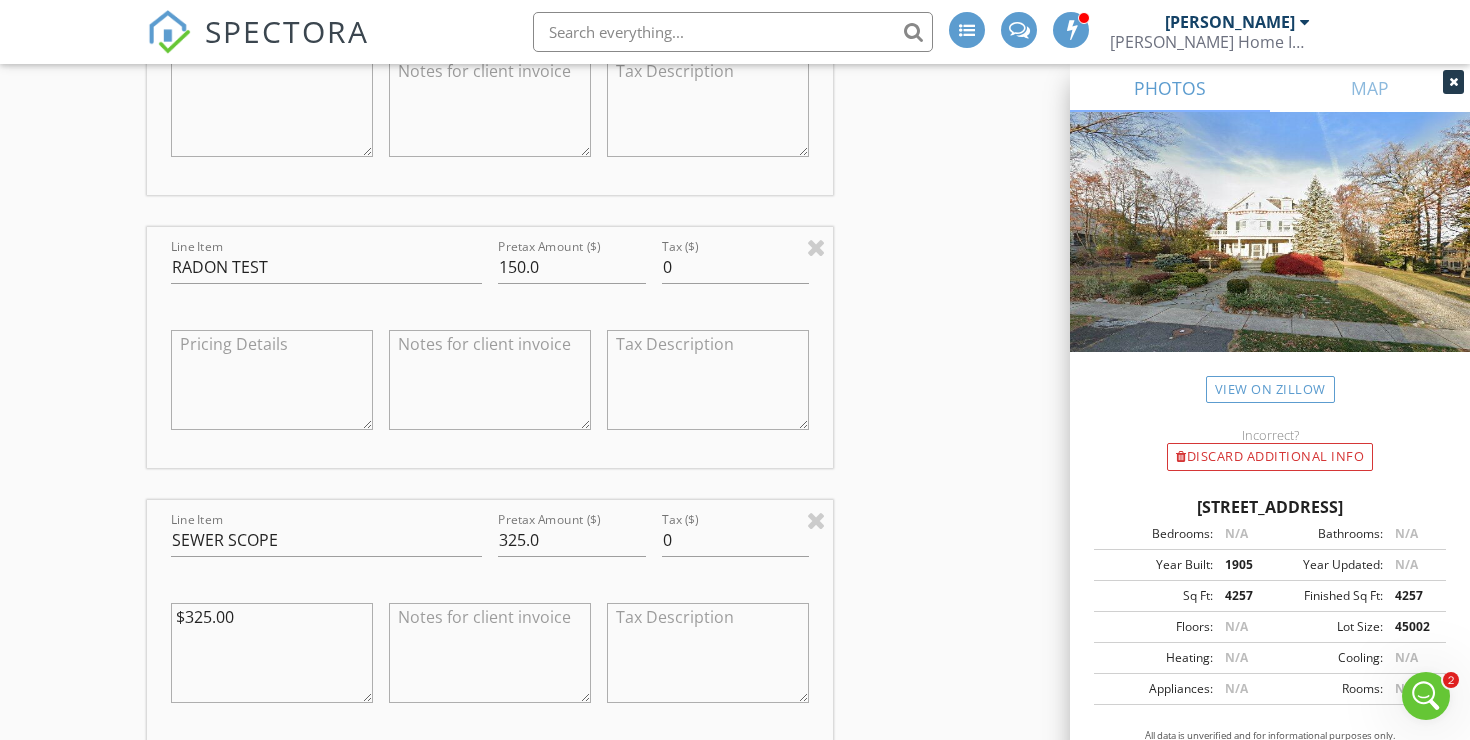type 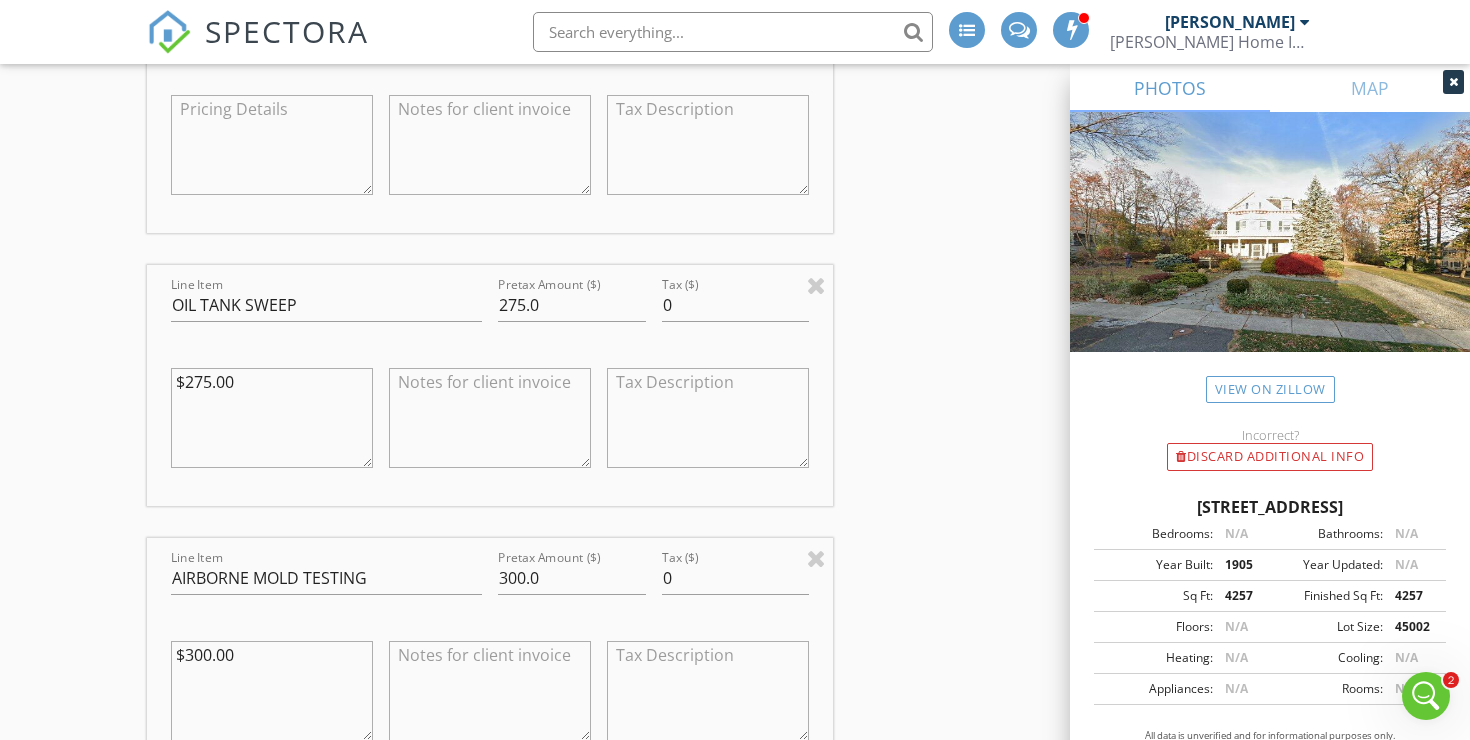 scroll, scrollTop: 3187, scrollLeft: 0, axis: vertical 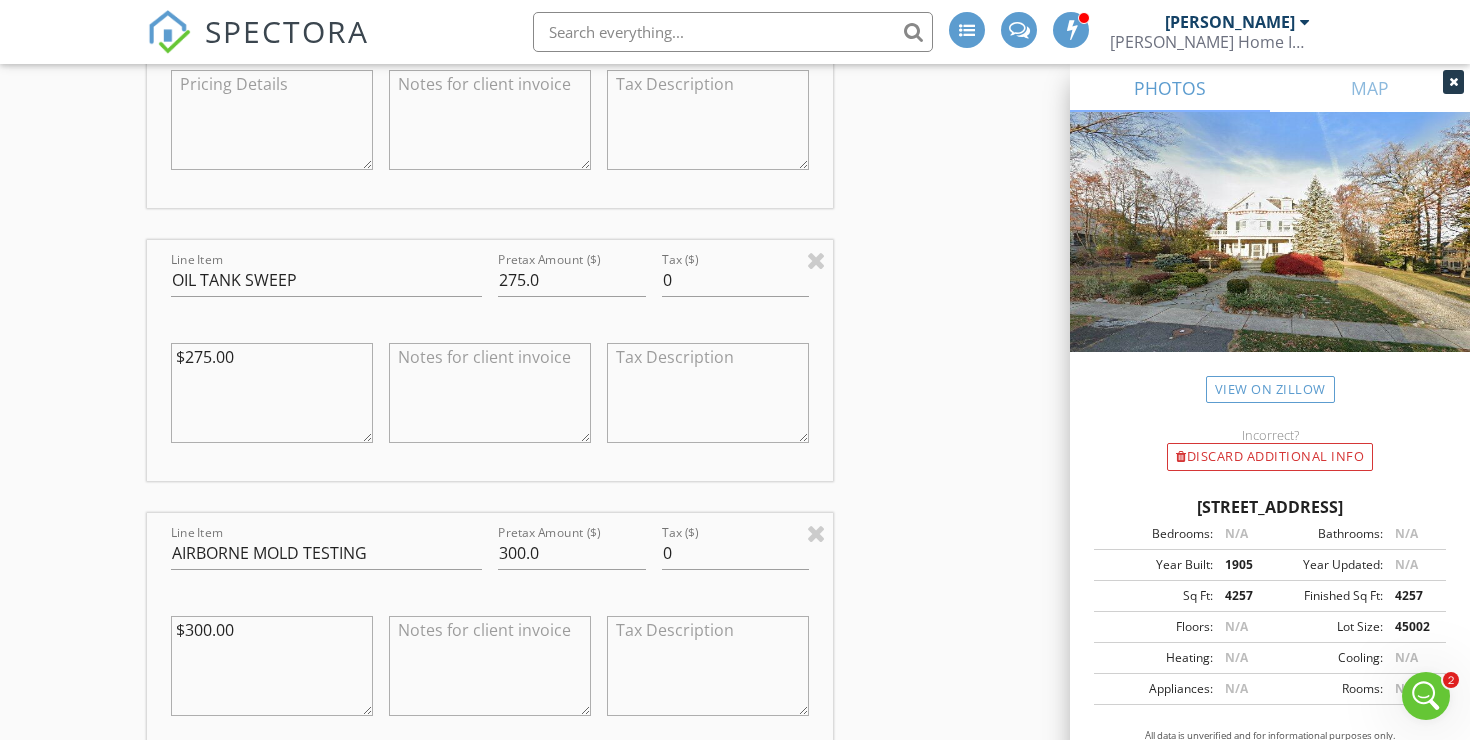 type 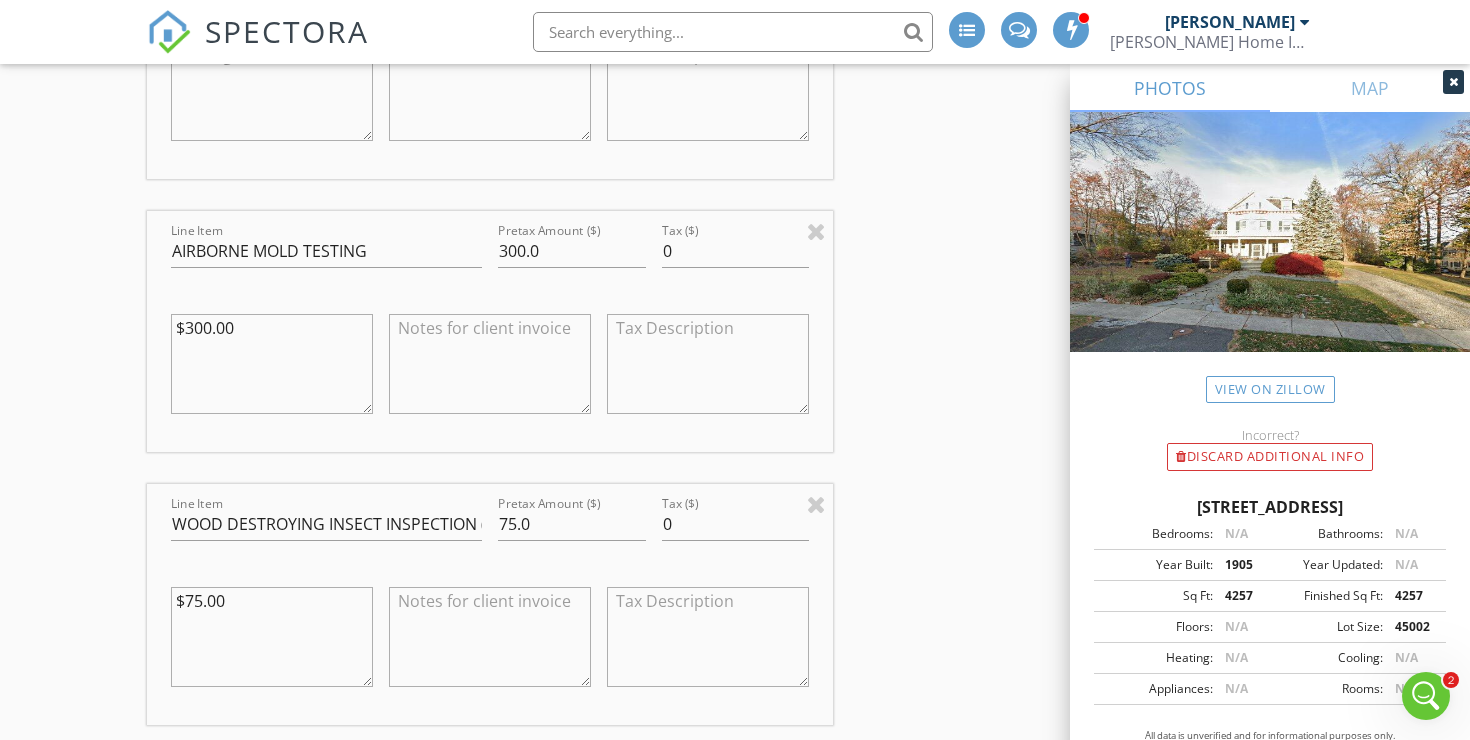 scroll, scrollTop: 3499, scrollLeft: 0, axis: vertical 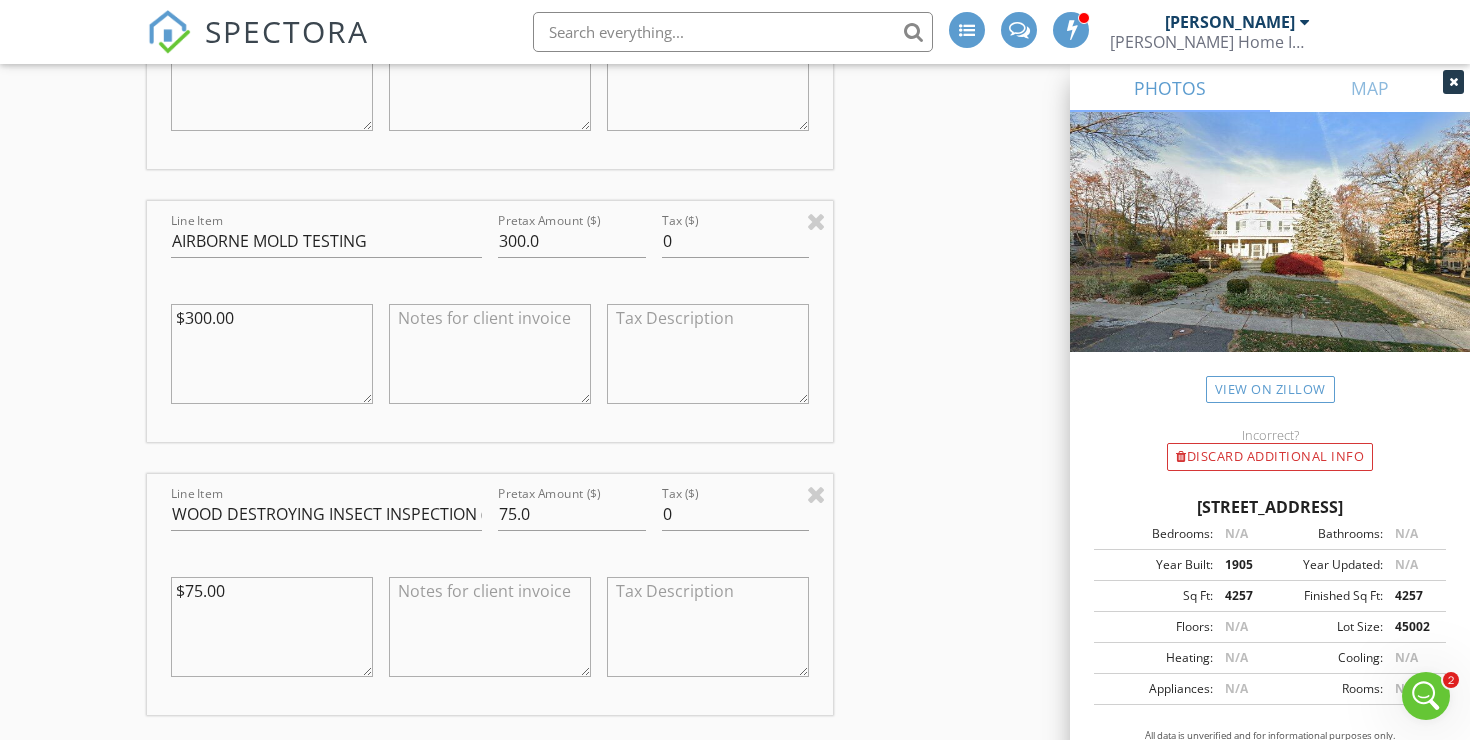 type 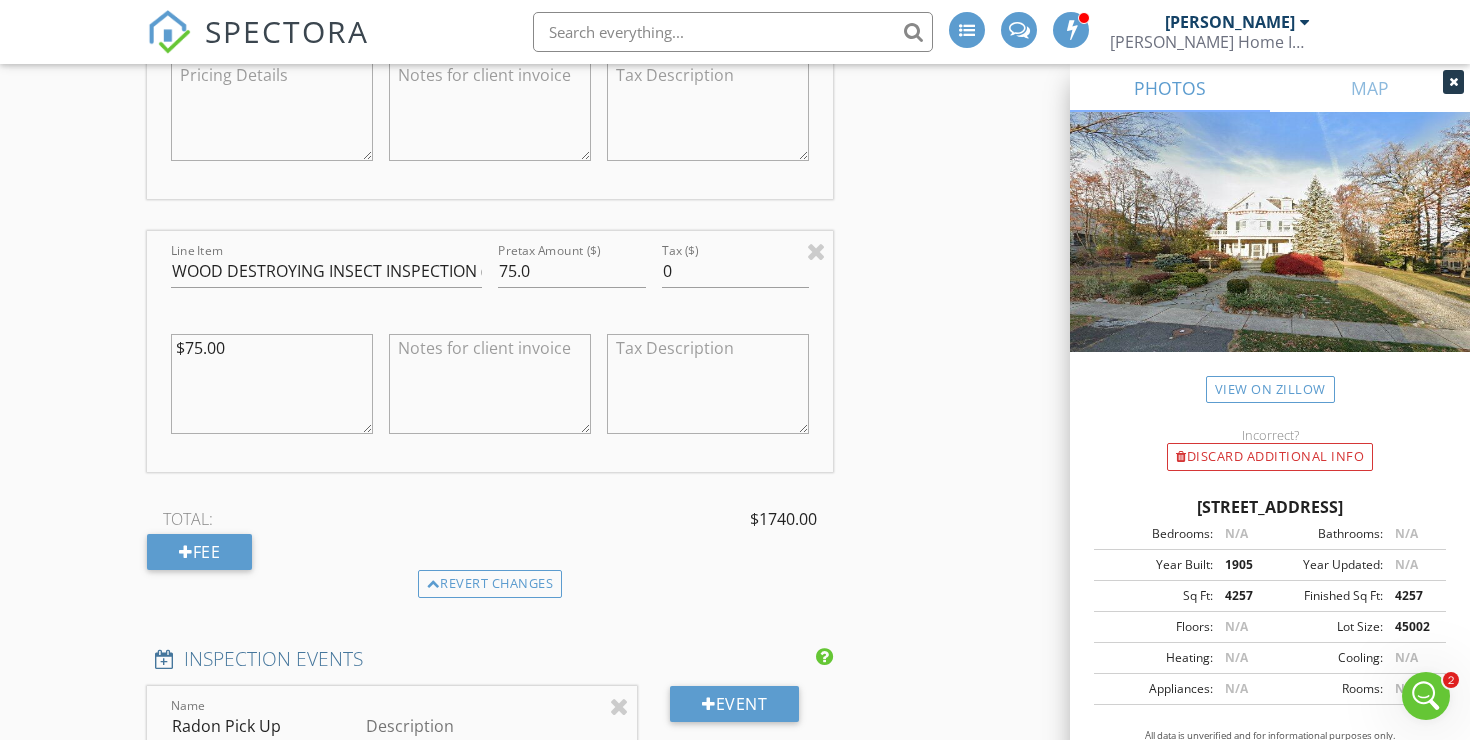 scroll, scrollTop: 3887, scrollLeft: 0, axis: vertical 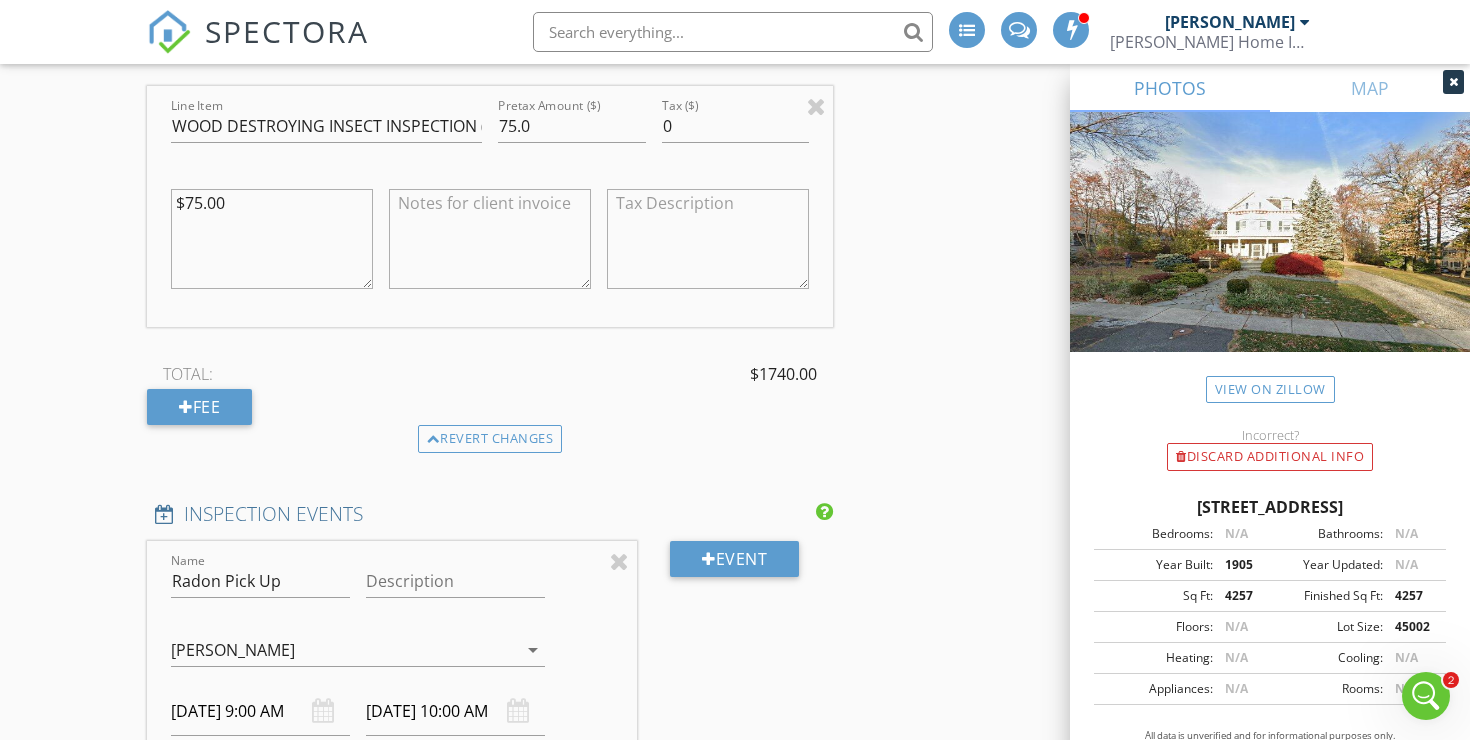 type 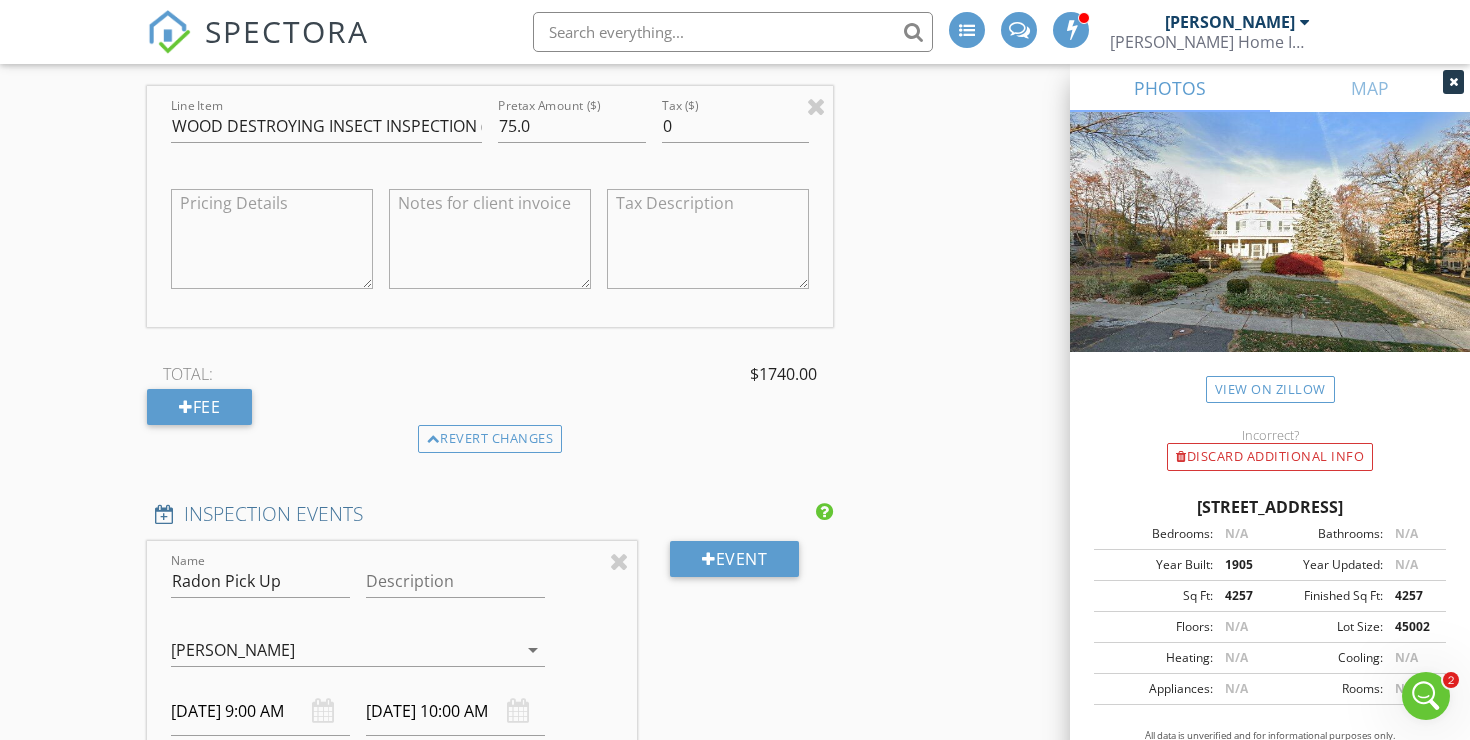 type 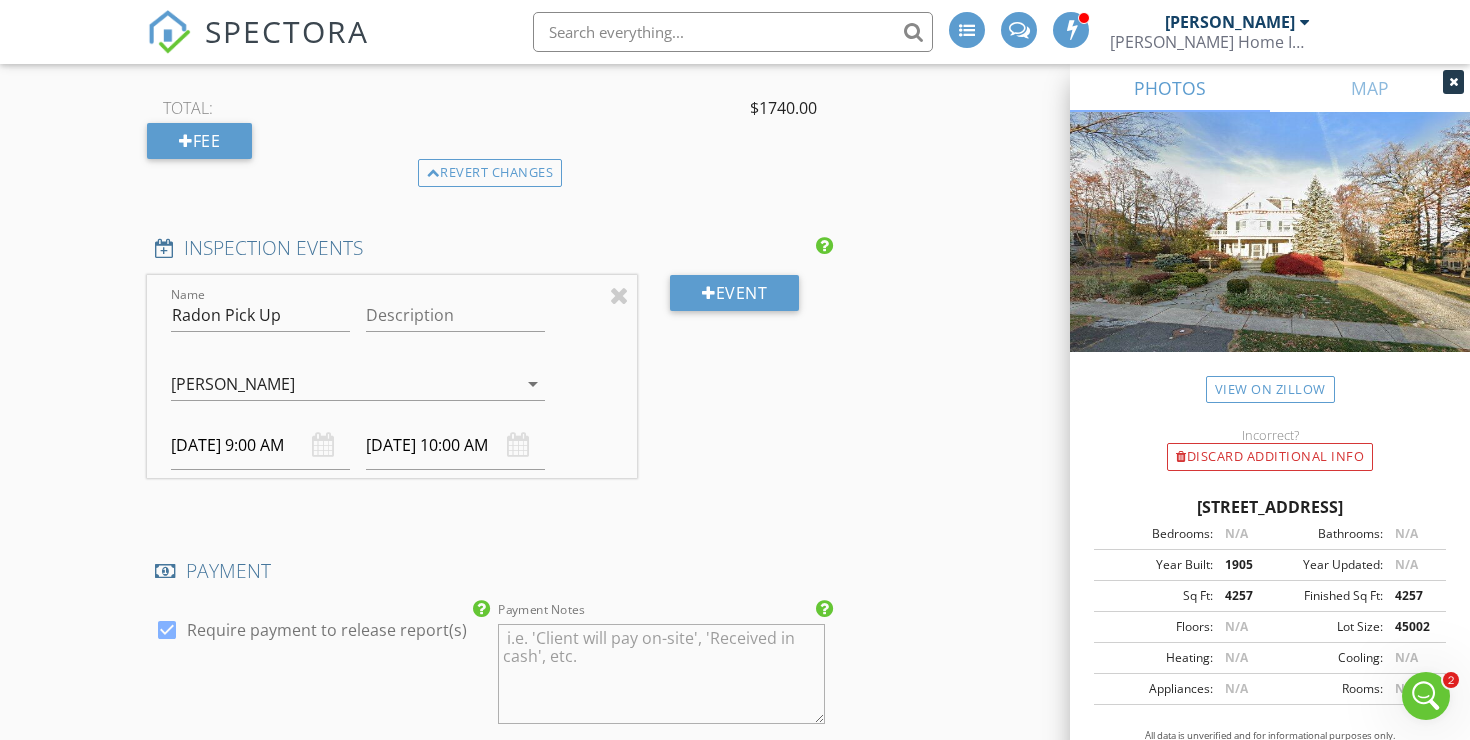 scroll, scrollTop: 4176, scrollLeft: 0, axis: vertical 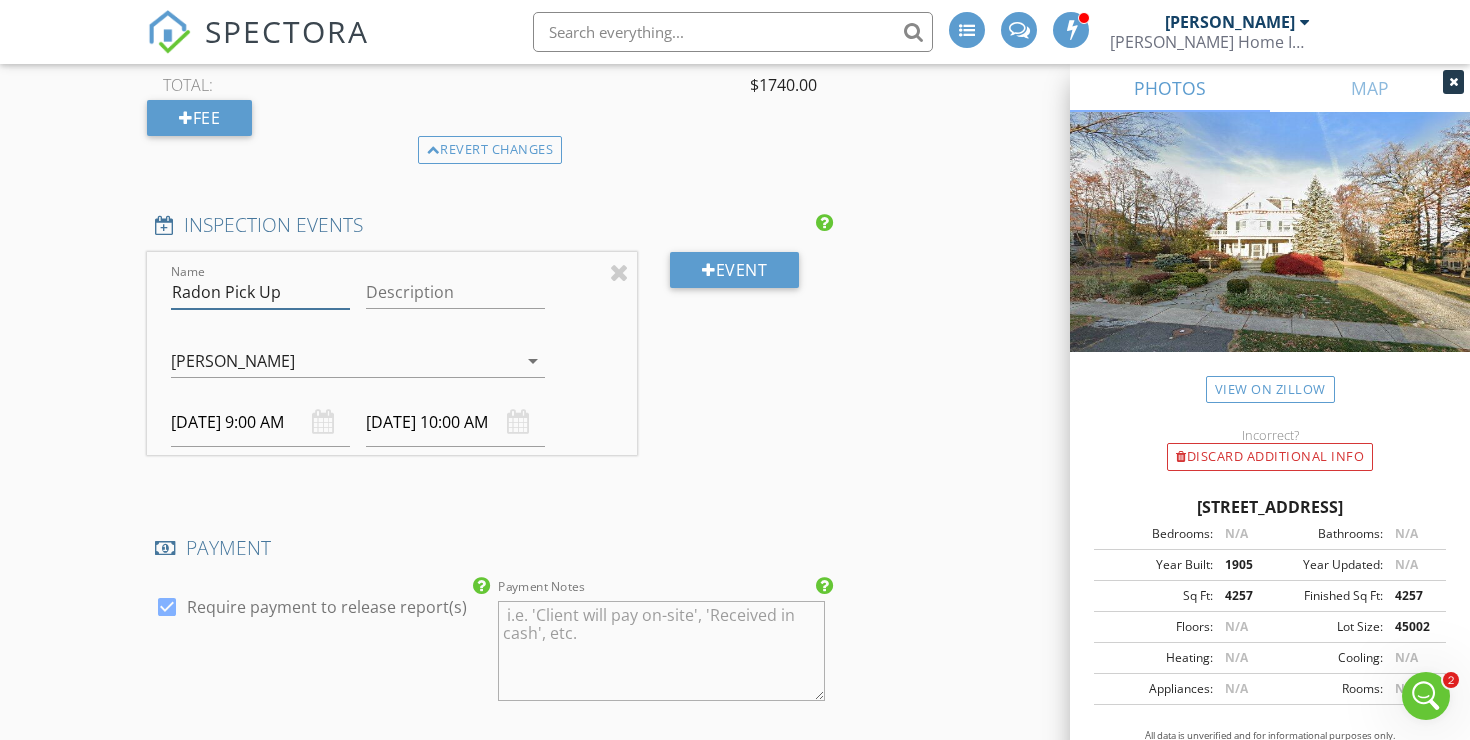 click on "Radon Pick Up" at bounding box center (260, 292) 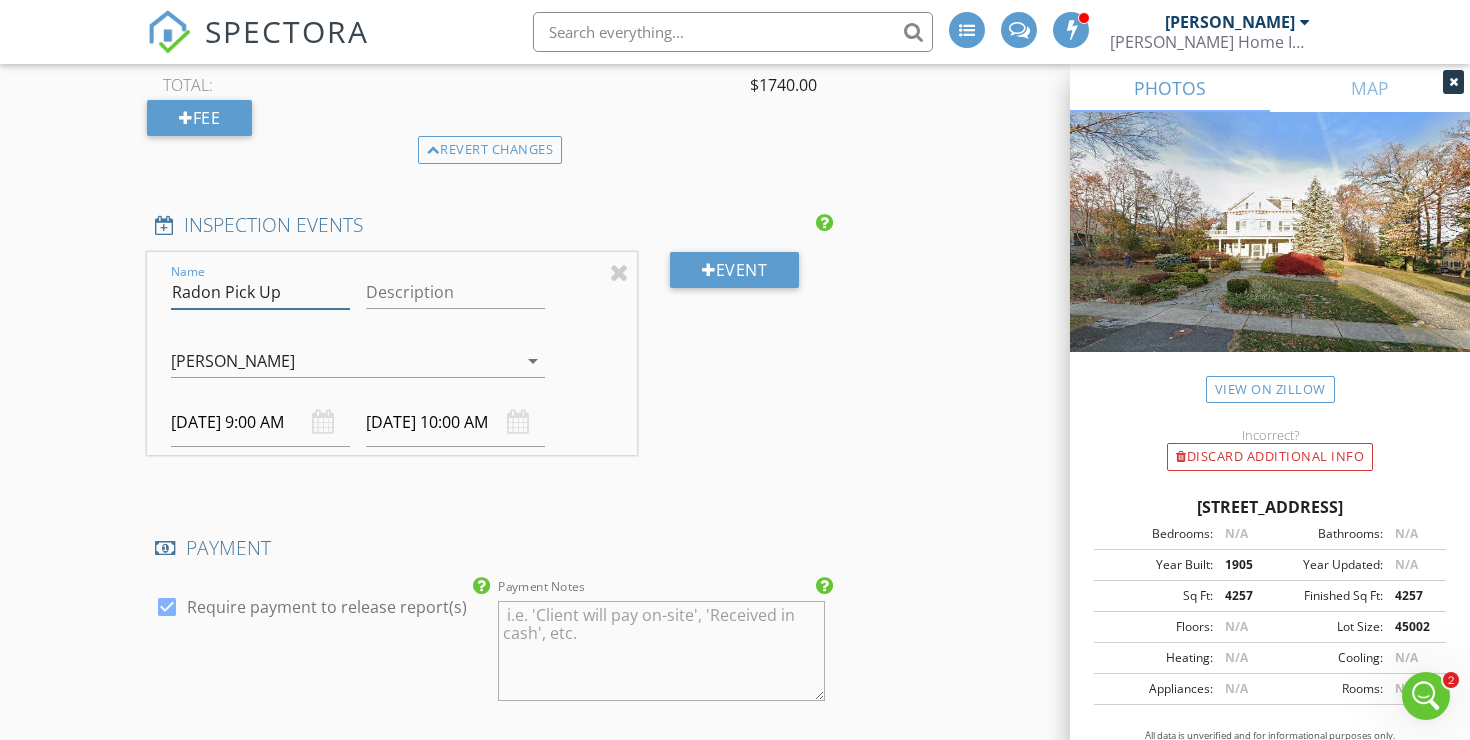 click on "Radon Pick Up" at bounding box center (260, 292) 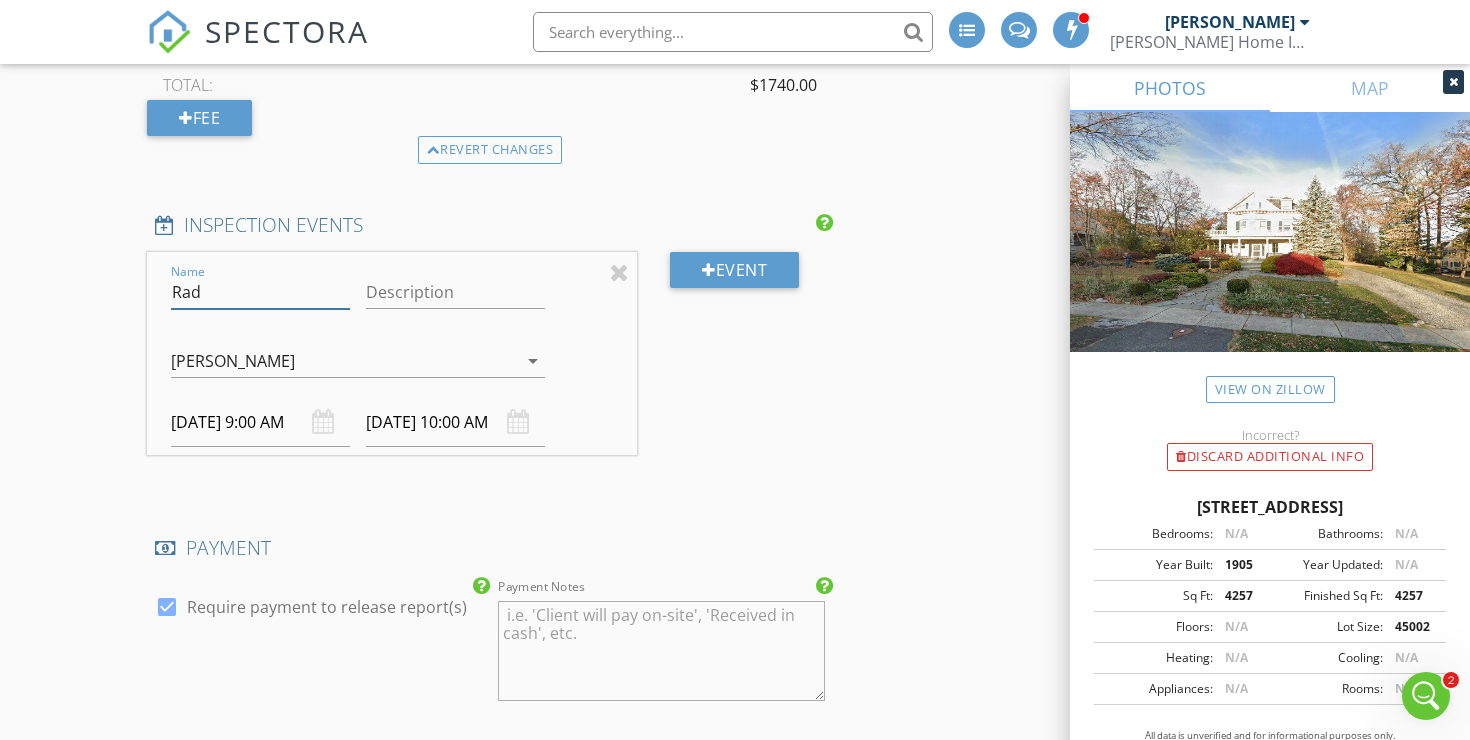 type on "Radon Drop Off" 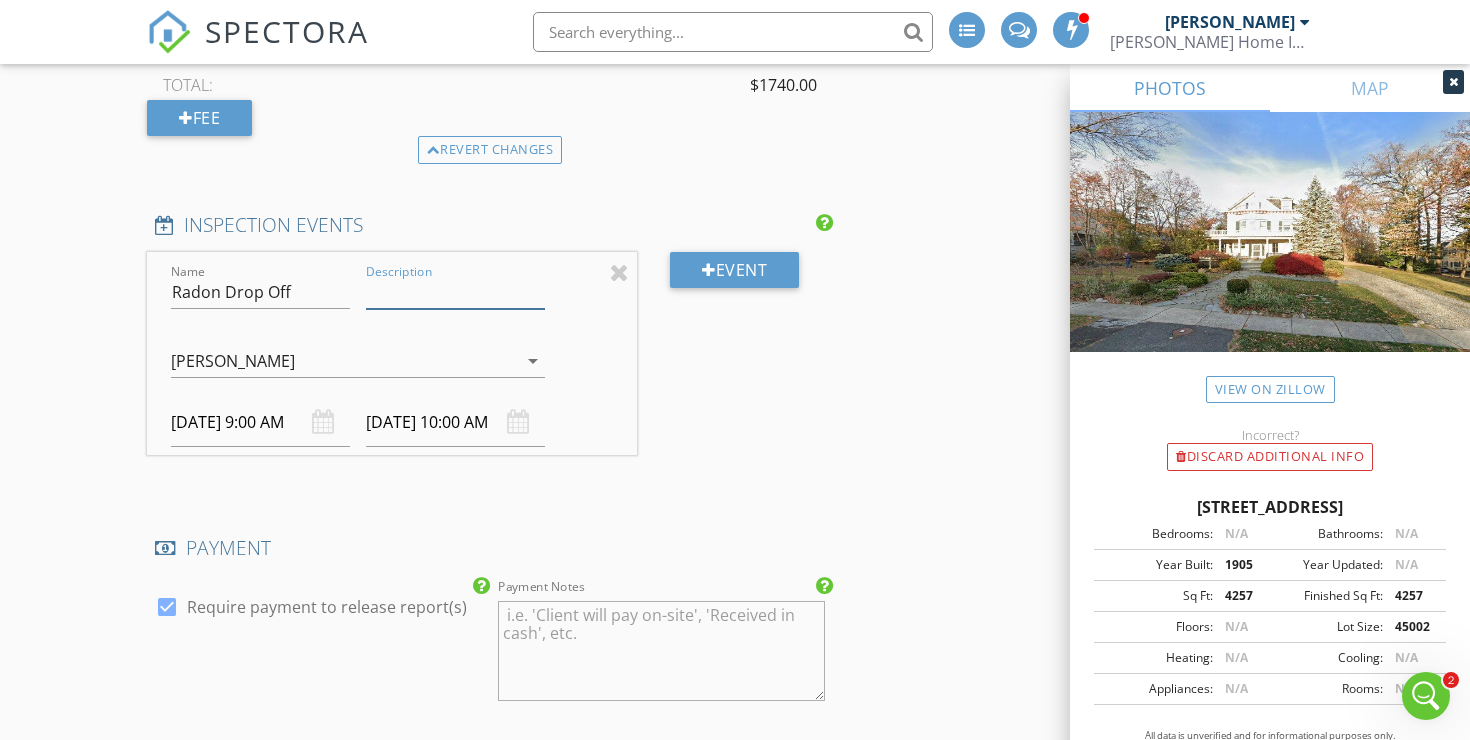click on "Description" at bounding box center [455, 292] 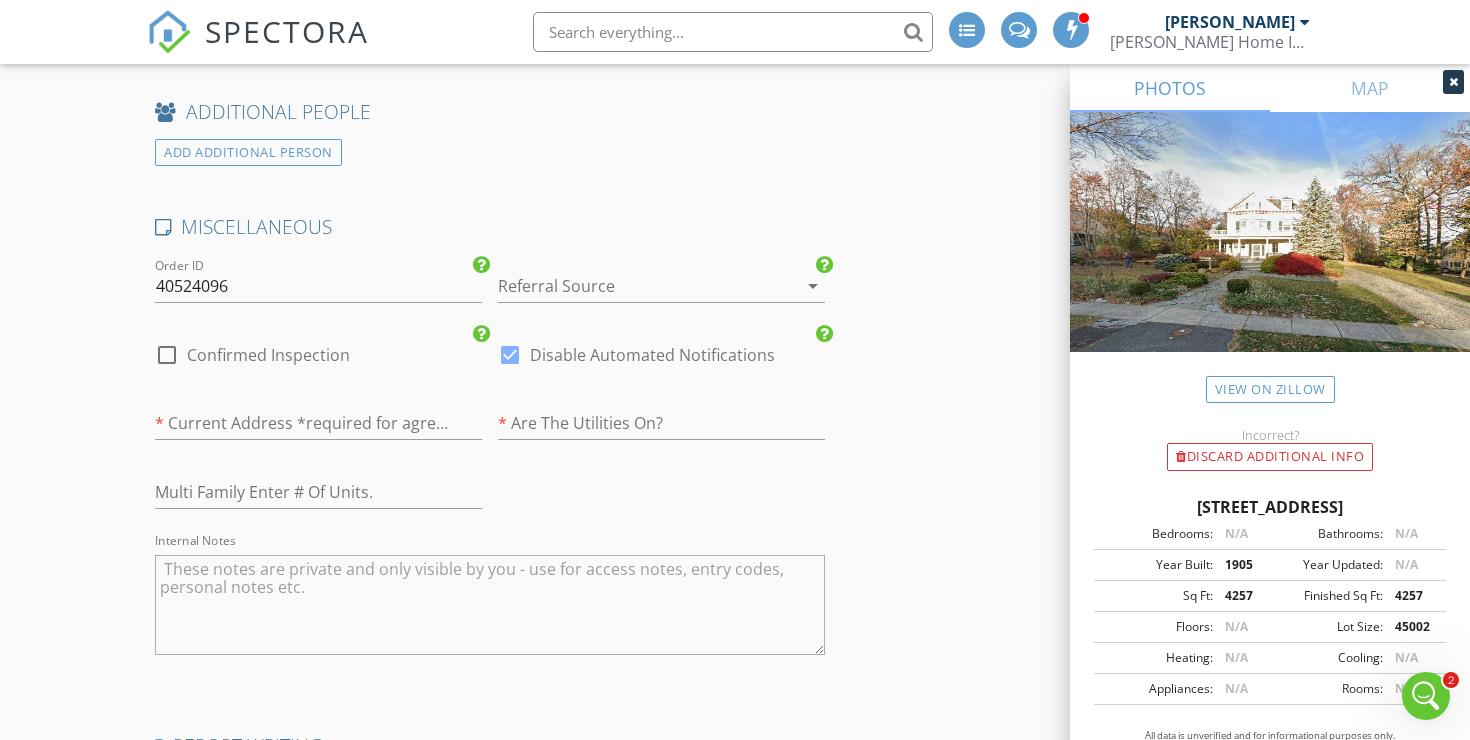 scroll, scrollTop: 5324, scrollLeft: 0, axis: vertical 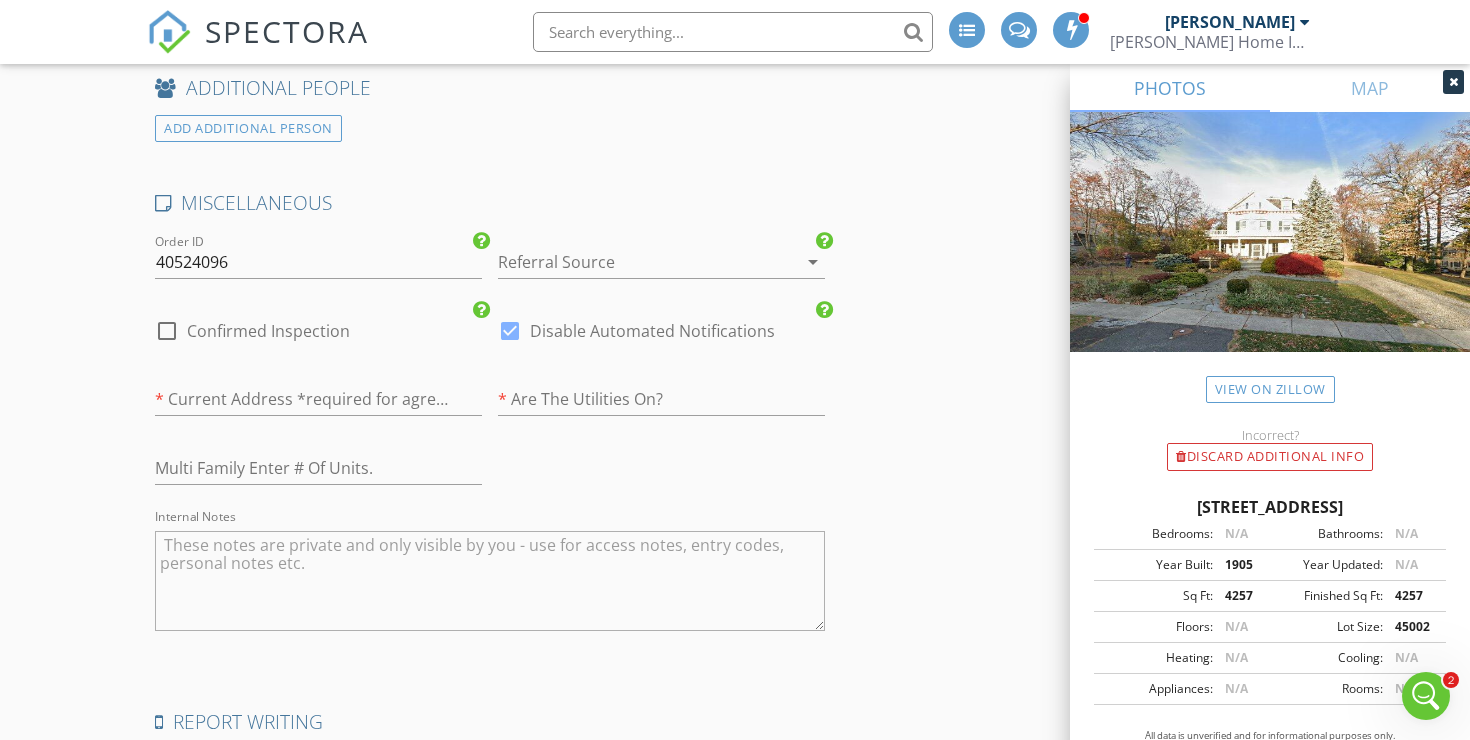 click at bounding box center (785, 262) 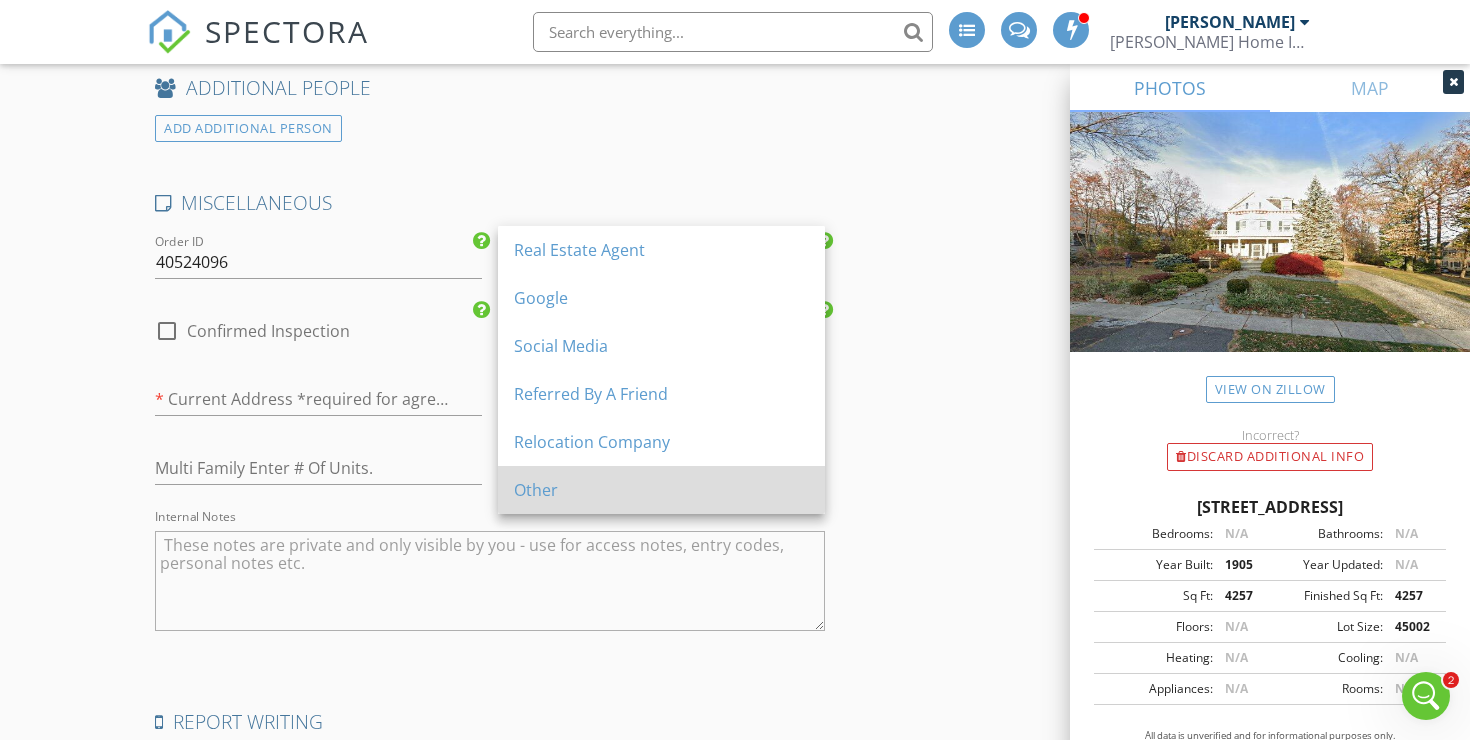 click on "Other" at bounding box center [661, 490] 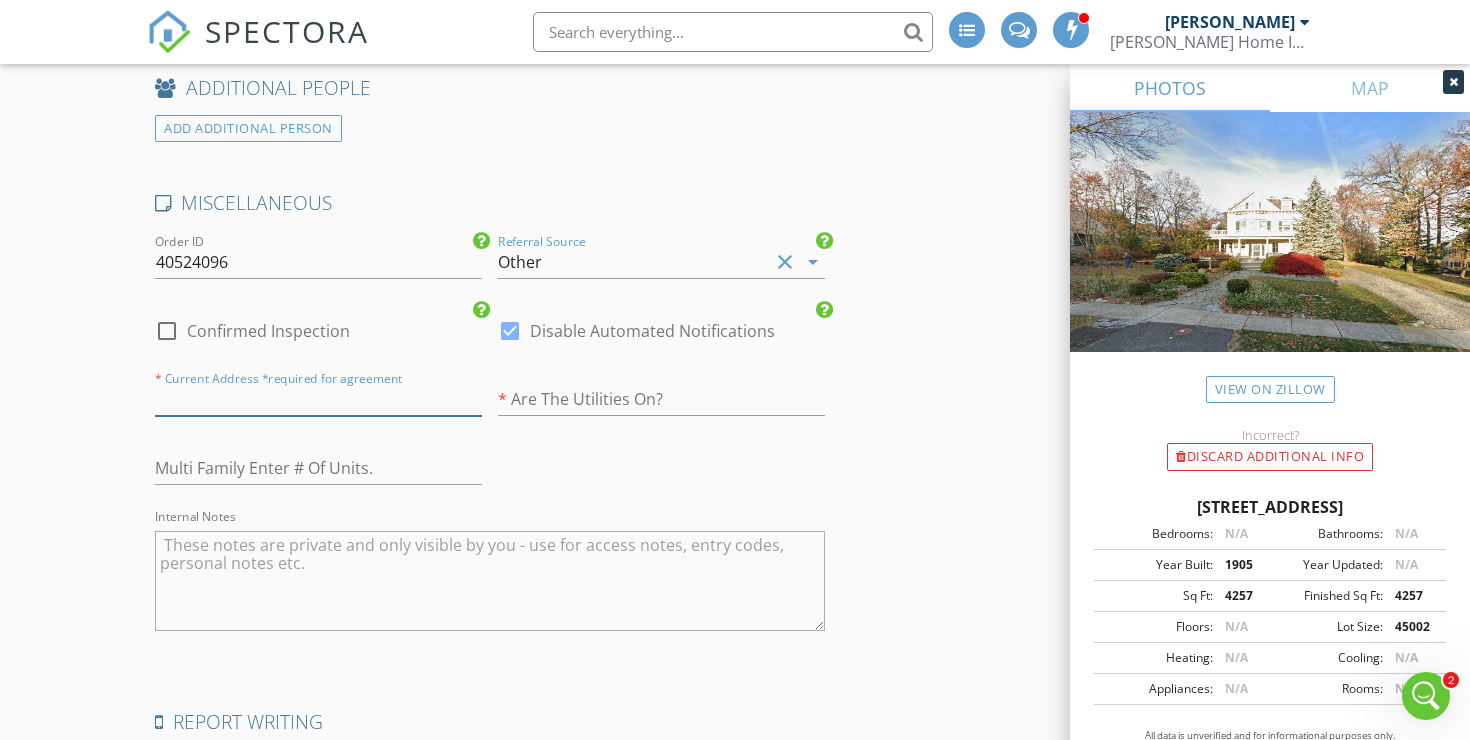 click at bounding box center [318, 399] 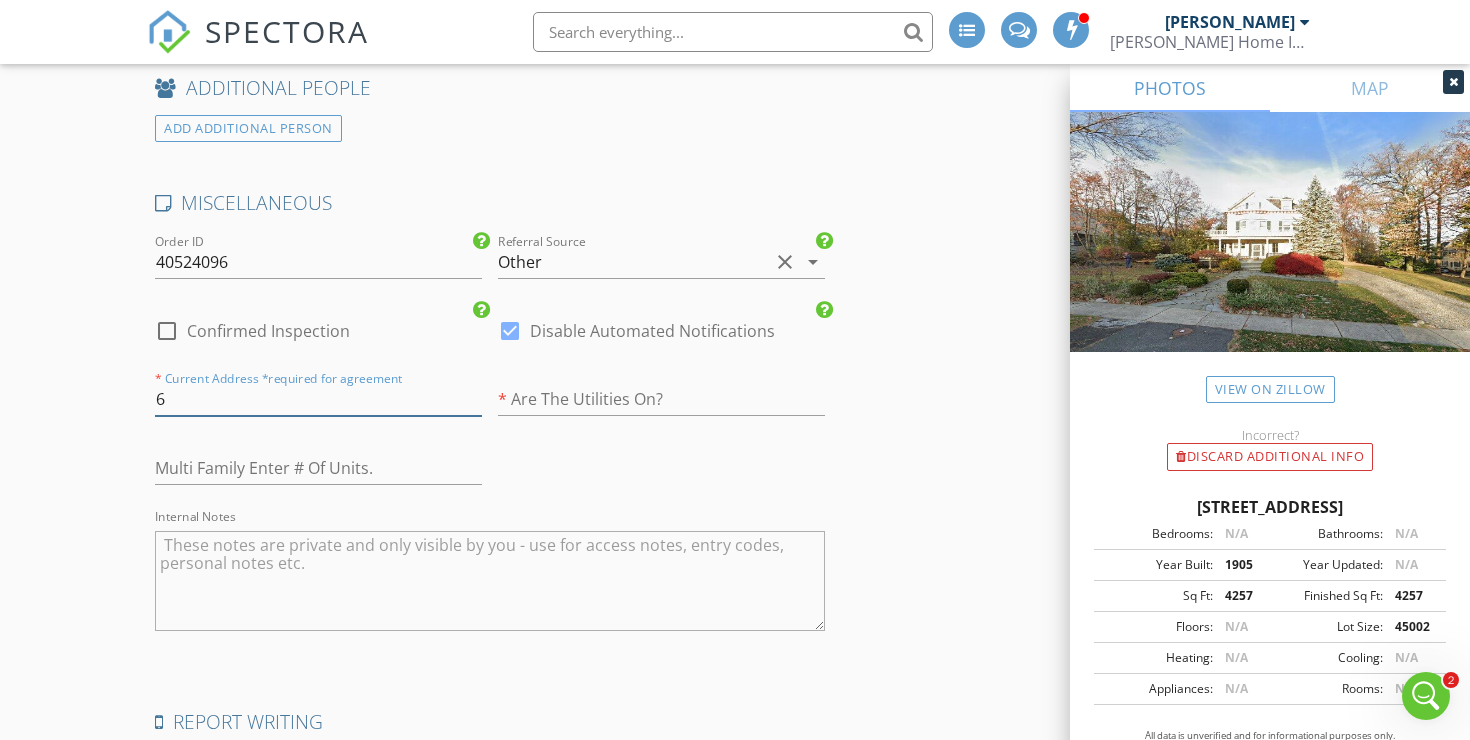 type on "64" 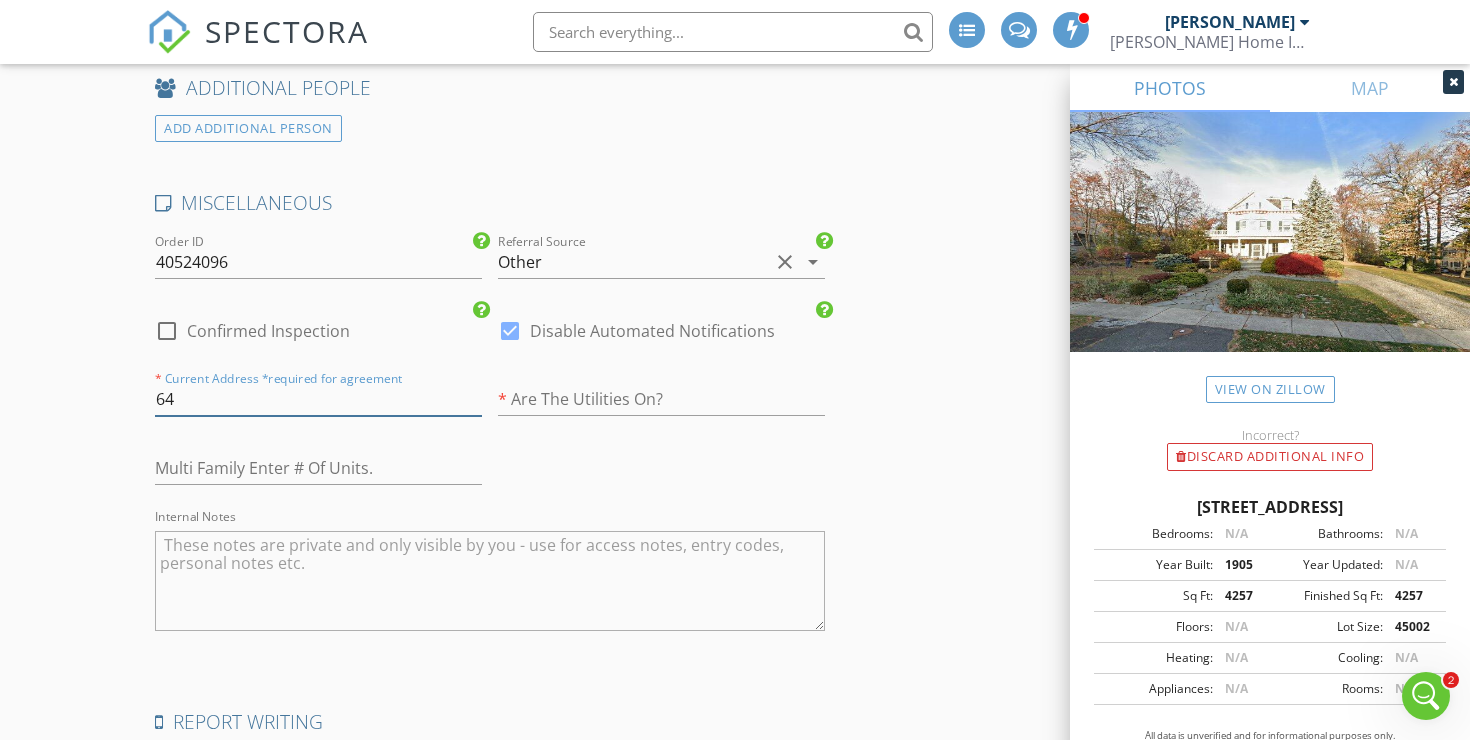 type on "6.75" 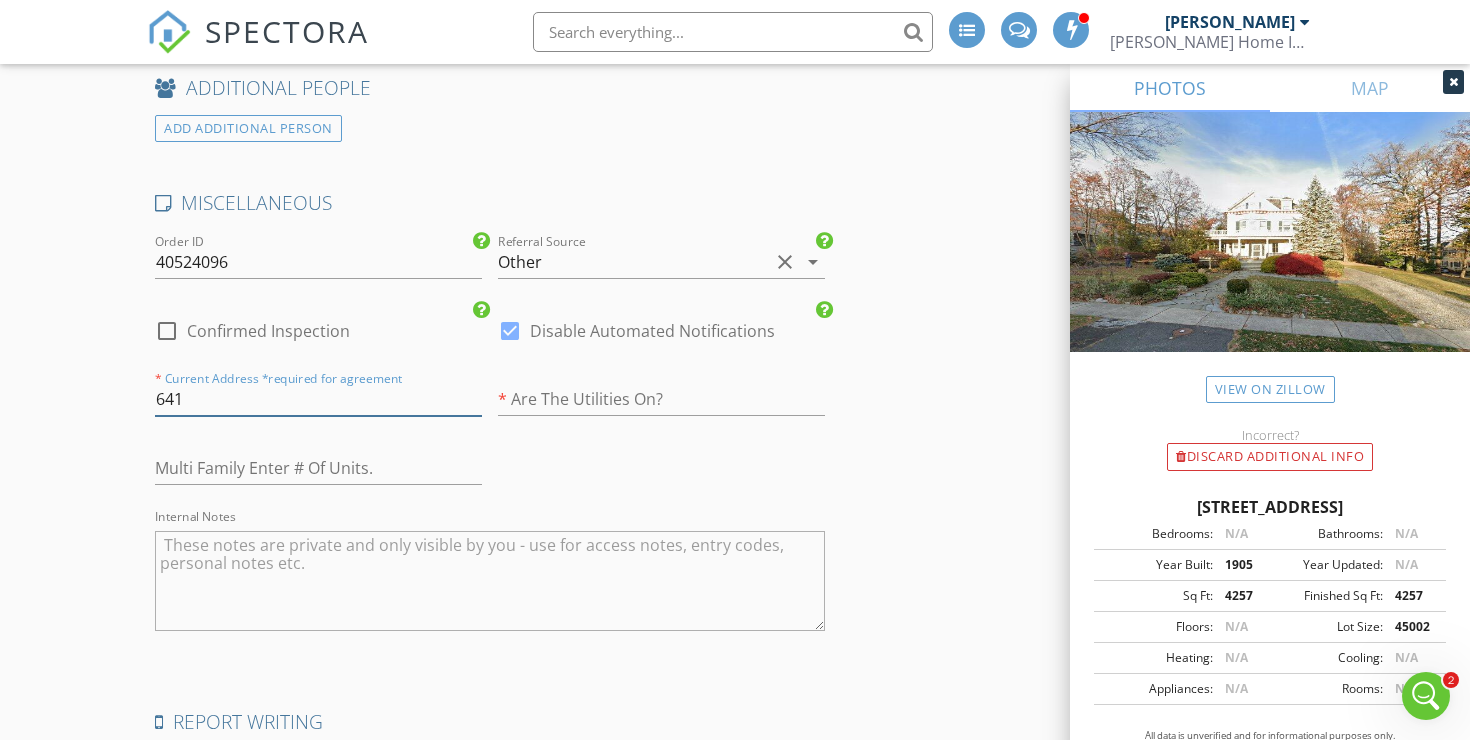 type on "6.75" 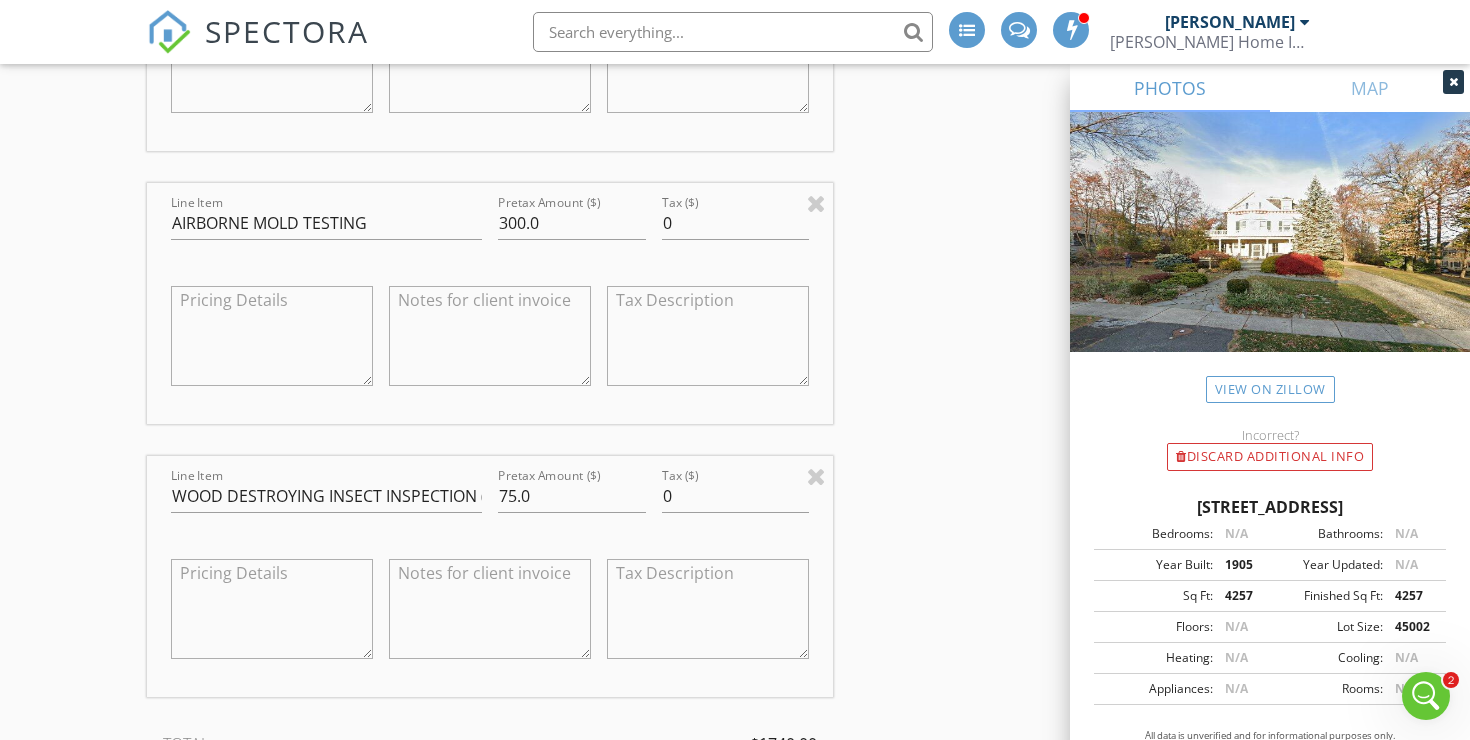 scroll, scrollTop: 3689, scrollLeft: 0, axis: vertical 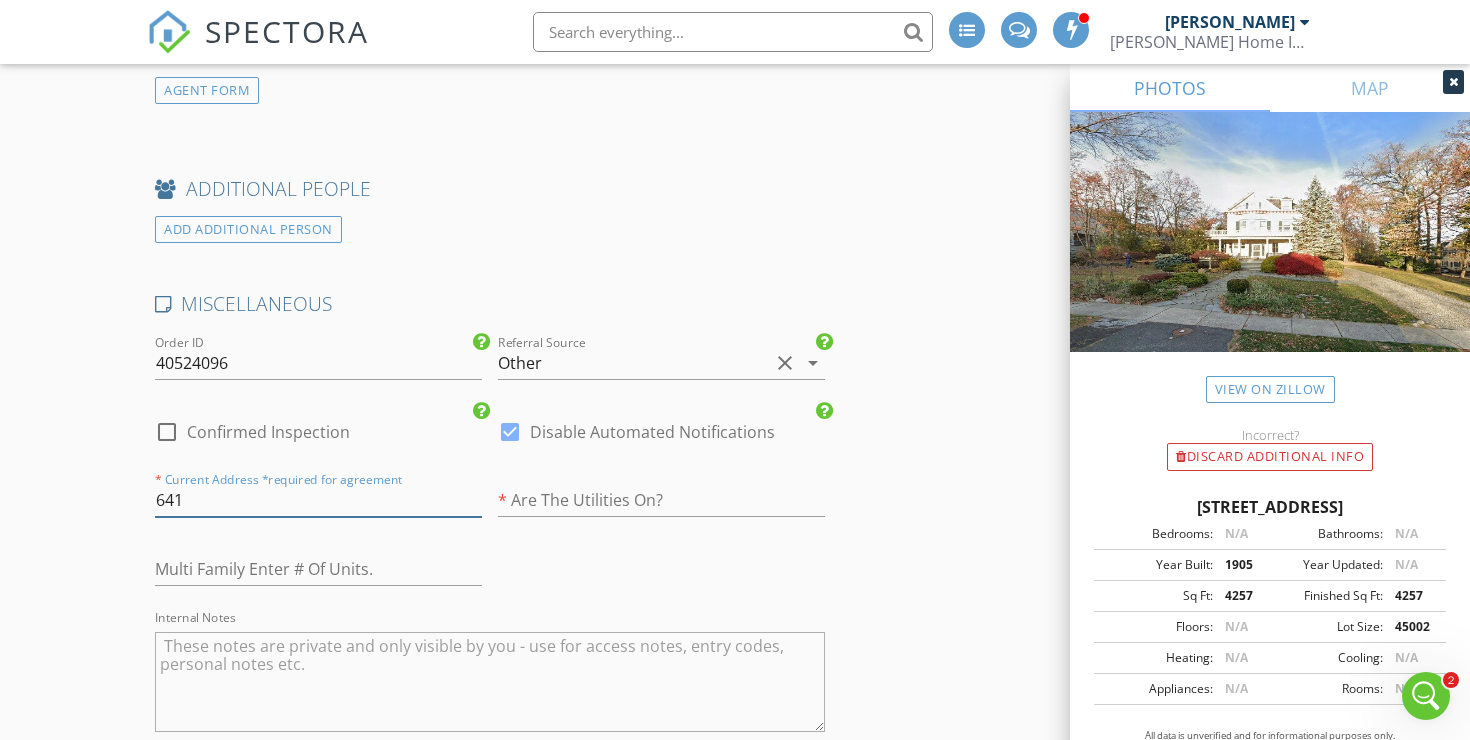 click on "641" at bounding box center [318, 500] 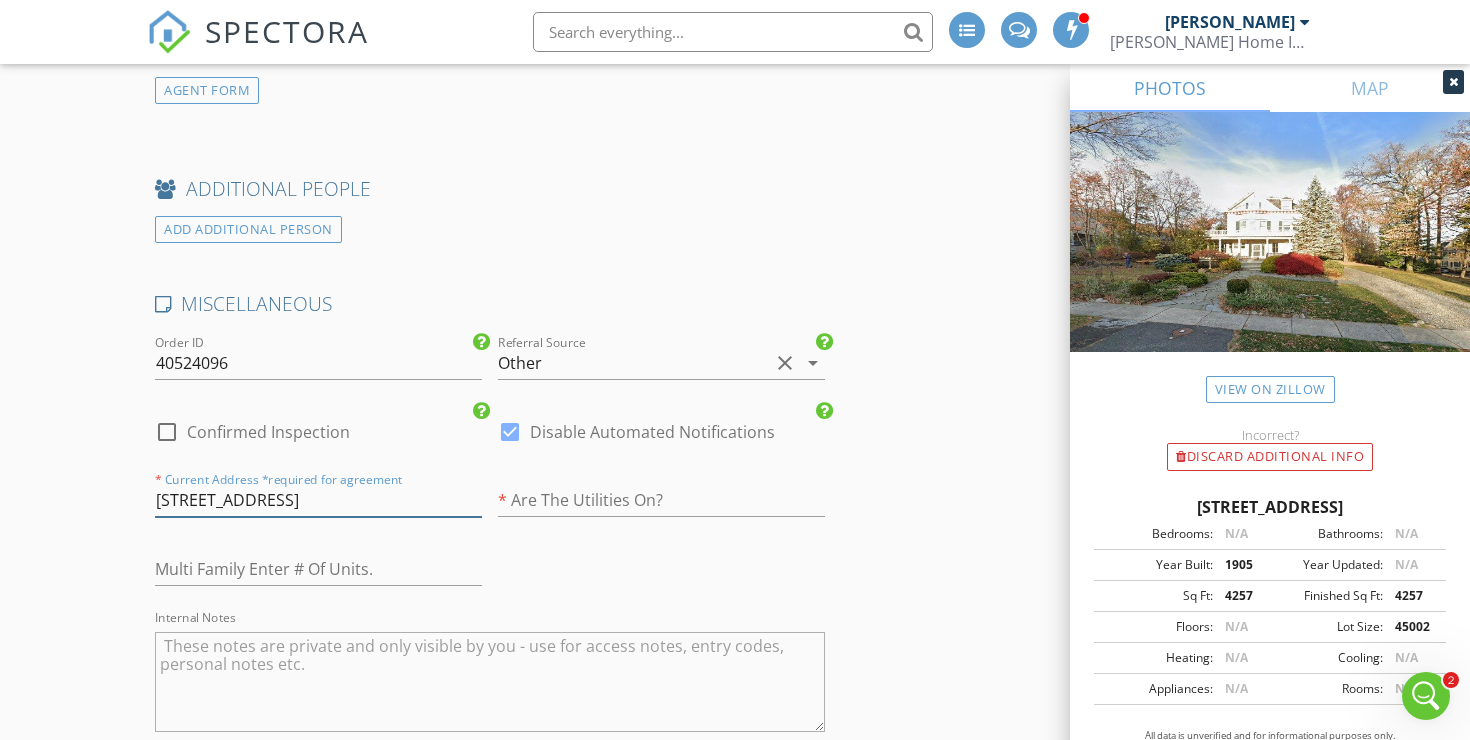 type on "6.75" 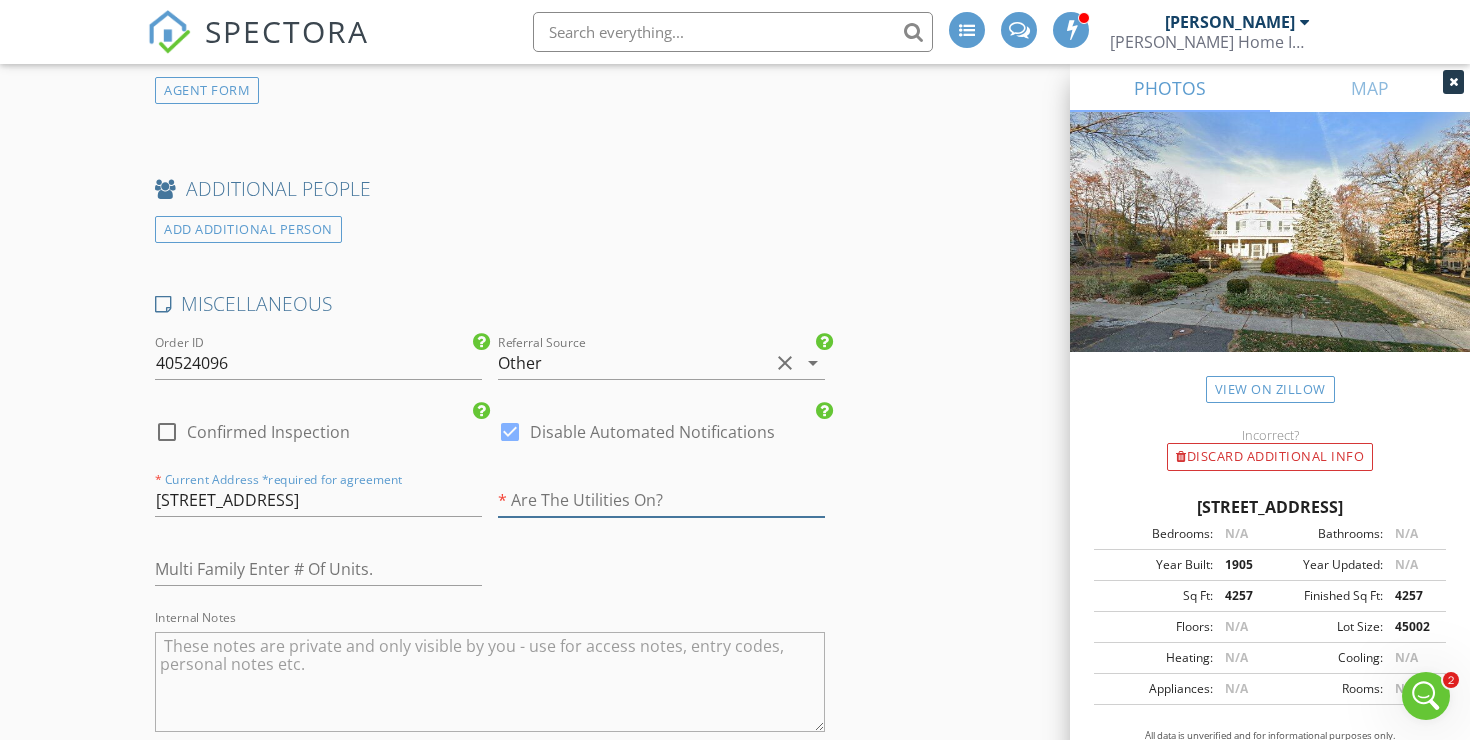 click at bounding box center (661, 500) 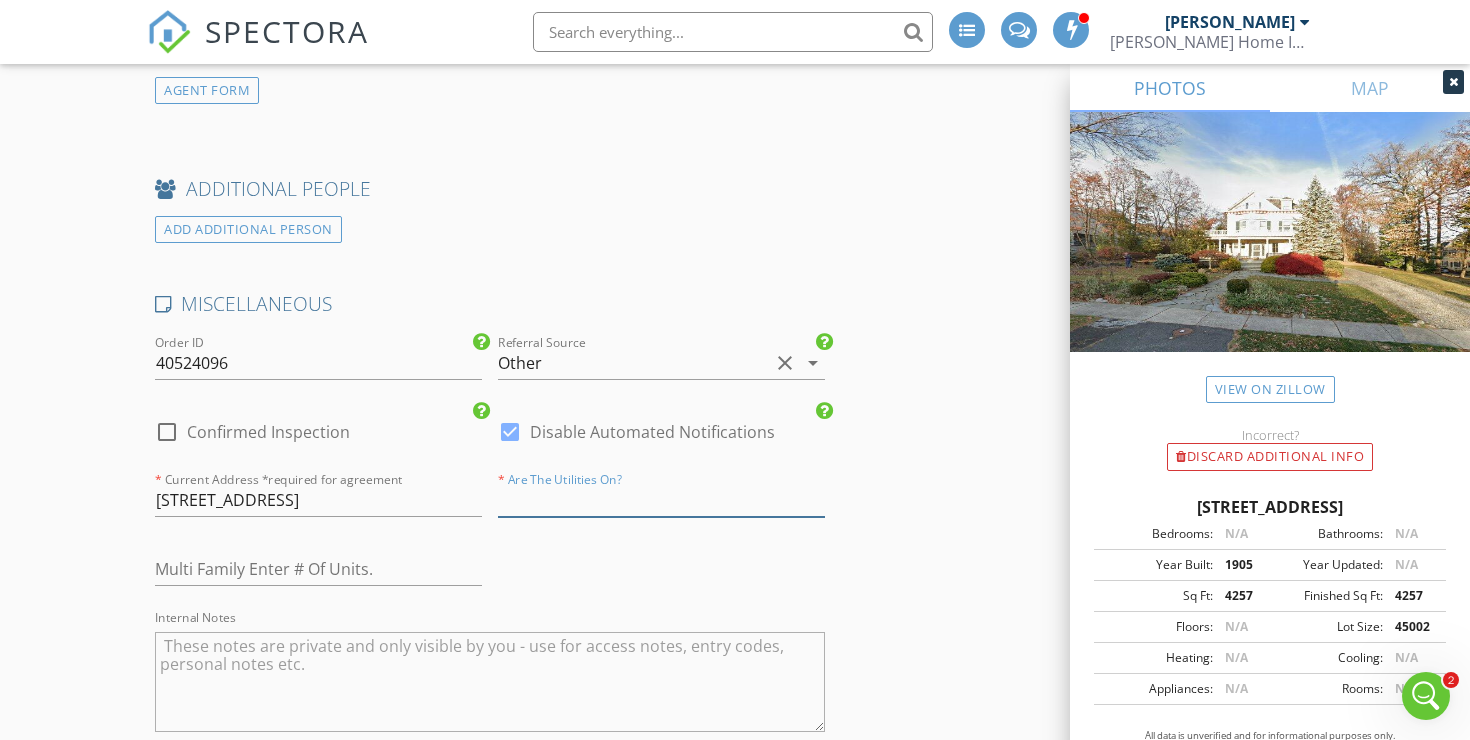 type on "Y" 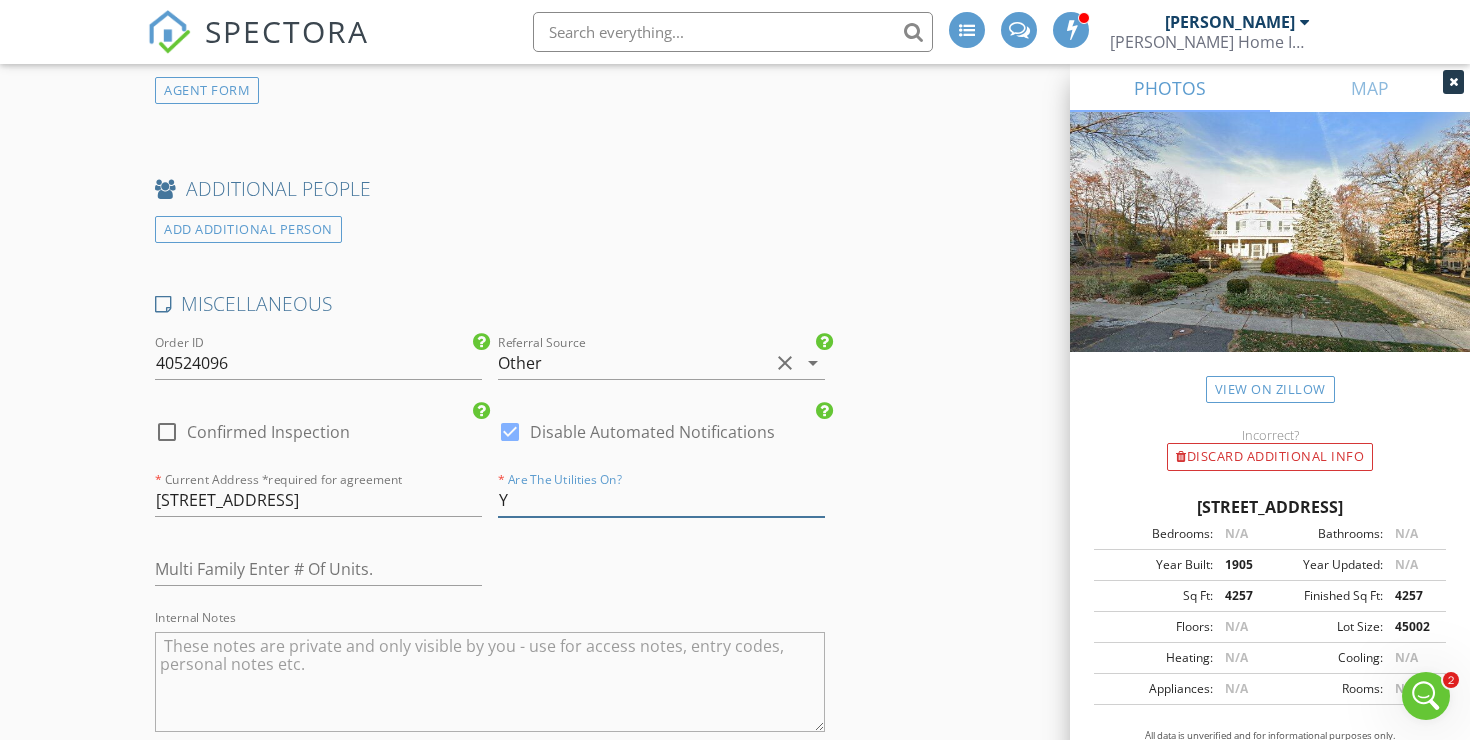type on "6.75" 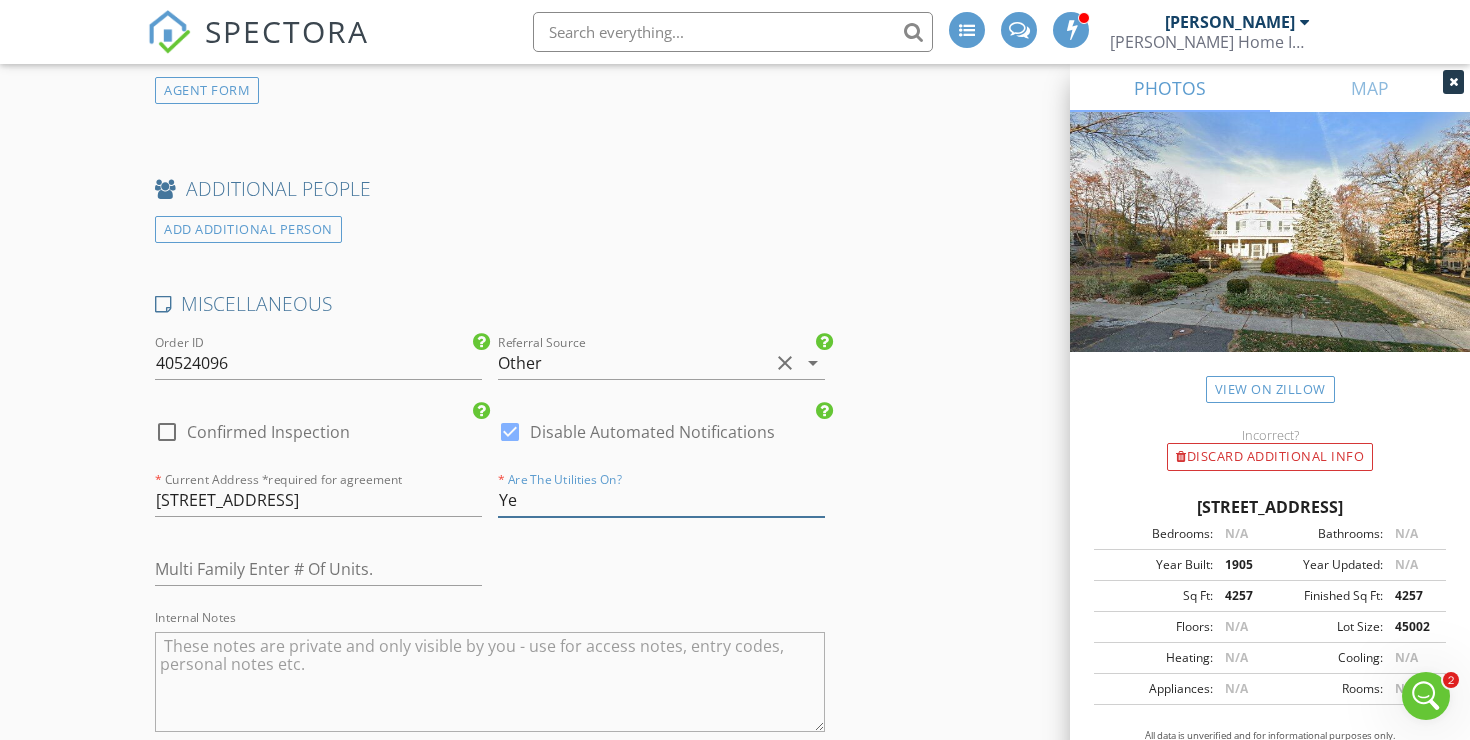 type on "Yes" 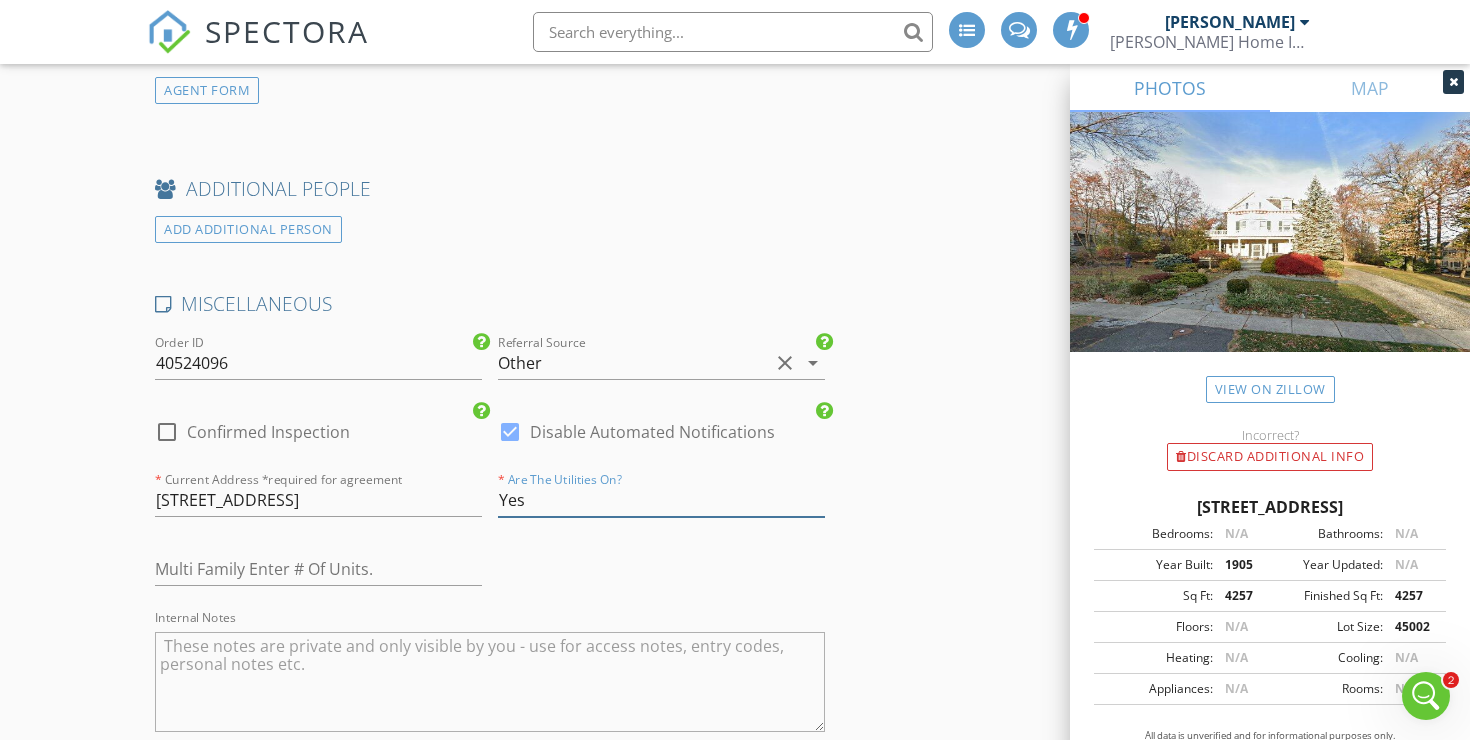 type on "6.75" 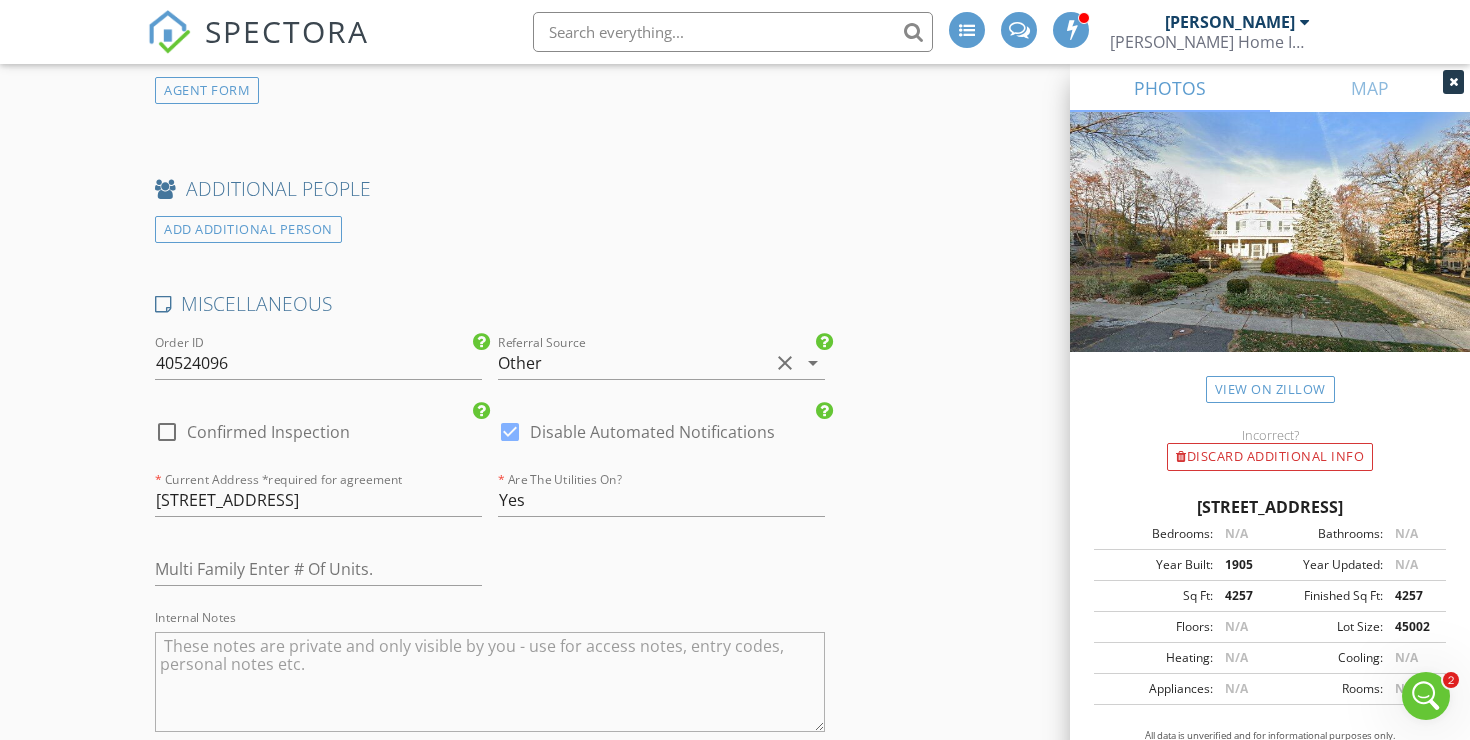 click on "INSPECTOR(S)
check_box   Erik Rooney   PRIMARY   Erik Rooney arrow_drop_down   check_box Erik Rooney specifically requested
Date/Time
07/15/2025 9:00 AM
Location
Address Search       Address 59 Mountain Ave   Unit   City Millburn   State NJ   Zip 07041   County Essex     Square Feet 4257   Year Built 1905   Foundation arrow_drop_down     Erik Rooney     2.9 miles     (5 minutes)
client
check_box Enable Client CC email for this inspection   Client Search     check_box_outline_blank Client is a Company/Organization     First Name Yana   Last Name Lane   Email yanaklane@gmail.com   CC Email   Phone 609-468-8976         Tags         Notes   Private Notes
client
Client Search     check_box_outline_blank Client is a Company/Organization     First Name Bill   Last Name Lane   Email billflane@gmail.com   CC Email   Phone" at bounding box center [735, -1879] 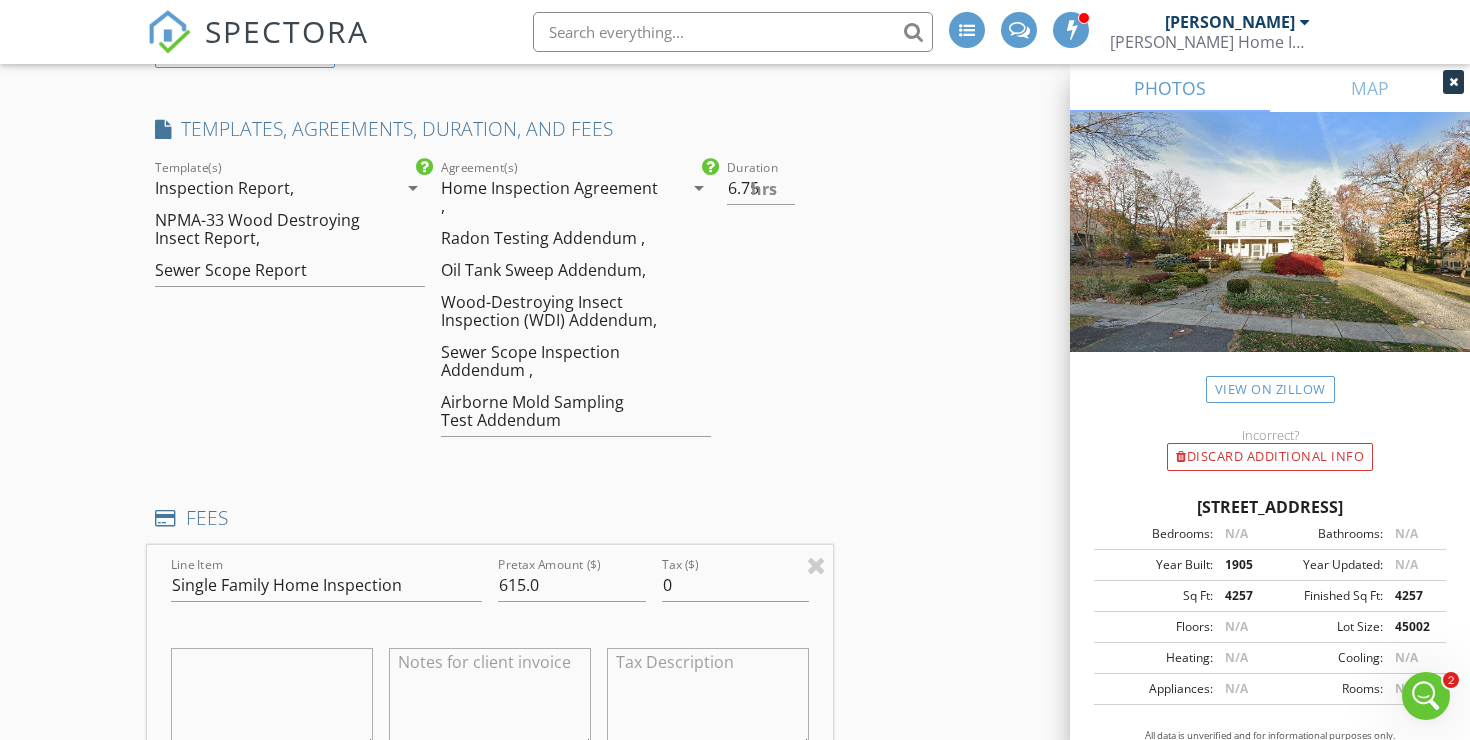 scroll, scrollTop: 2058, scrollLeft: 0, axis: vertical 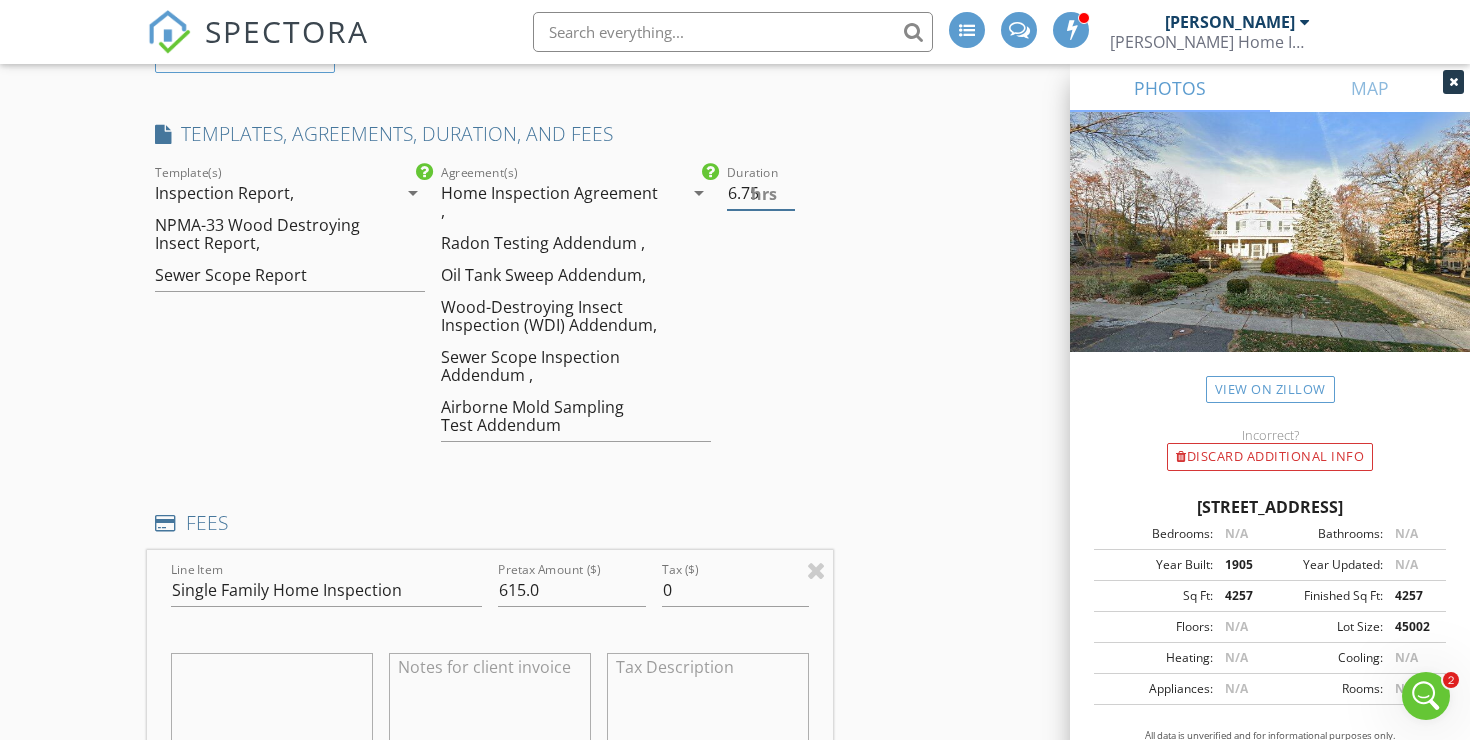 click on "hrs" at bounding box center (764, 194) 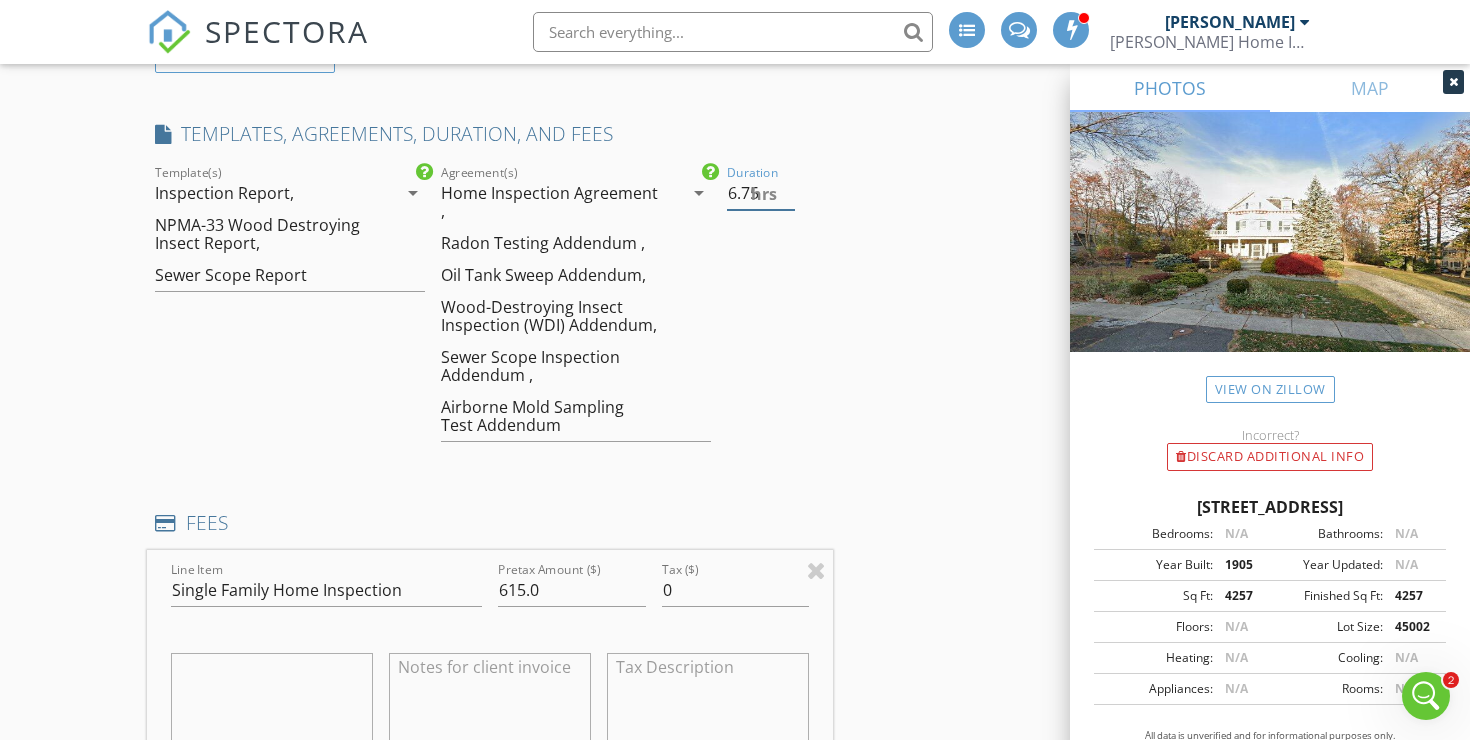 click on "hrs" at bounding box center [764, 194] 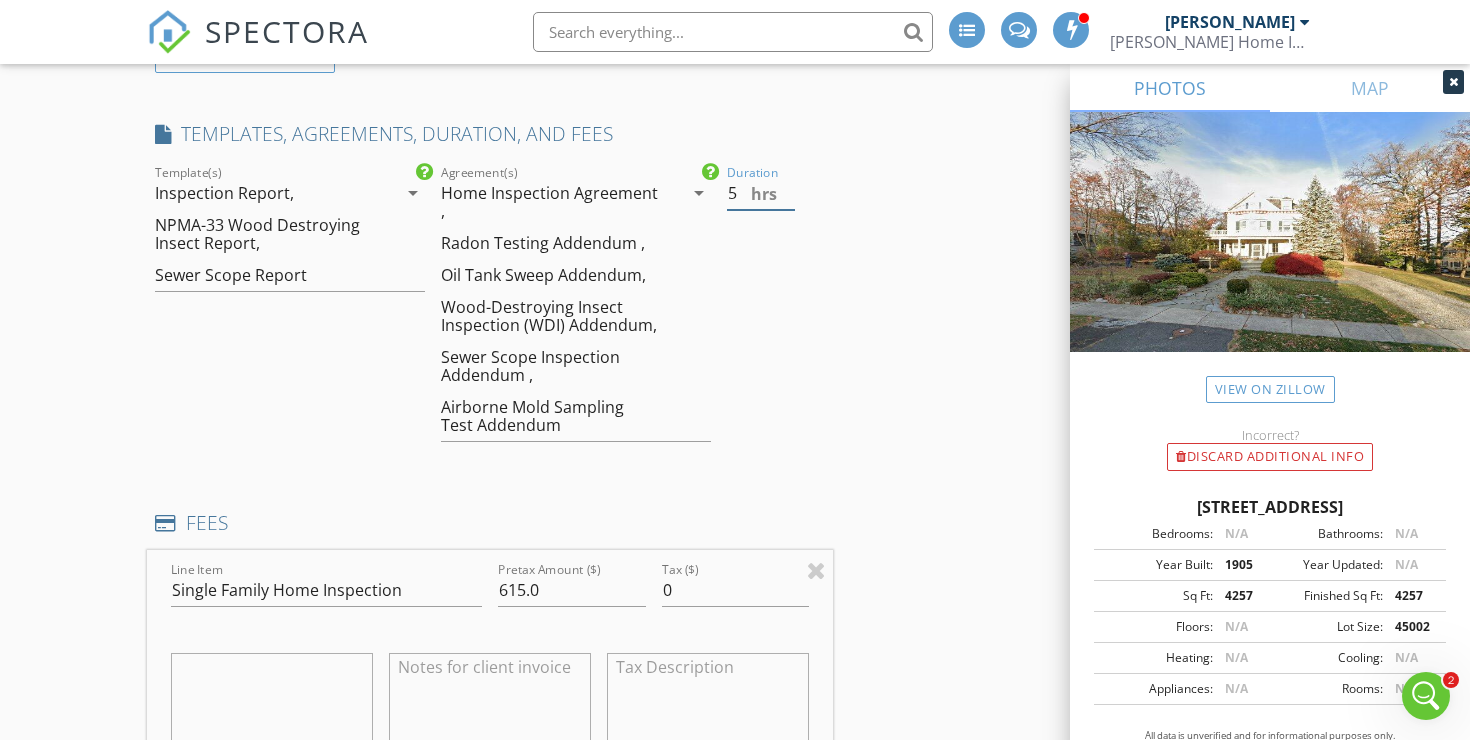 type on "5" 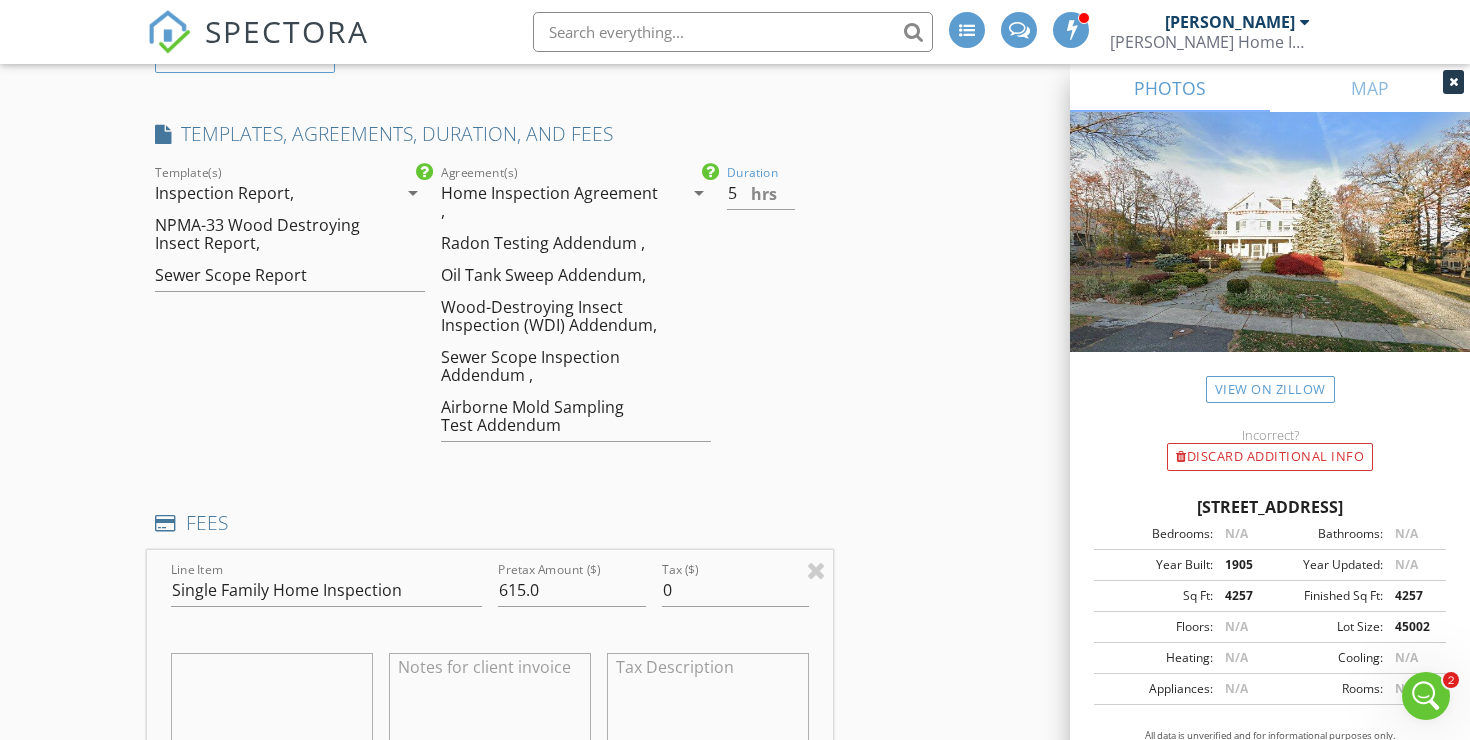 click on "INSPECTOR(S)
check_box   Erik Rooney   PRIMARY   Erik Rooney arrow_drop_down   check_box Erik Rooney specifically requested
Date/Time
07/15/2025 9:00 AM
Location
Address Search       Address 59 Mountain Ave   Unit   City Millburn   State NJ   Zip 07041   County Essex     Square Feet 4257   Year Built 1905   Foundation arrow_drop_down     Erik Rooney     2.9 miles     (5 minutes)
client
check_box Enable Client CC email for this inspection   Client Search     check_box_outline_blank Client is a Company/Organization     First Name Yana   Last Name Lane   Email yanaklane@gmail.com   CC Email   Phone 609-468-8976         Tags         Notes   Private Notes
client
Client Search     check_box_outline_blank Client is a Company/Organization     First Name Bill   Last Name Lane   Email billflane@gmail.com   CC Email   Phone" at bounding box center [735, 1286] 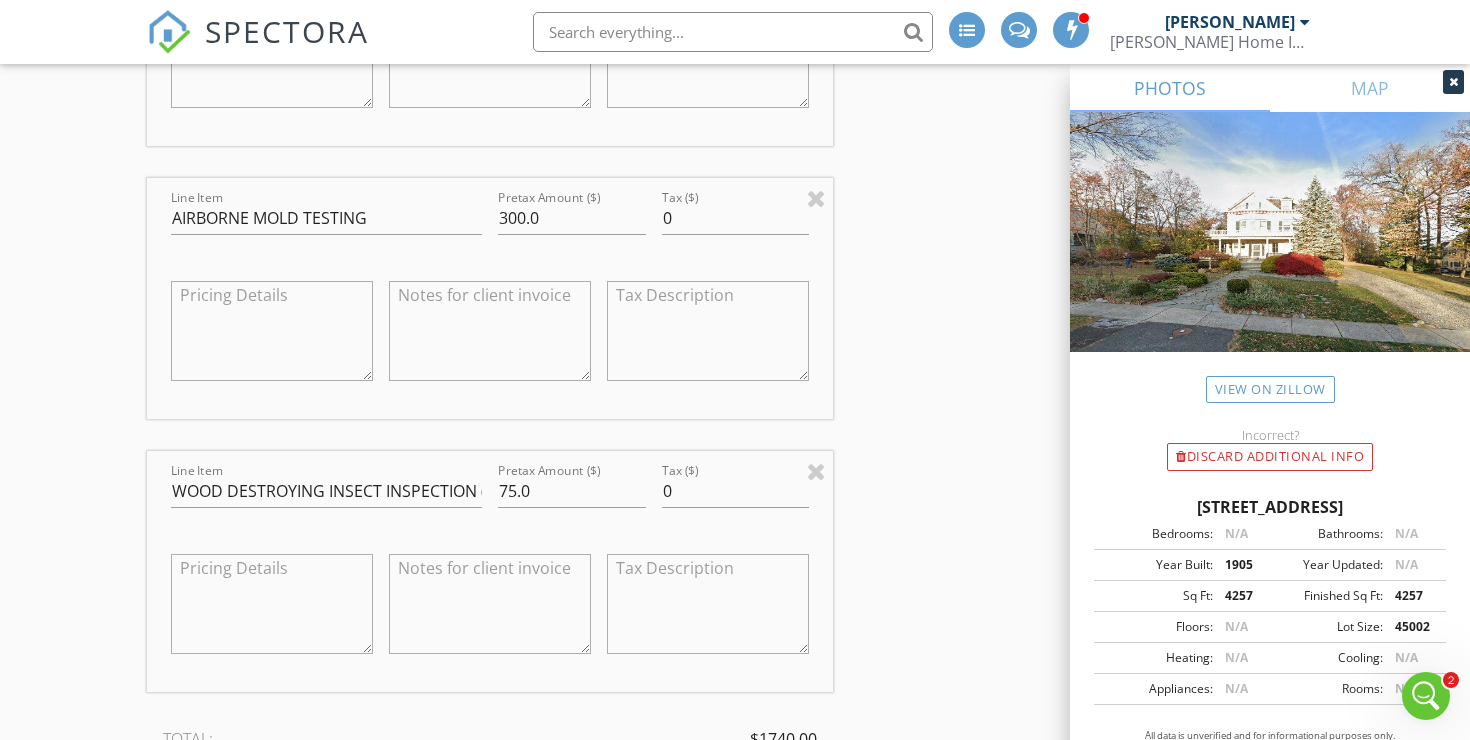 scroll, scrollTop: 3575, scrollLeft: 0, axis: vertical 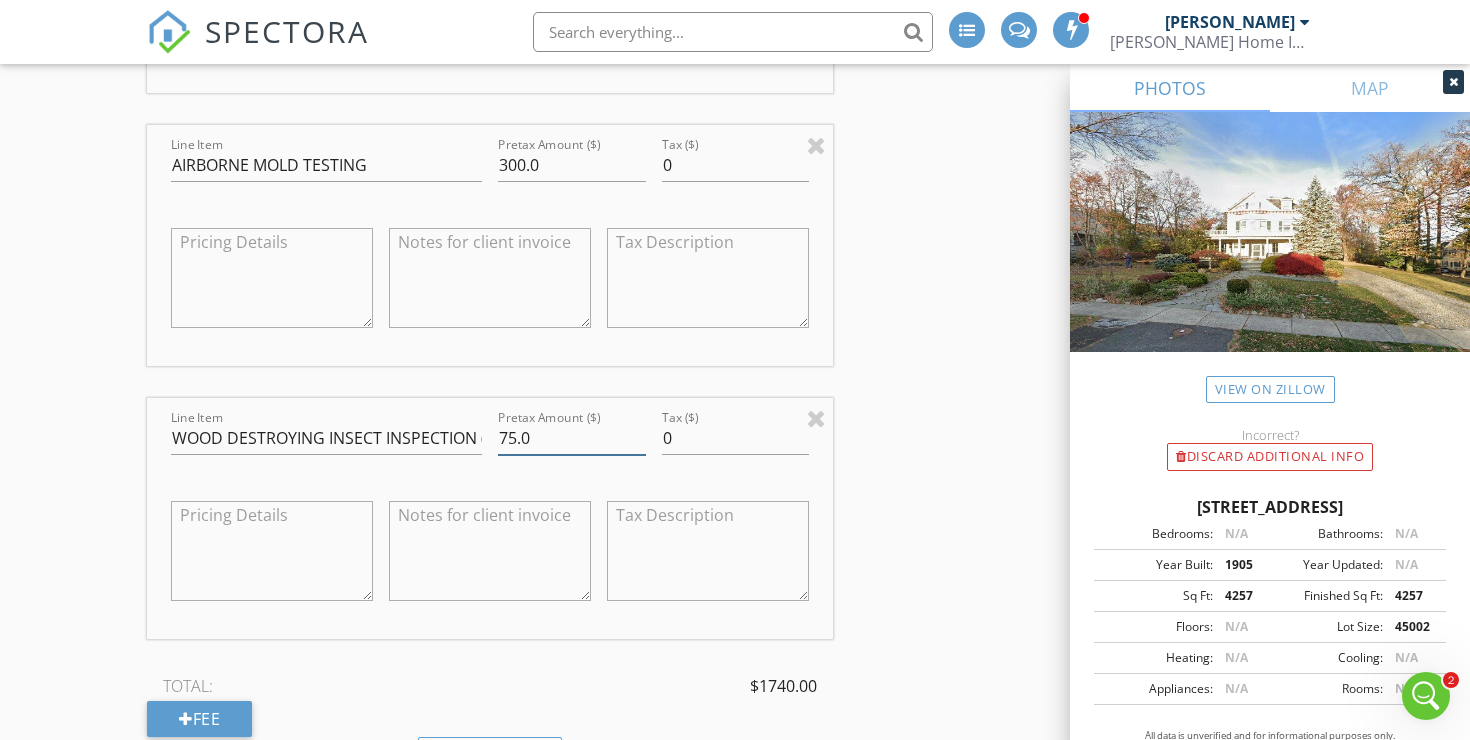 click on "75.0" at bounding box center [572, 438] 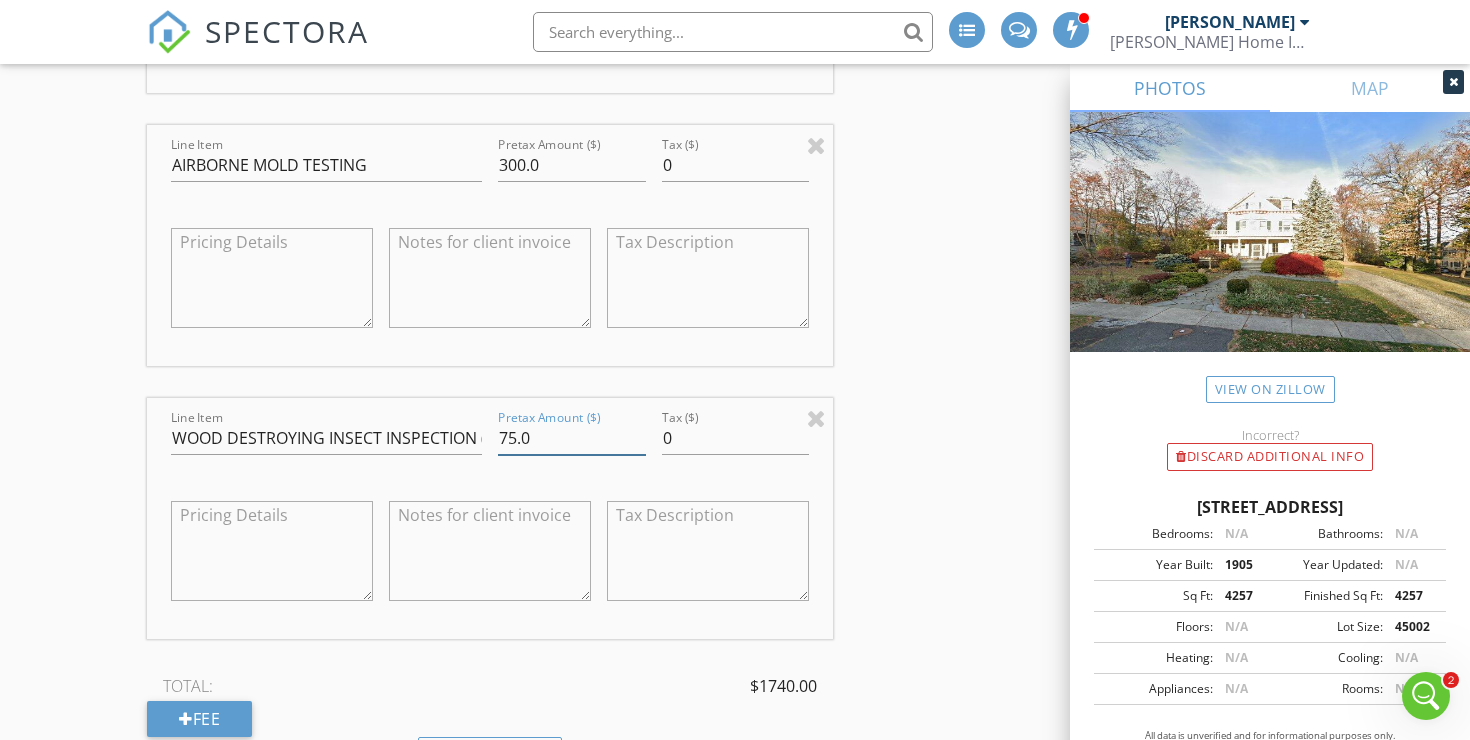 click on "75.0" at bounding box center (572, 438) 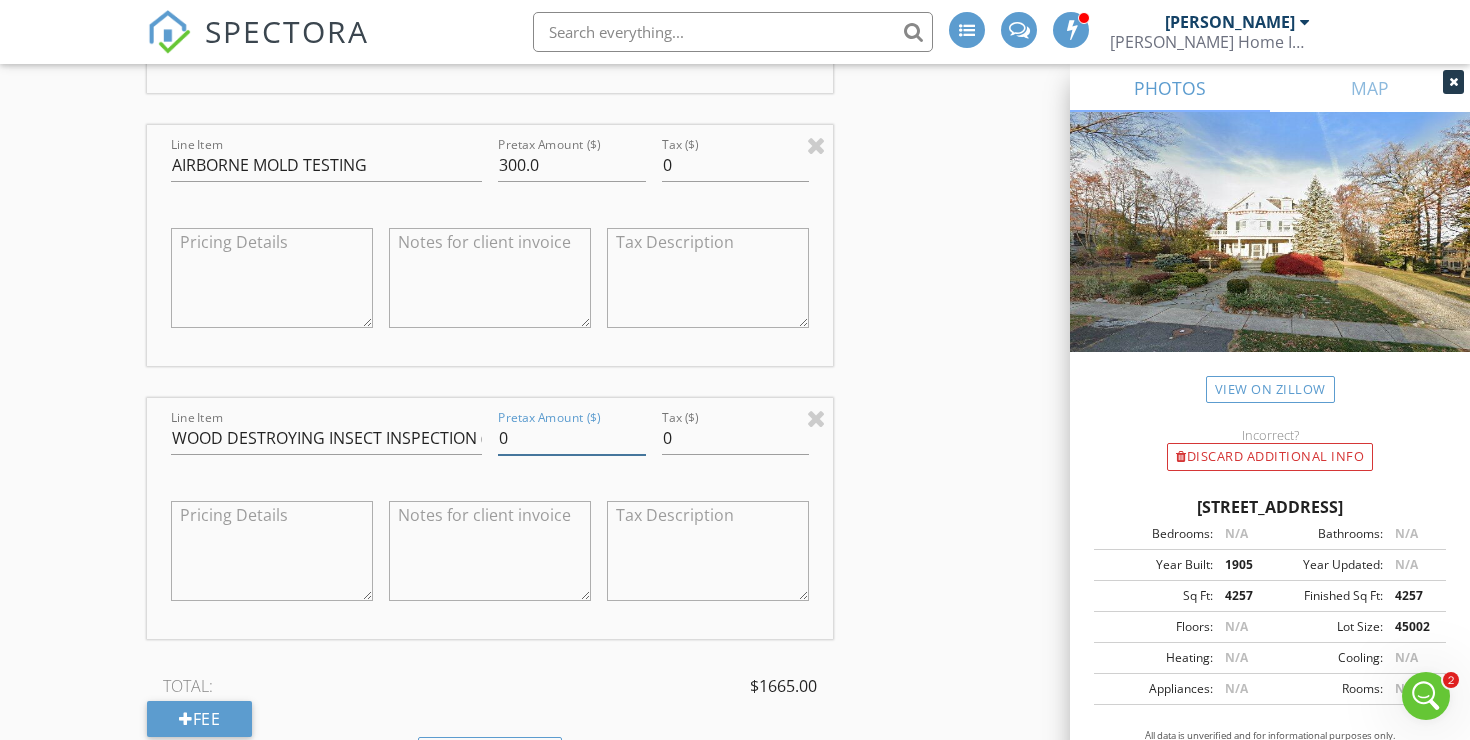type on "0" 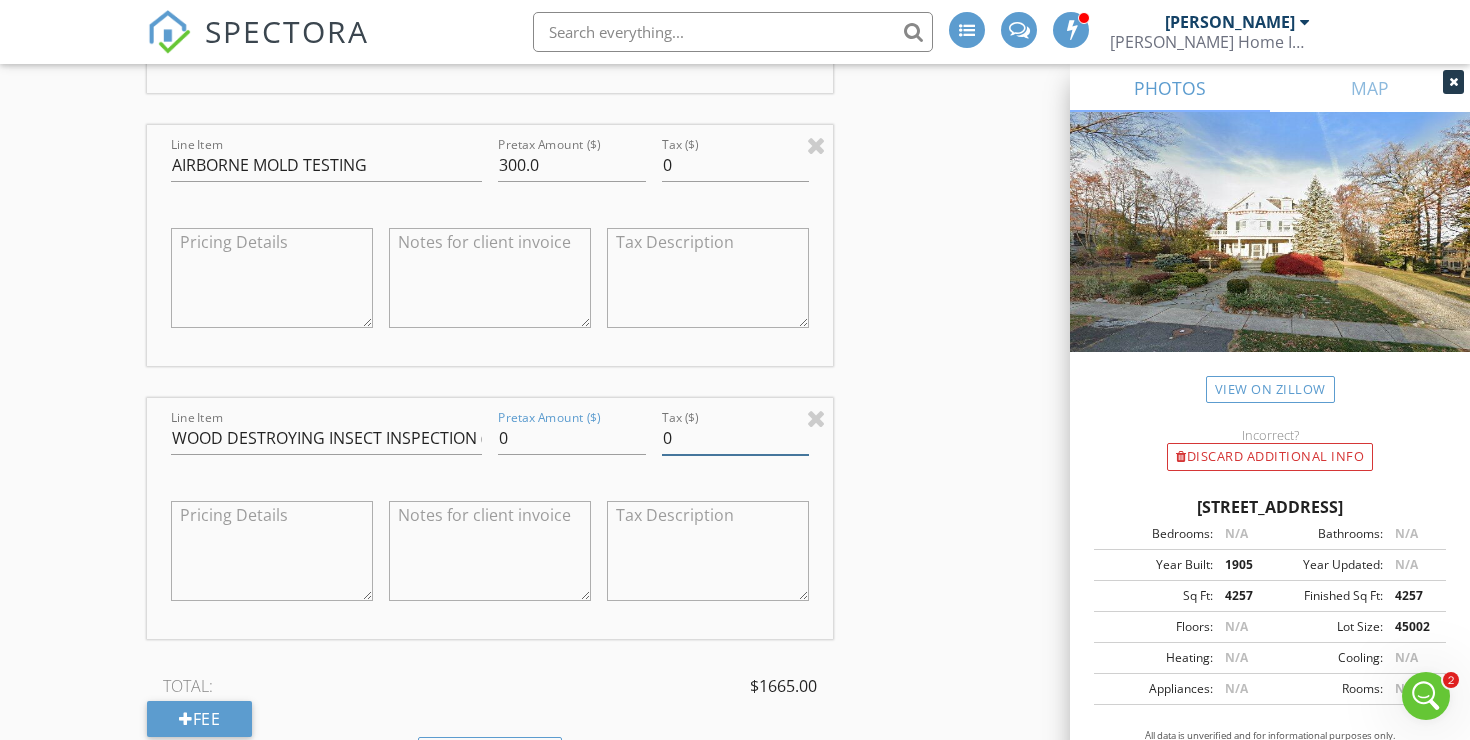 click on "INSPECTOR(S)
check_box   Erik Rooney   PRIMARY   Erik Rooney arrow_drop_down   check_box Erik Rooney specifically requested
Date/Time
07/15/2025 9:00 AM
Location
Address Search       Address 59 Mountain Ave   Unit   City Millburn   State NJ   Zip 07041   County Essex     Square Feet 4257   Year Built 1905   Foundation arrow_drop_down     Erik Rooney     2.9 miles     (5 minutes)
client
check_box Enable Client CC email for this inspection   Client Search     check_box_outline_blank Client is a Company/Organization     First Name Yana   Last Name Lane   Email yanaklane@gmail.com   CC Email   Phone 609-468-8976         Tags         Notes   Private Notes
client
Client Search     check_box_outline_blank Client is a Company/Organization     First Name Bill   Last Name Lane   Email billflane@gmail.com   CC Email   Phone" at bounding box center (735, -231) 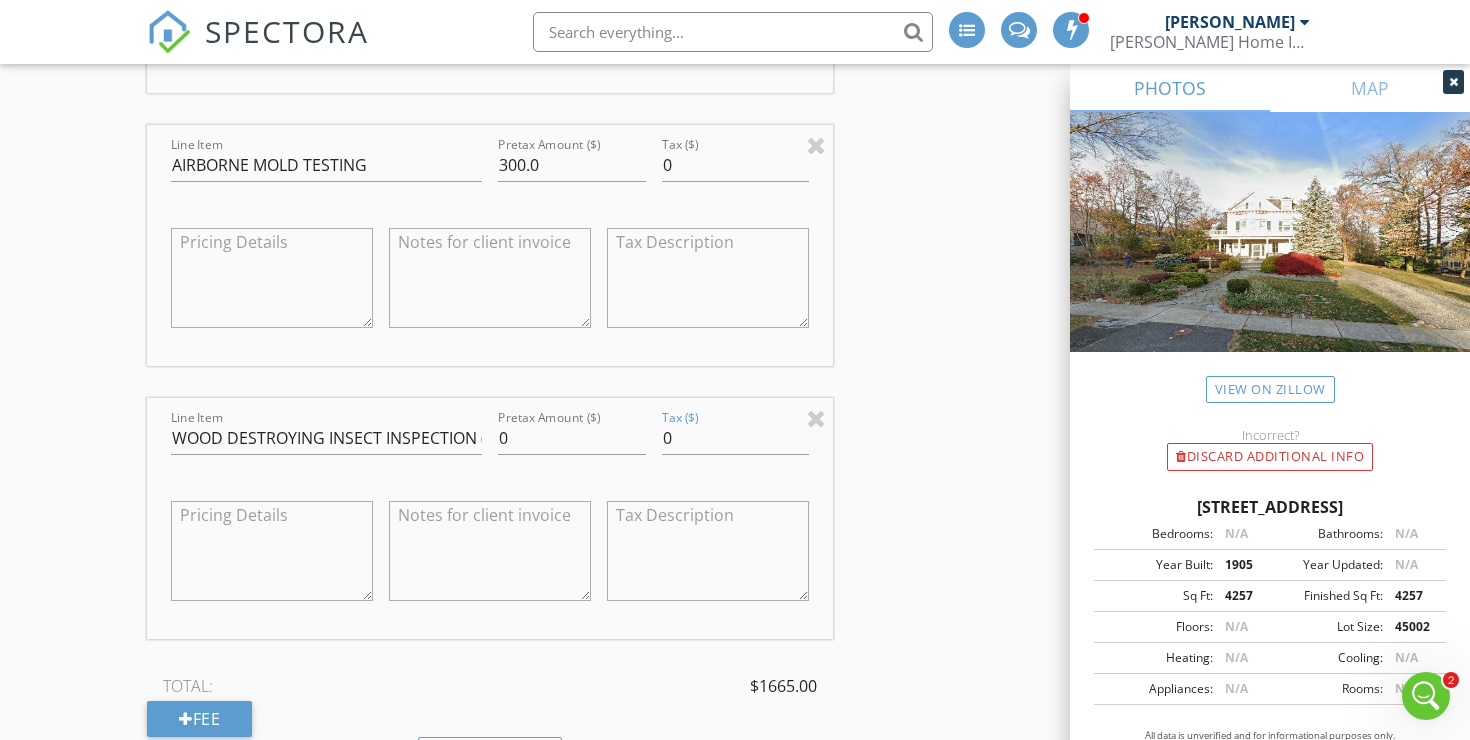 click on "INSPECTOR(S)
check_box   Erik Rooney   PRIMARY   Erik Rooney arrow_drop_down   check_box Erik Rooney specifically requested
Date/Time
07/15/2025 9:00 AM
Location
Address Search       Address 59 Mountain Ave   Unit   City Millburn   State NJ   Zip 07041   County Essex     Square Feet 4257   Year Built 1905   Foundation arrow_drop_down     Erik Rooney     2.9 miles     (5 minutes)
client
check_box Enable Client CC email for this inspection   Client Search     check_box_outline_blank Client is a Company/Organization     First Name Yana   Last Name Lane   Email yanaklane@gmail.com   CC Email   Phone 609-468-8976         Tags         Notes   Private Notes
client
Client Search     check_box_outline_blank Client is a Company/Organization     First Name Bill   Last Name Lane   Email billflane@gmail.com   CC Email   Phone" at bounding box center [735, -231] 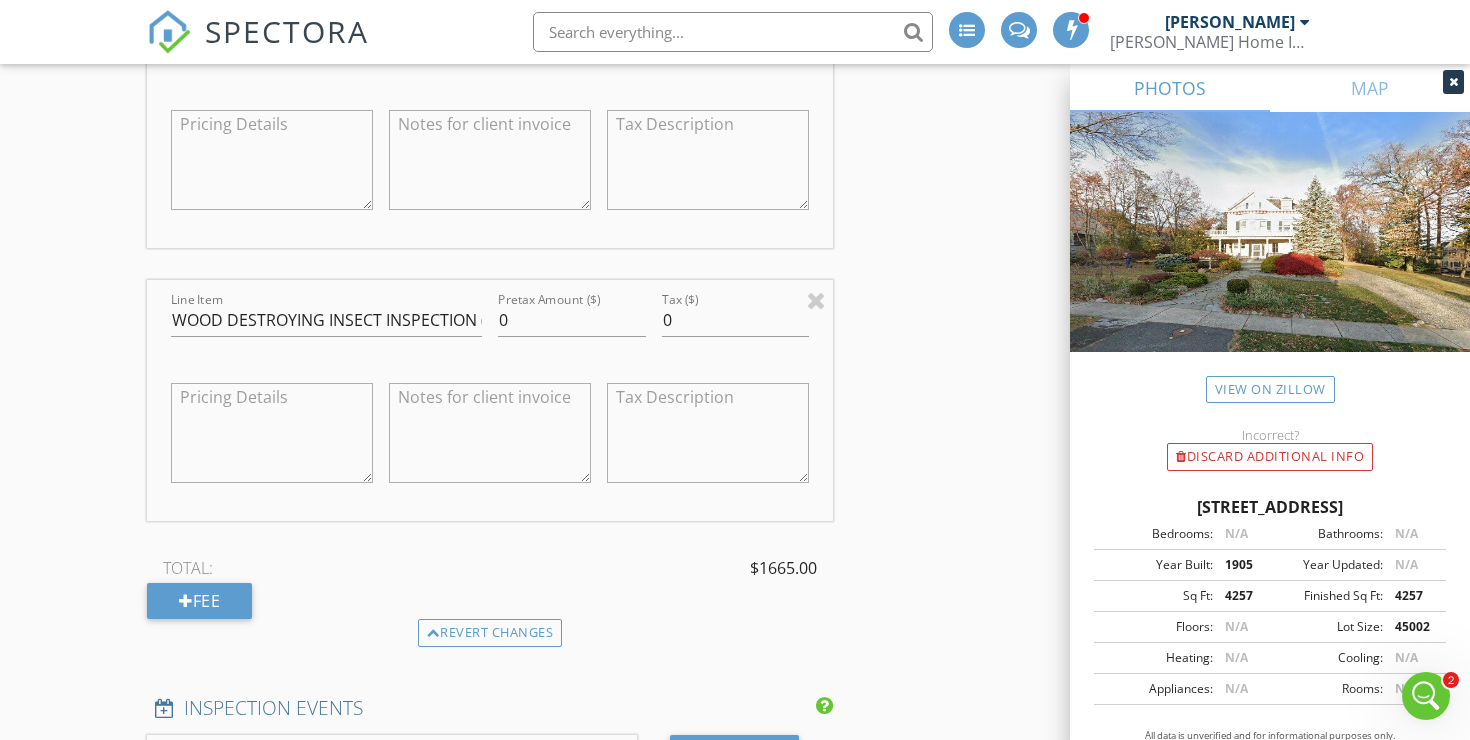 scroll, scrollTop: 3697, scrollLeft: 0, axis: vertical 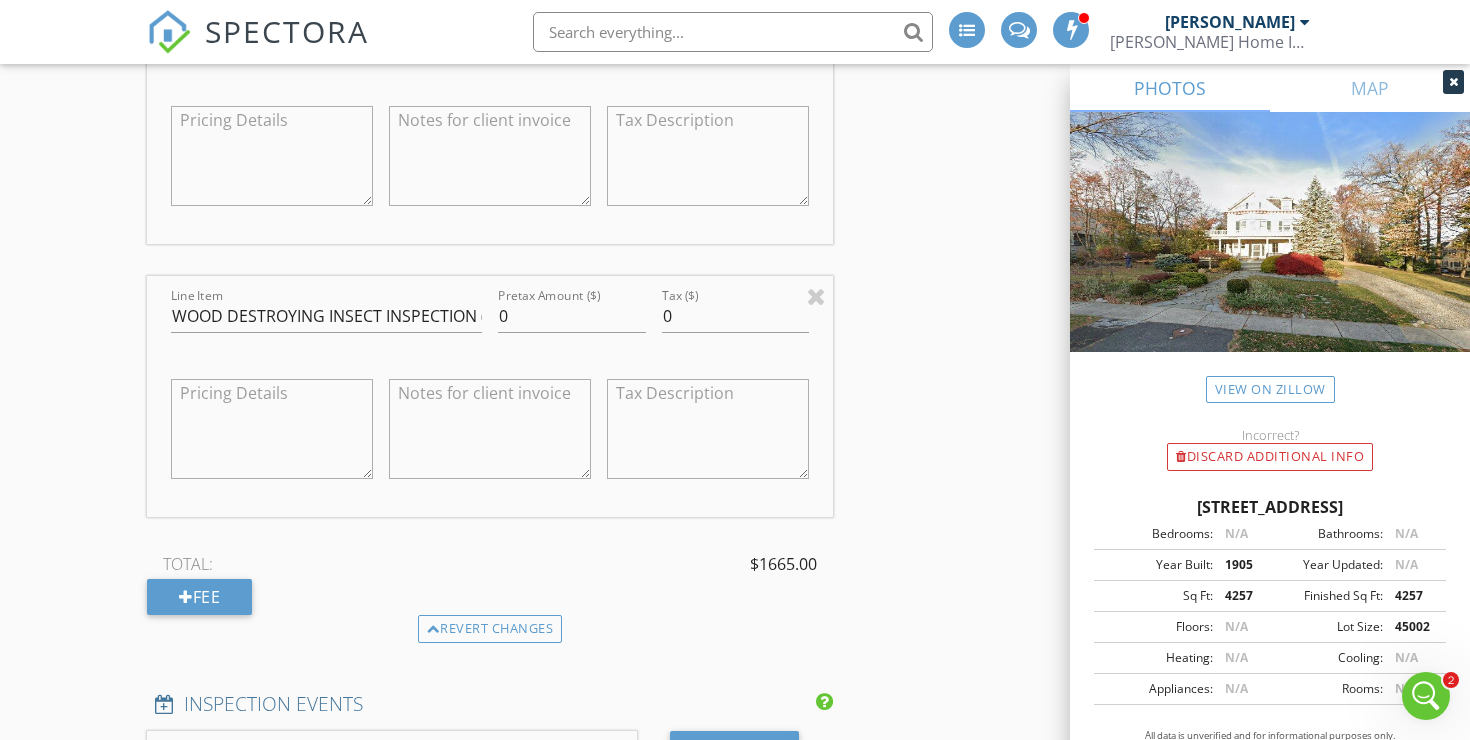 click at bounding box center (490, 429) 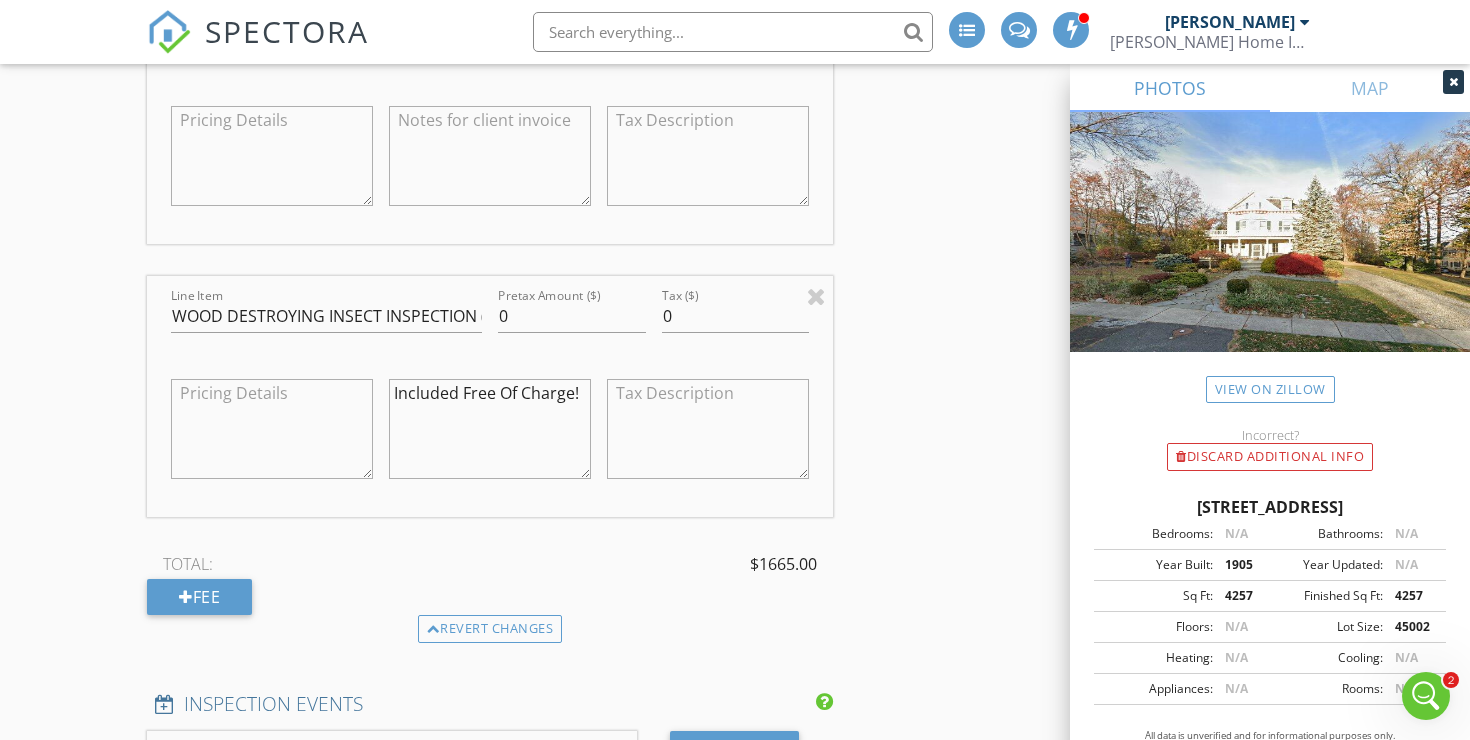 type on "Included Free Of Charge!" 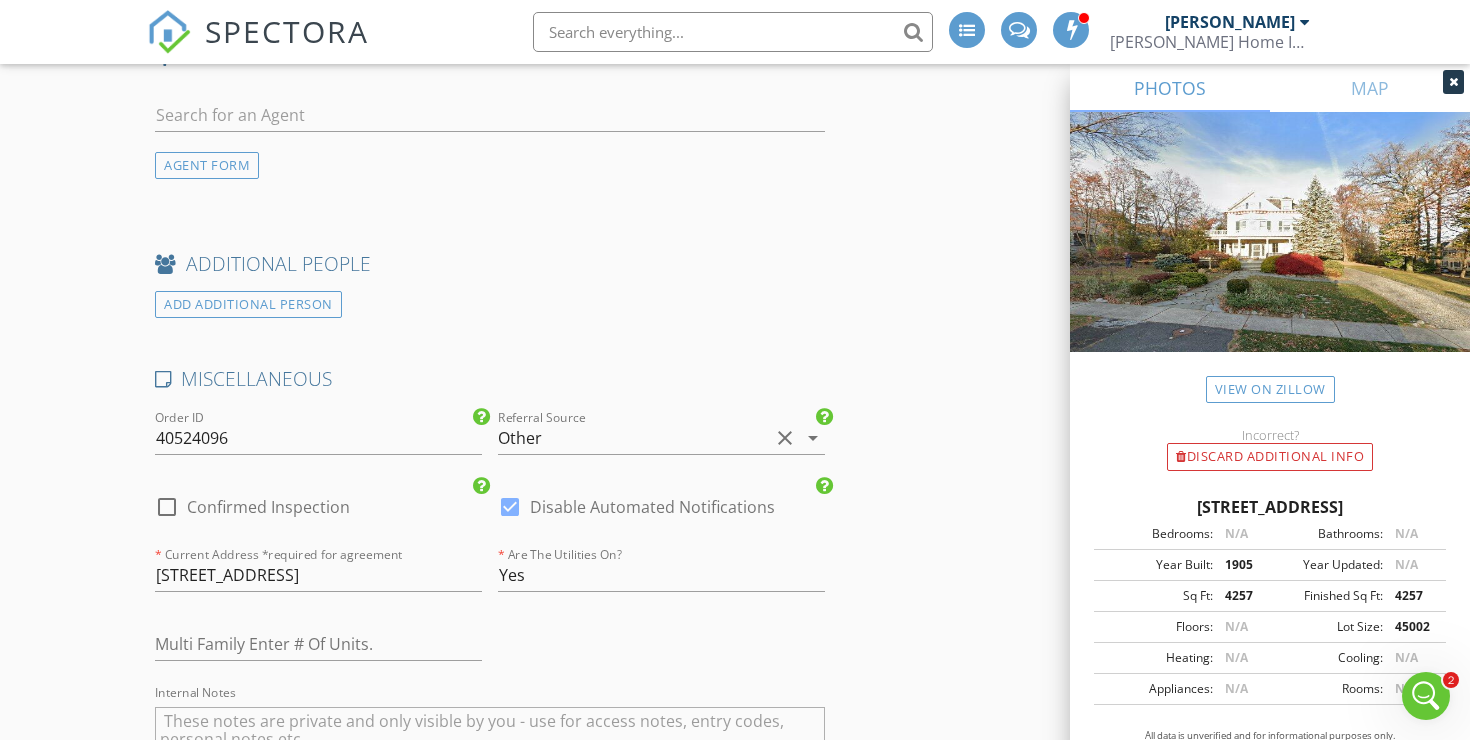 scroll, scrollTop: 5087, scrollLeft: 0, axis: vertical 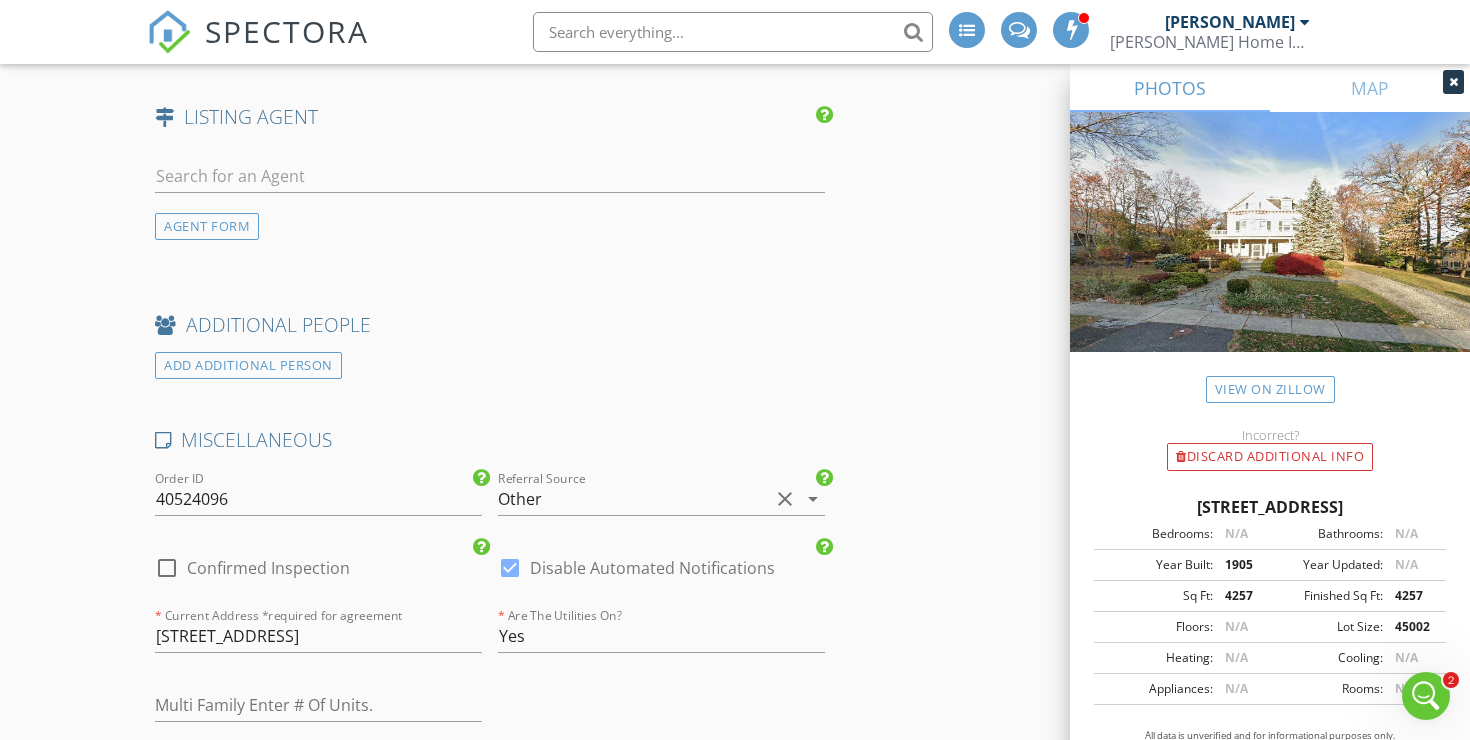 click at bounding box center (167, 568) 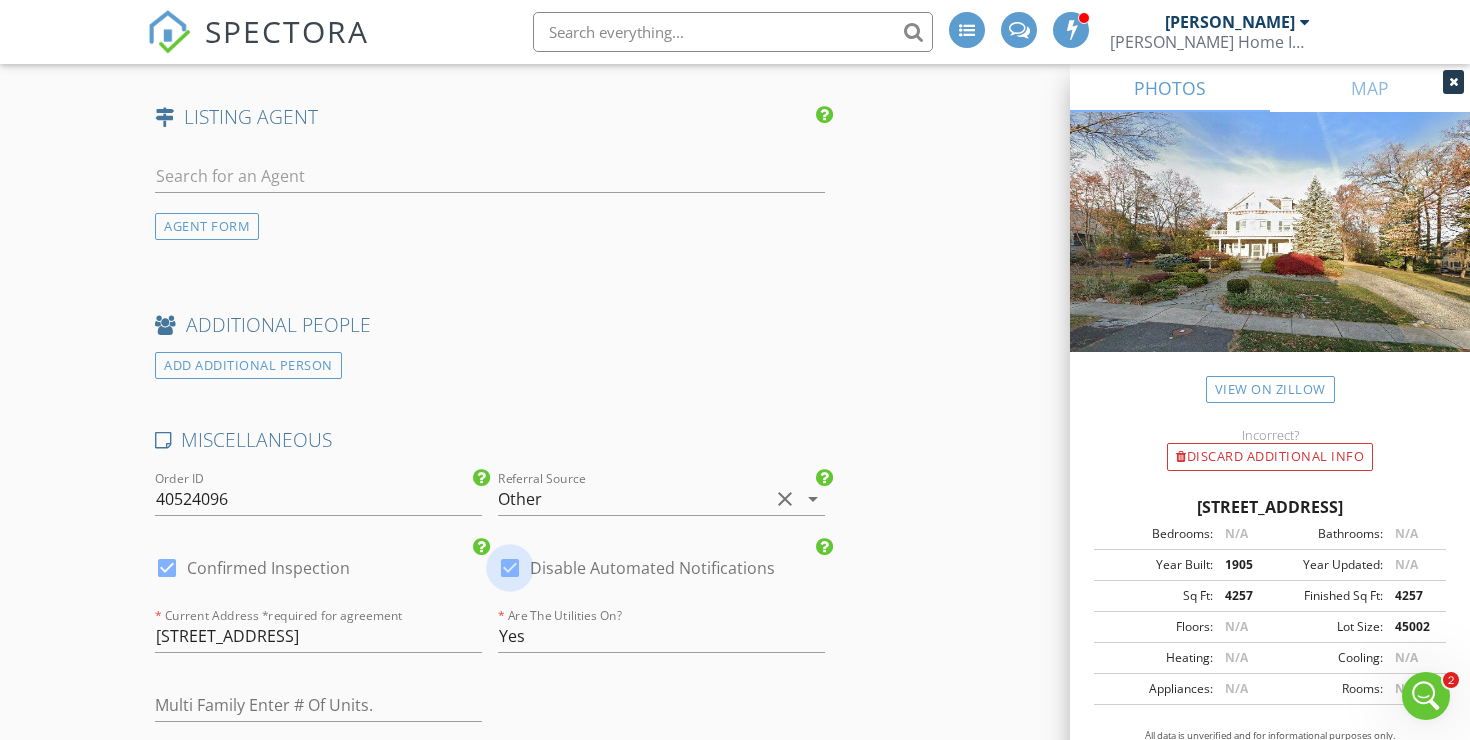 click at bounding box center [510, 568] 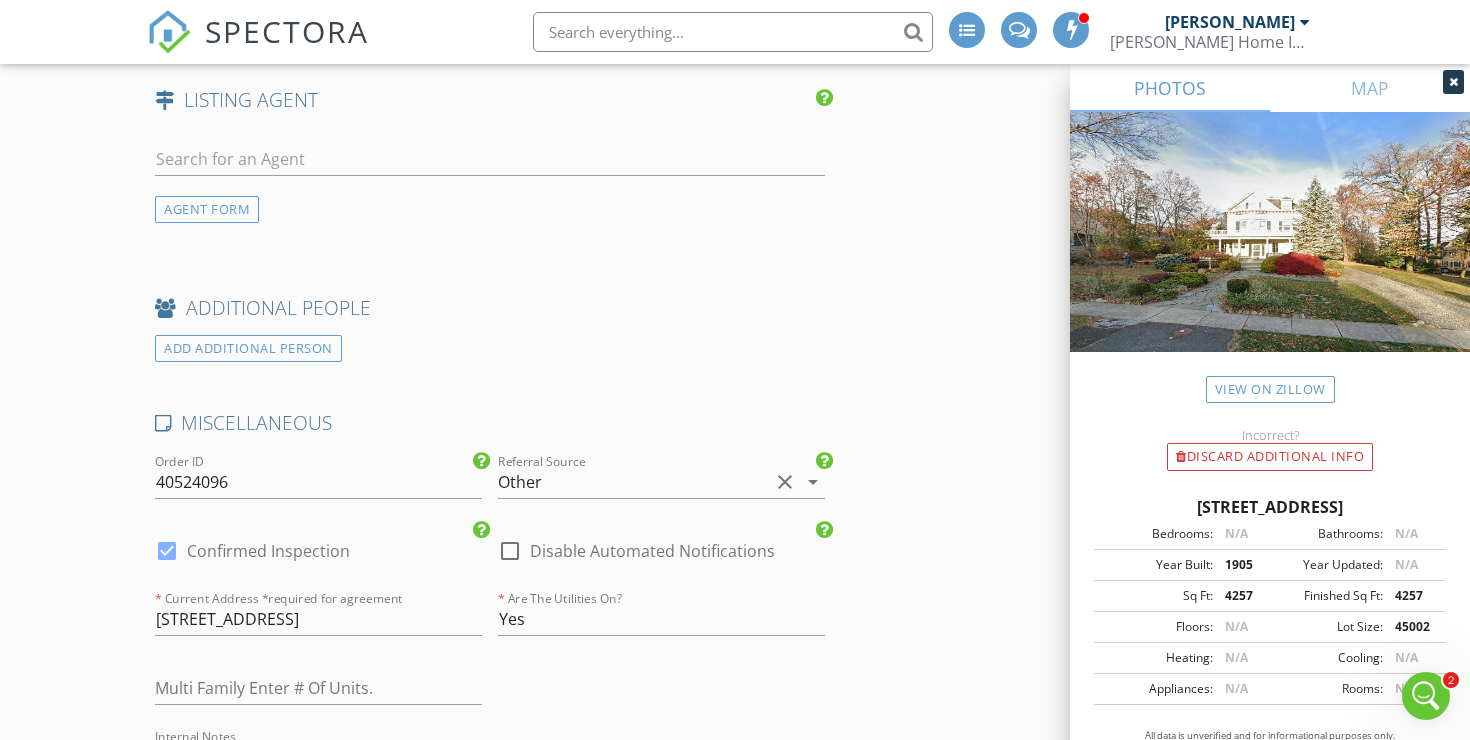 scroll, scrollTop: 5701, scrollLeft: 0, axis: vertical 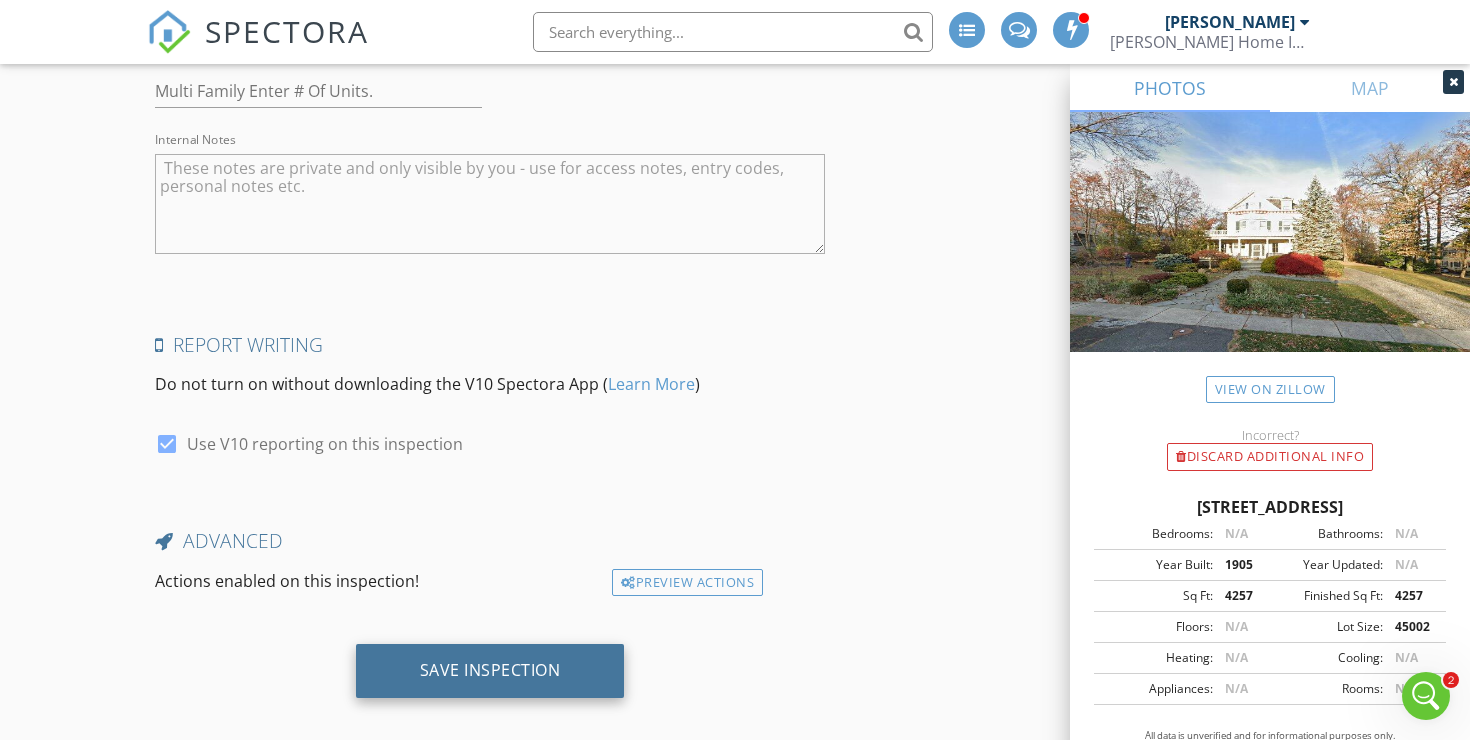 click on "Save Inspection" at bounding box center [490, 670] 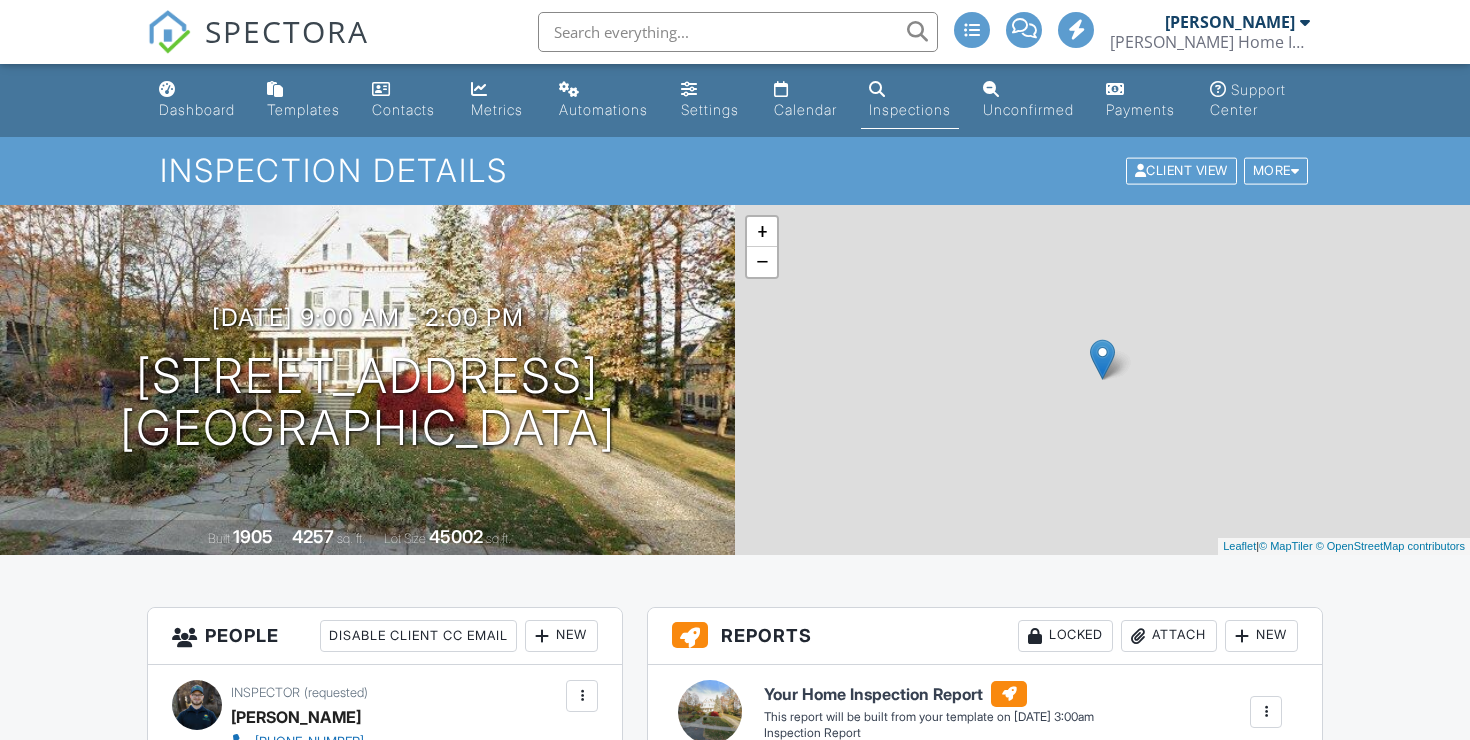 scroll, scrollTop: 0, scrollLeft: 0, axis: both 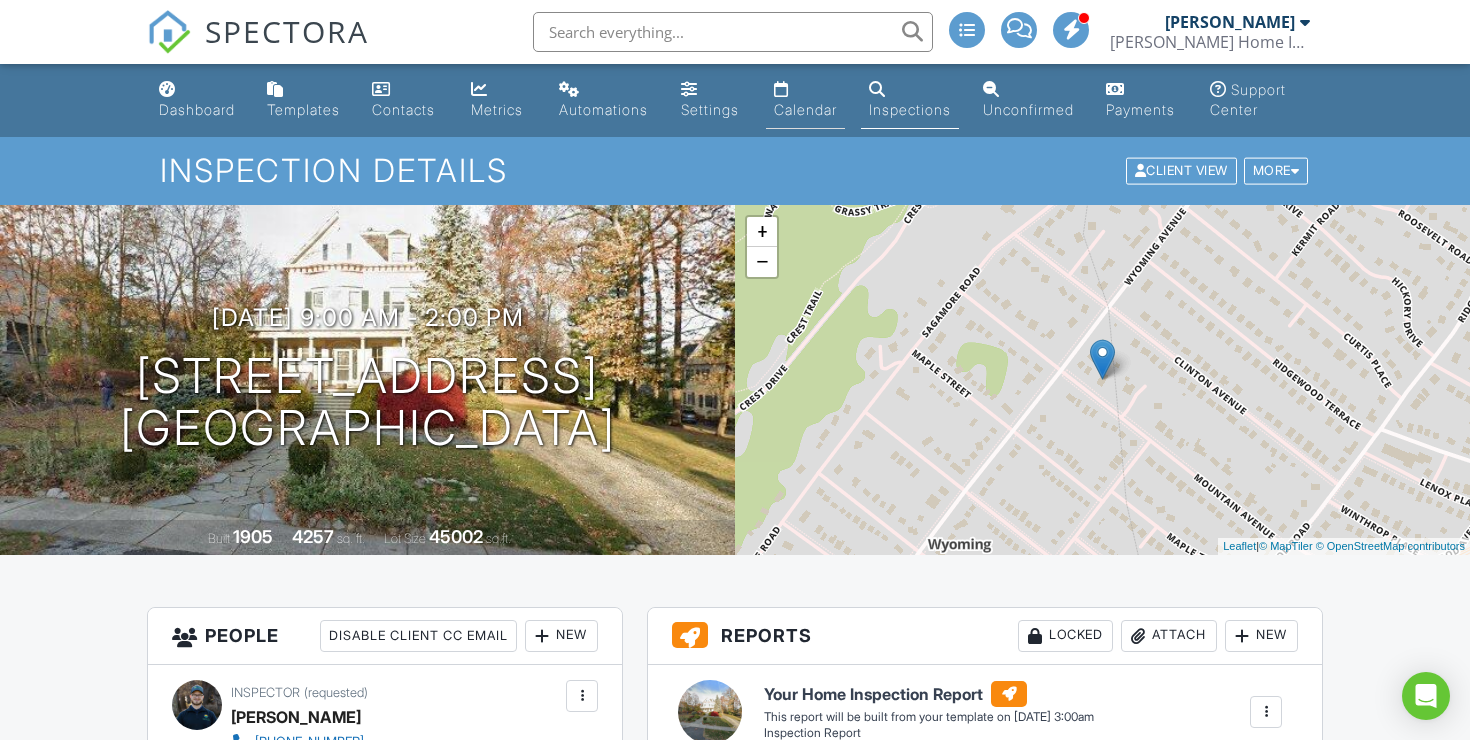 click on "Calendar" at bounding box center [806, 100] 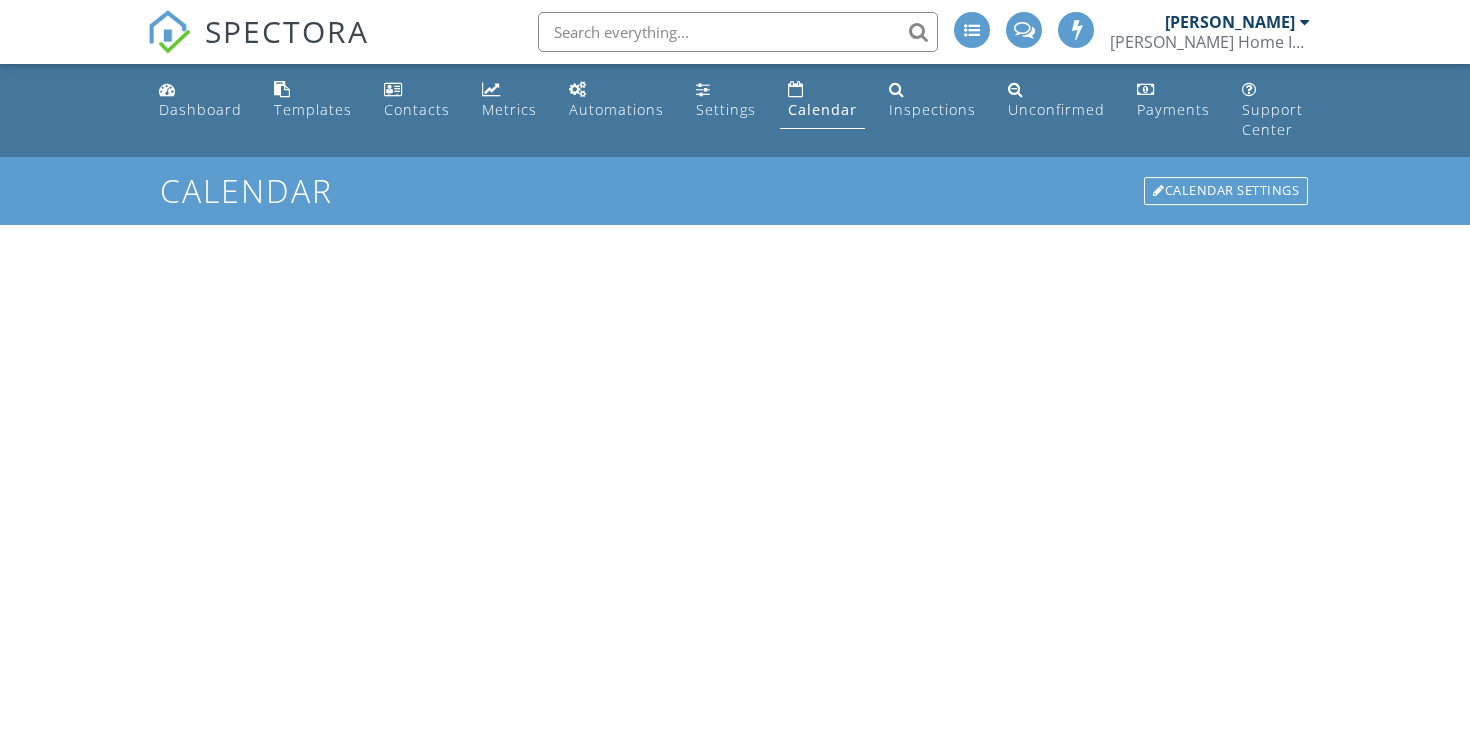 scroll, scrollTop: 0, scrollLeft: 0, axis: both 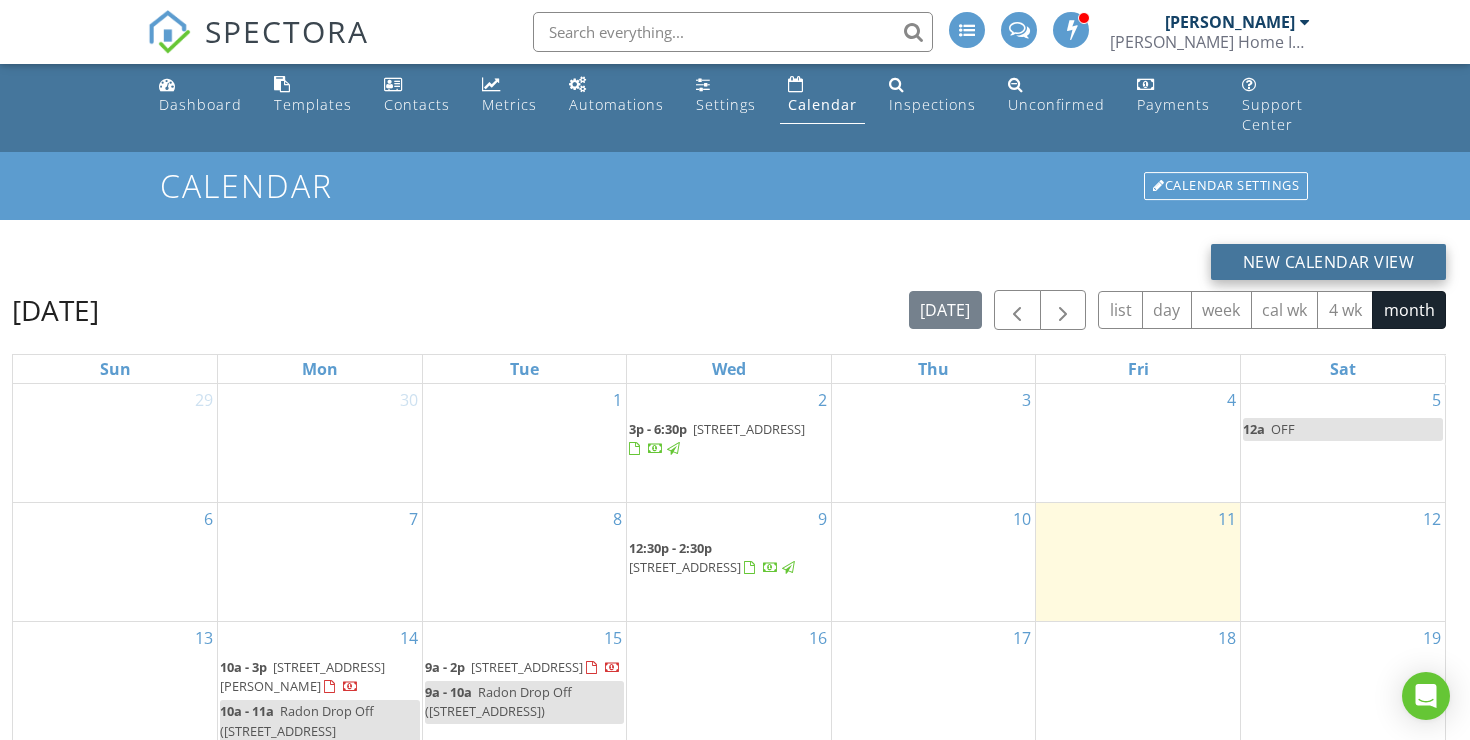 click on "New Calendar View" at bounding box center (1329, 262) 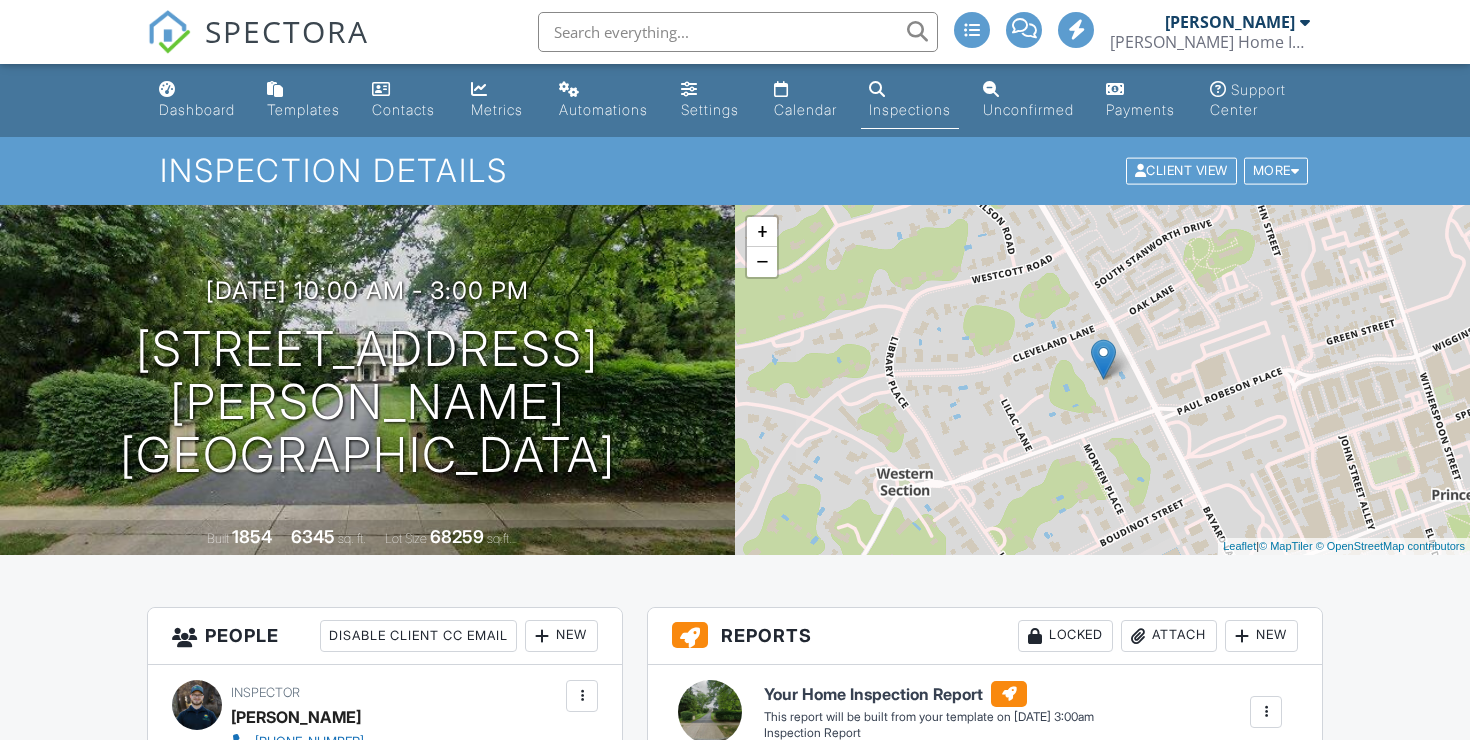 scroll, scrollTop: 14, scrollLeft: 0, axis: vertical 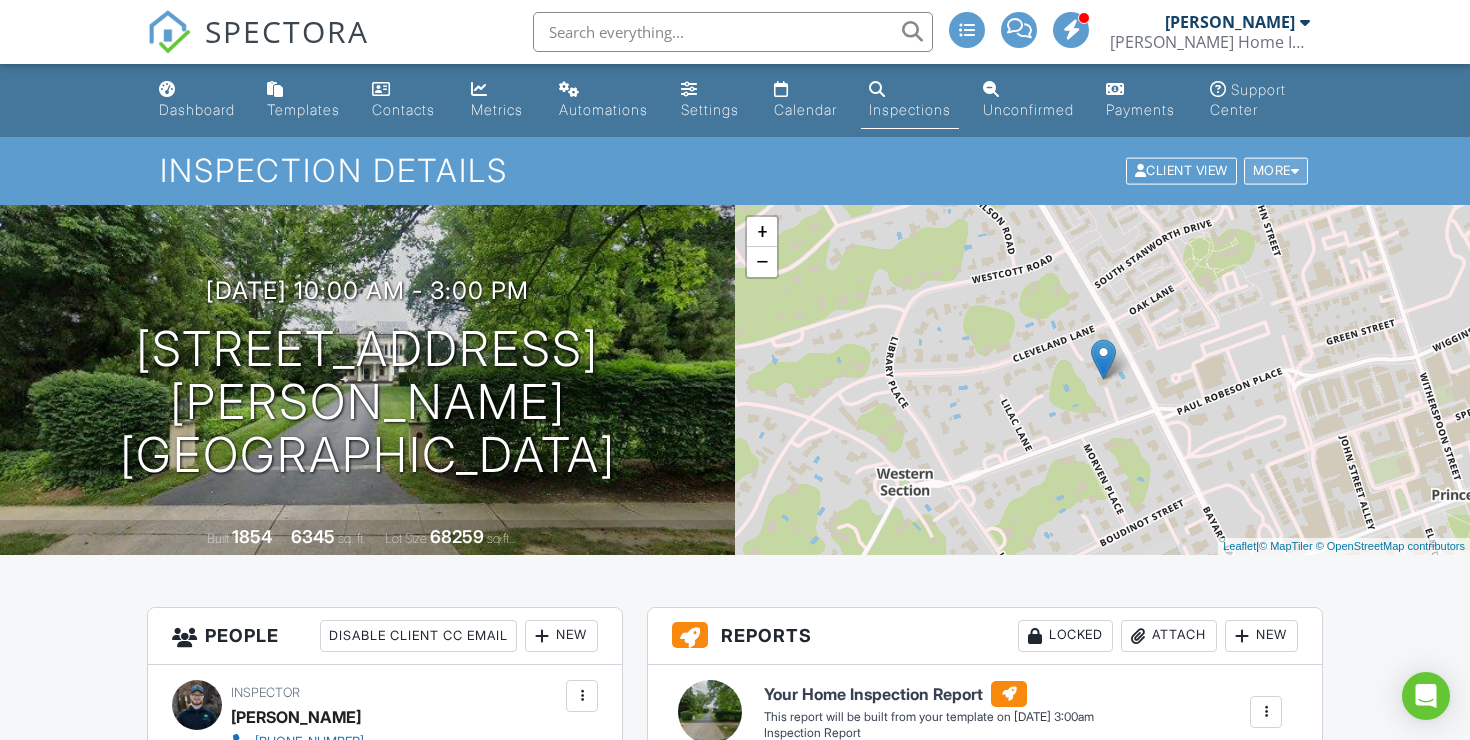 click on "More" at bounding box center (1276, 171) 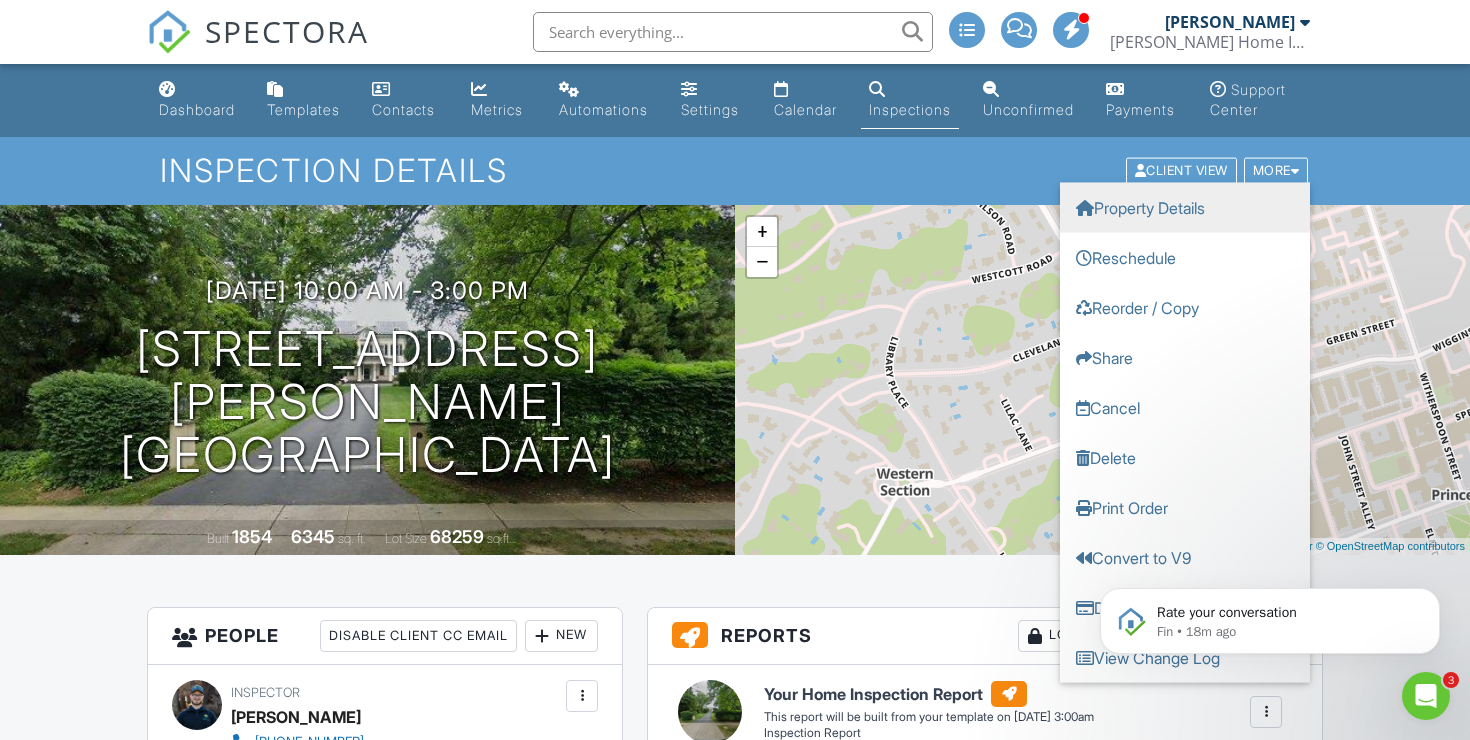 scroll, scrollTop: 0, scrollLeft: 0, axis: both 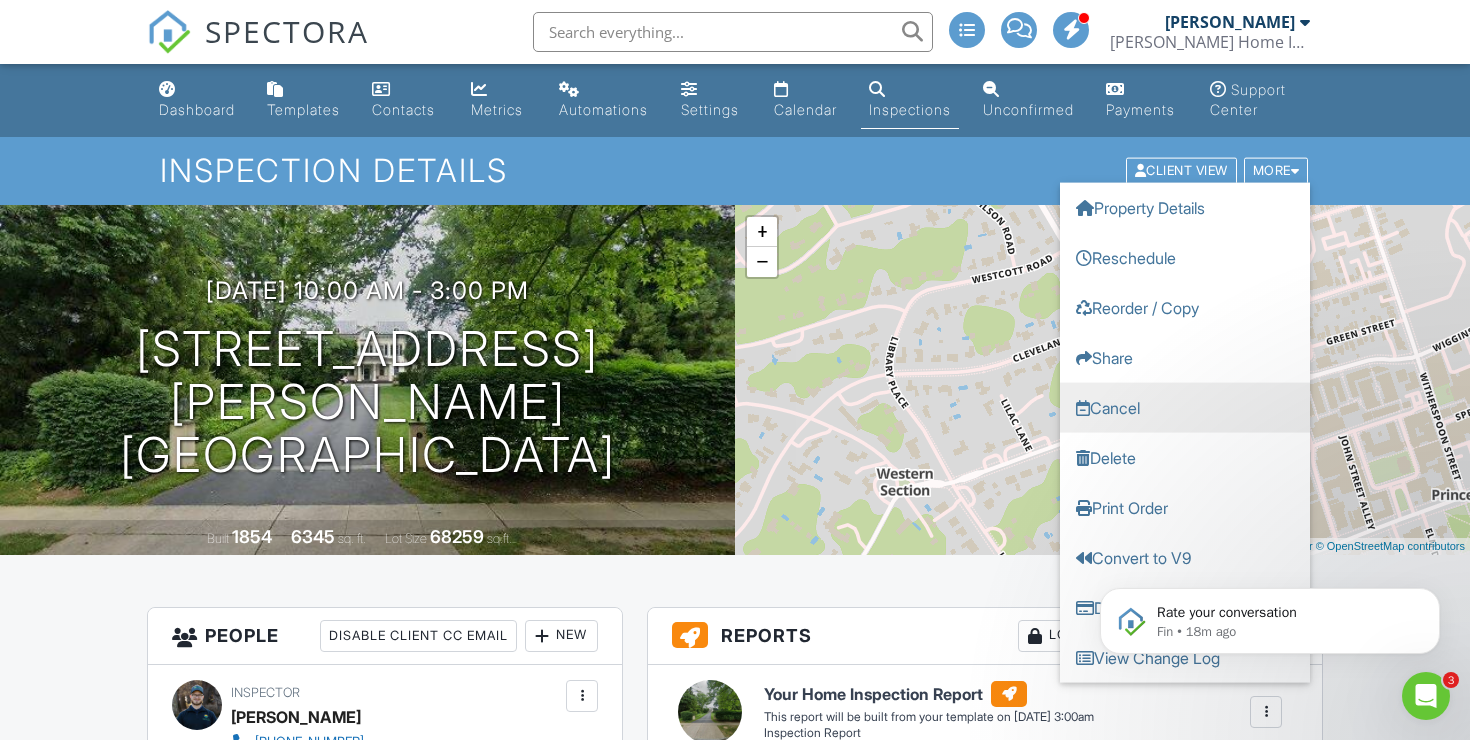 click on "Cancel" at bounding box center (1185, 408) 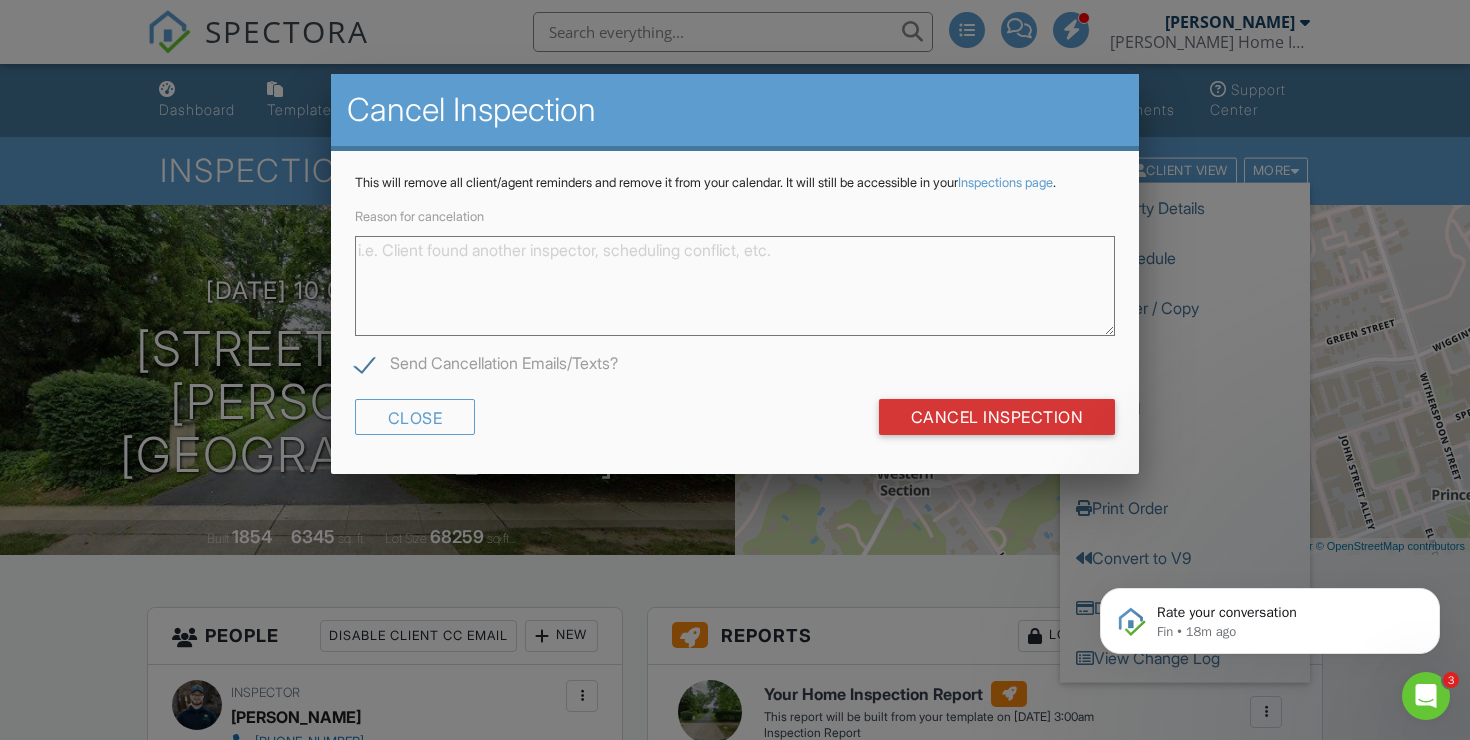click on "Reason for cancelation" at bounding box center [735, 286] 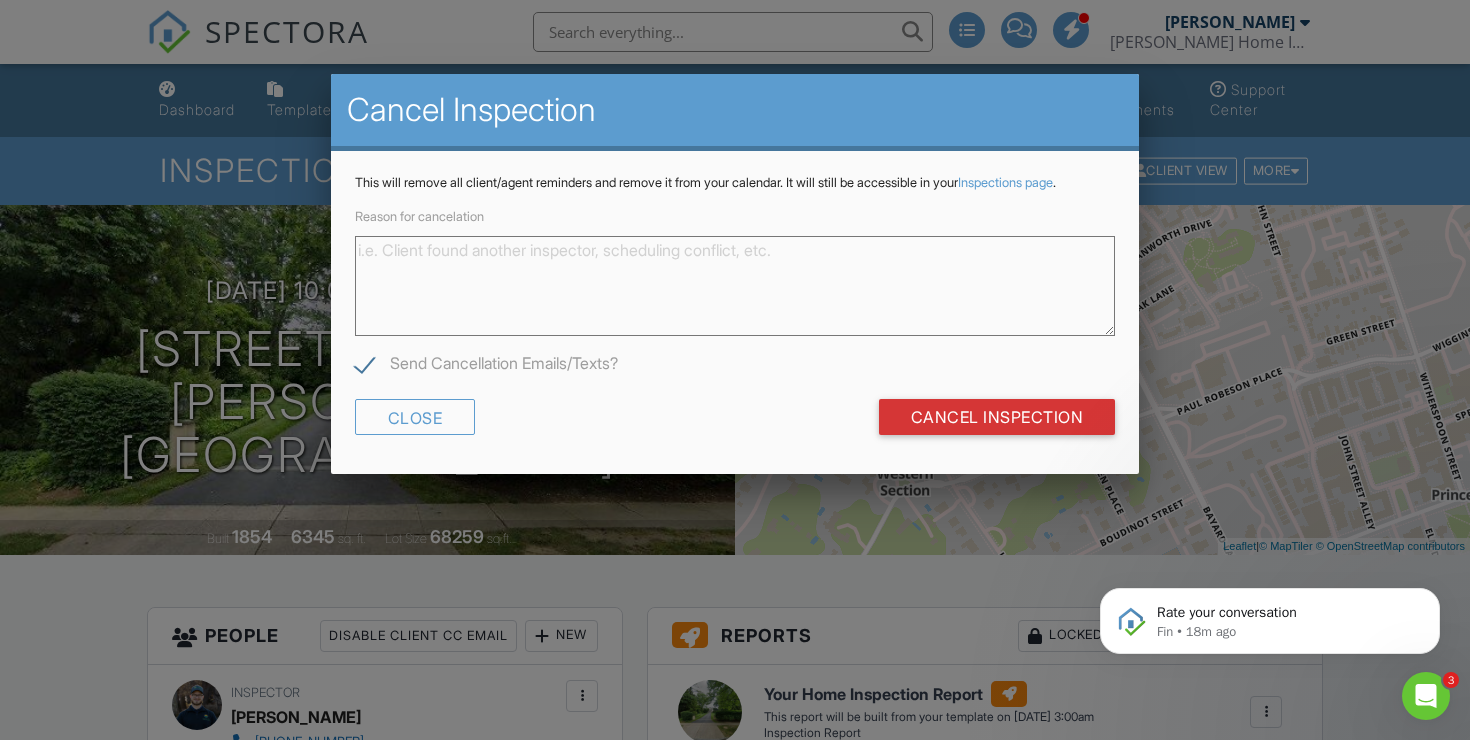 click on "Send Cancellation Emails/Texts?" at bounding box center [486, 366] 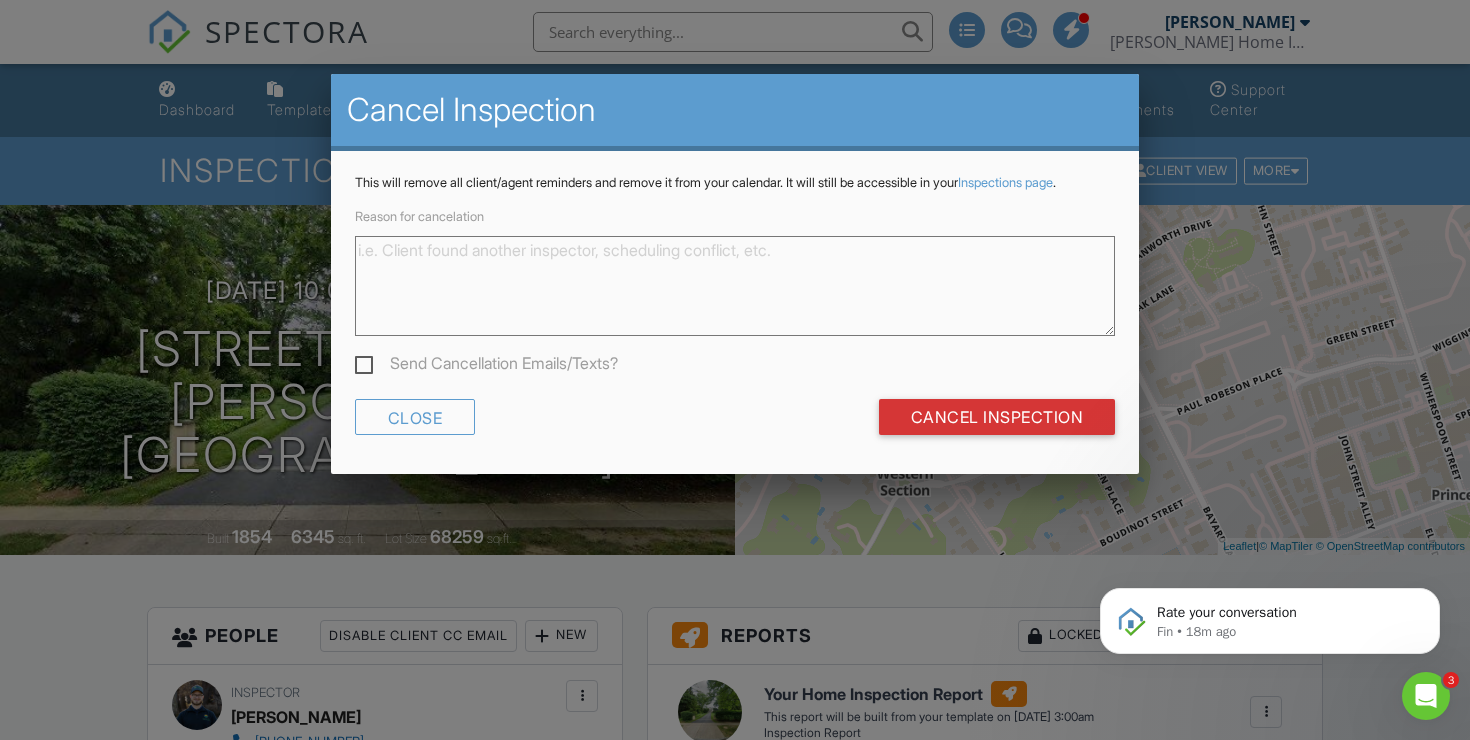 click on "Reason for cancelation" at bounding box center (735, 286) 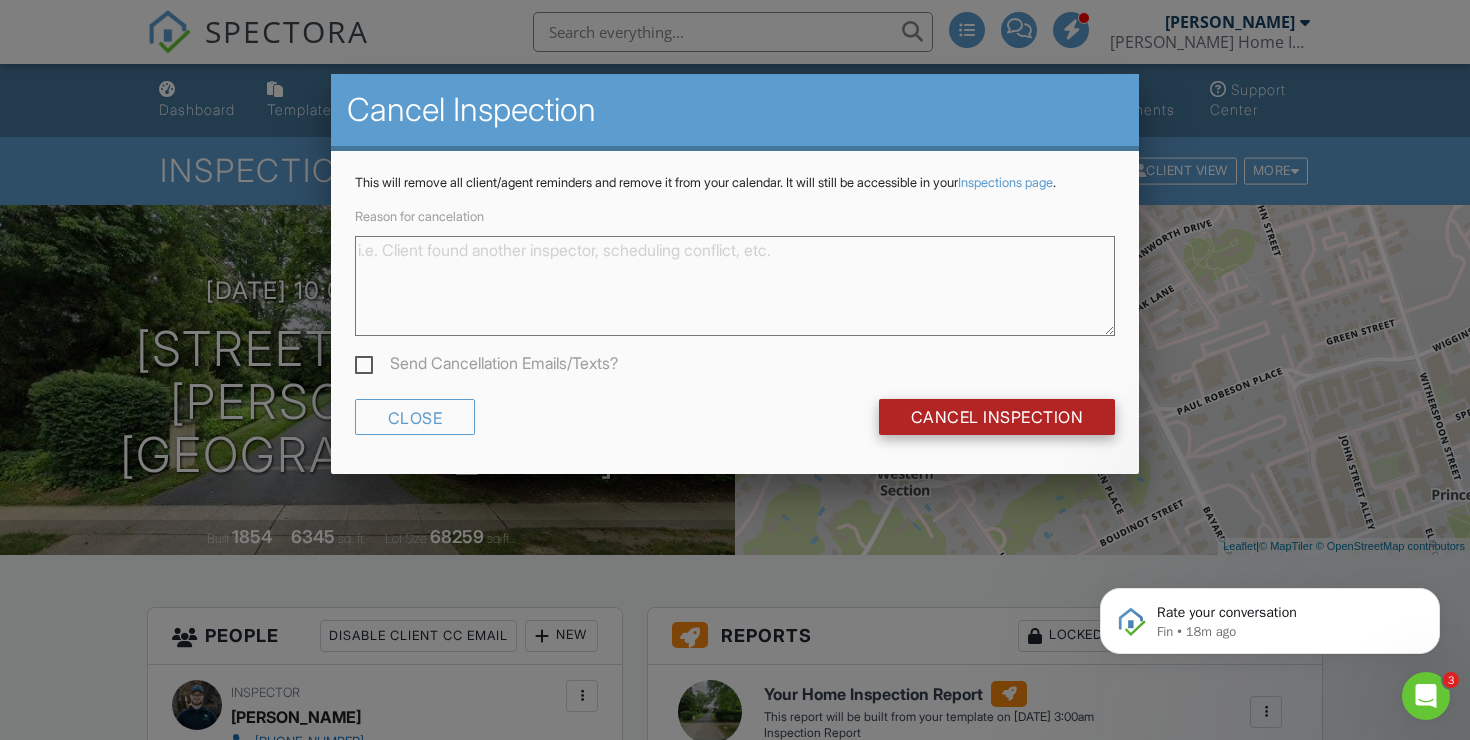 click on "Cancel Inspection" at bounding box center (997, 417) 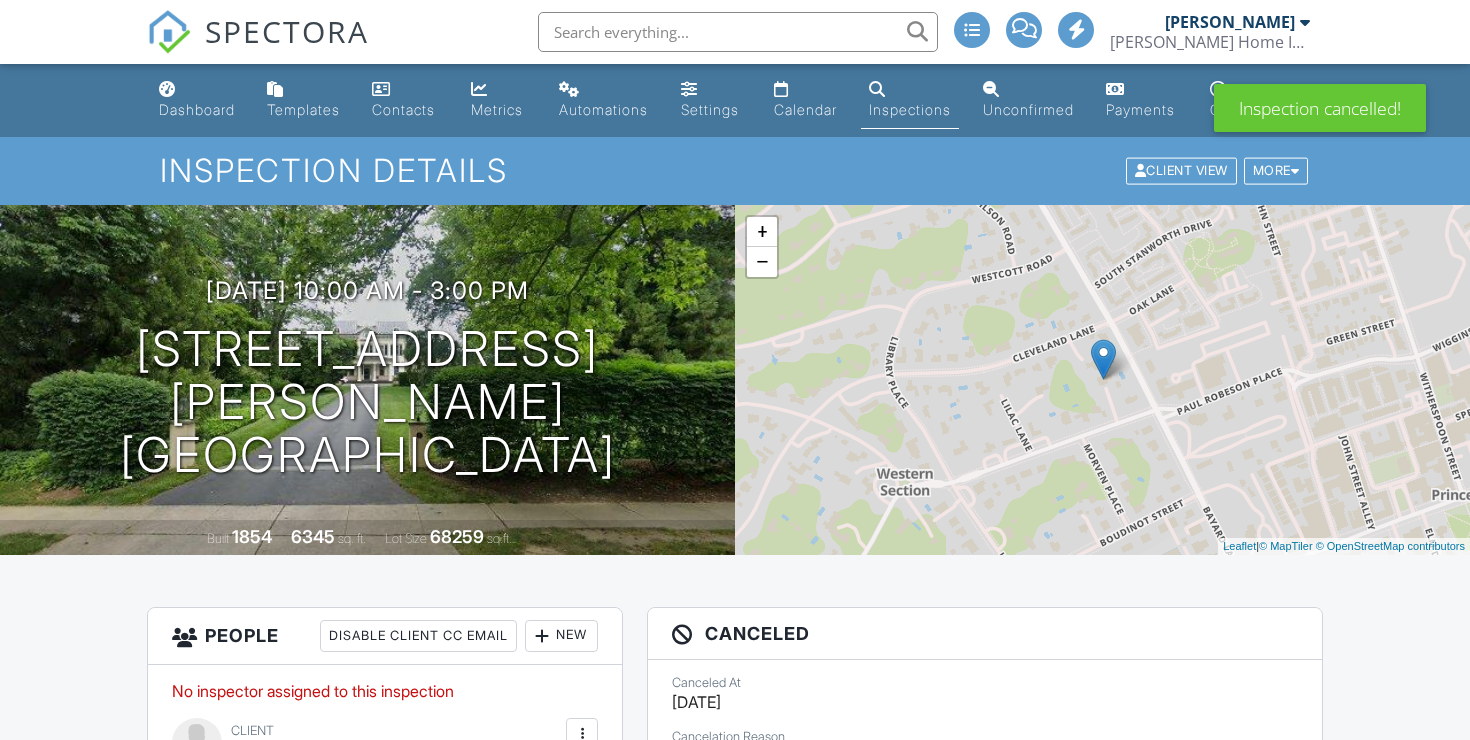 scroll, scrollTop: 0, scrollLeft: 0, axis: both 